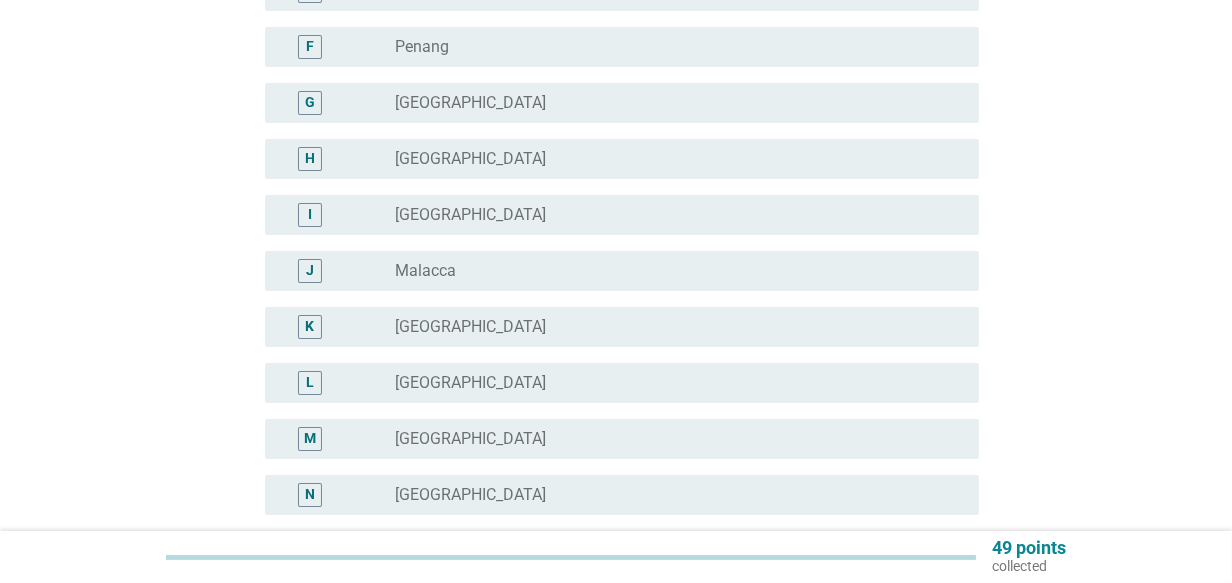scroll, scrollTop: 600, scrollLeft: 0, axis: vertical 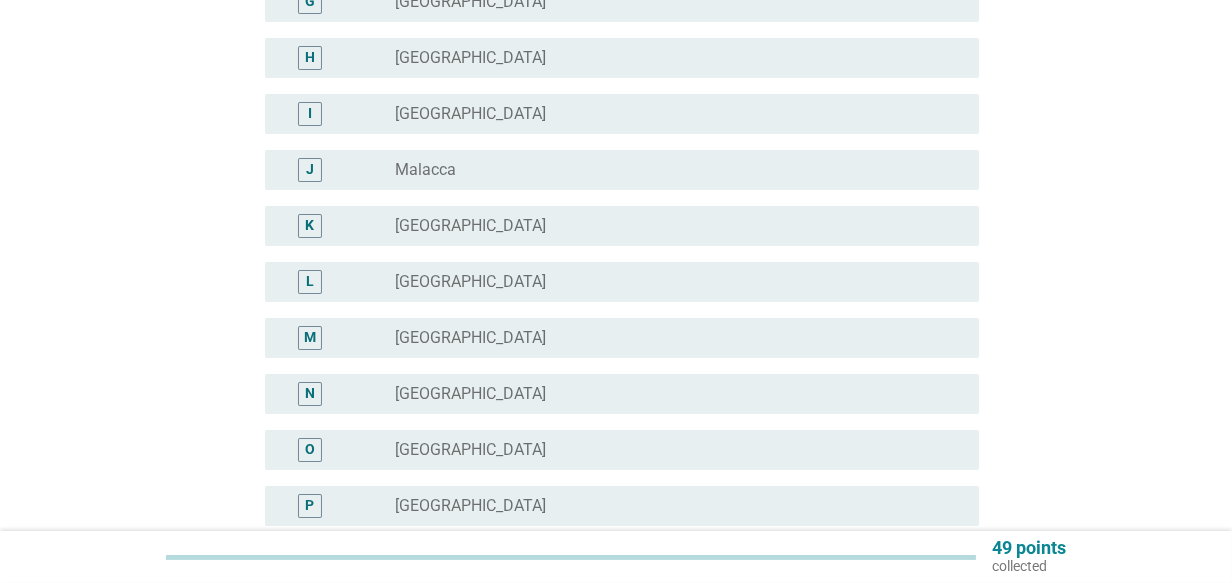 click on "Malacca" at bounding box center (425, 170) 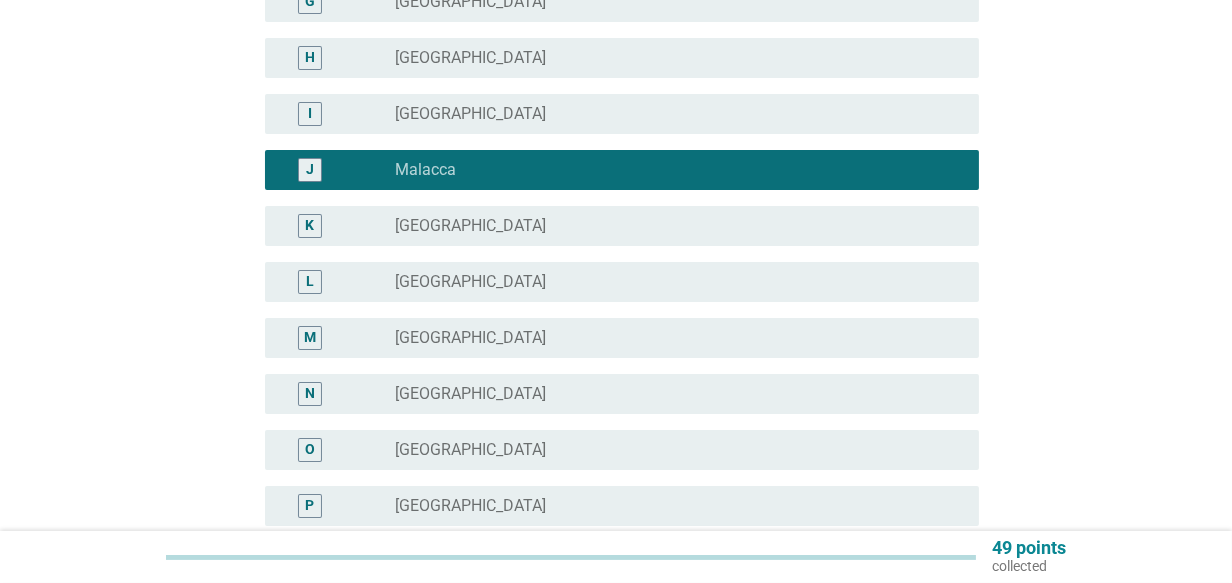 scroll, scrollTop: 860, scrollLeft: 0, axis: vertical 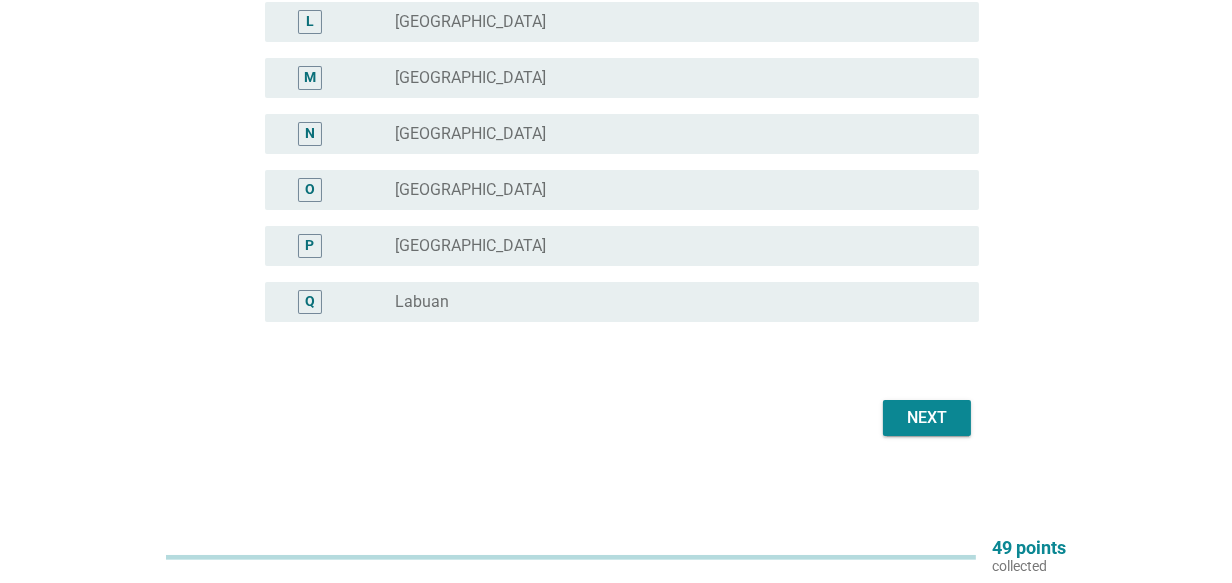 click on "Next" at bounding box center [927, 418] 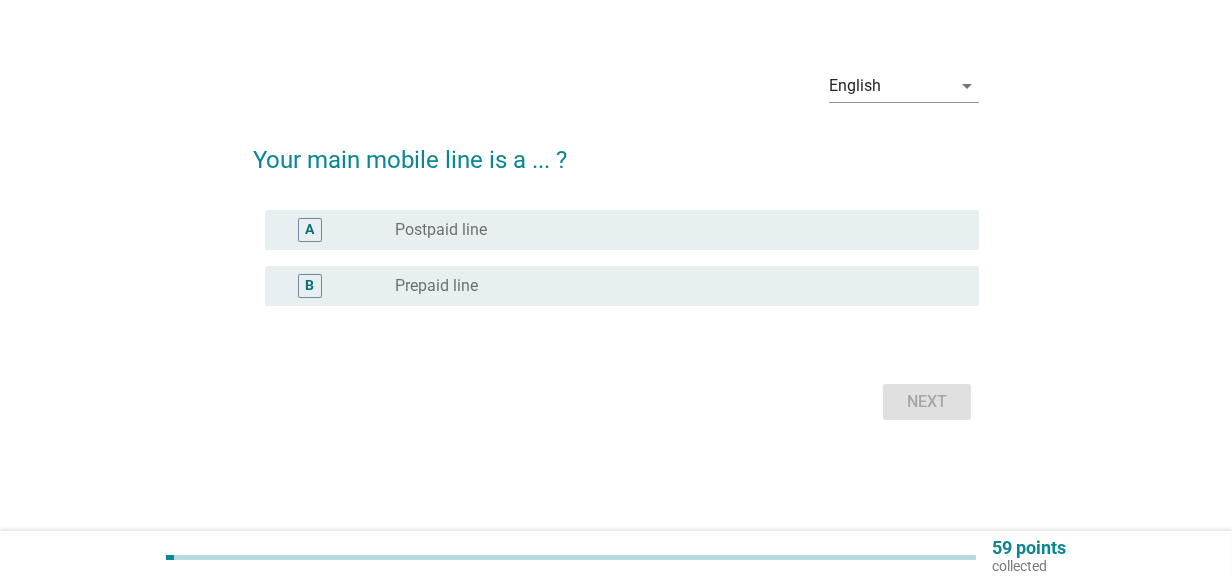 scroll, scrollTop: 0, scrollLeft: 0, axis: both 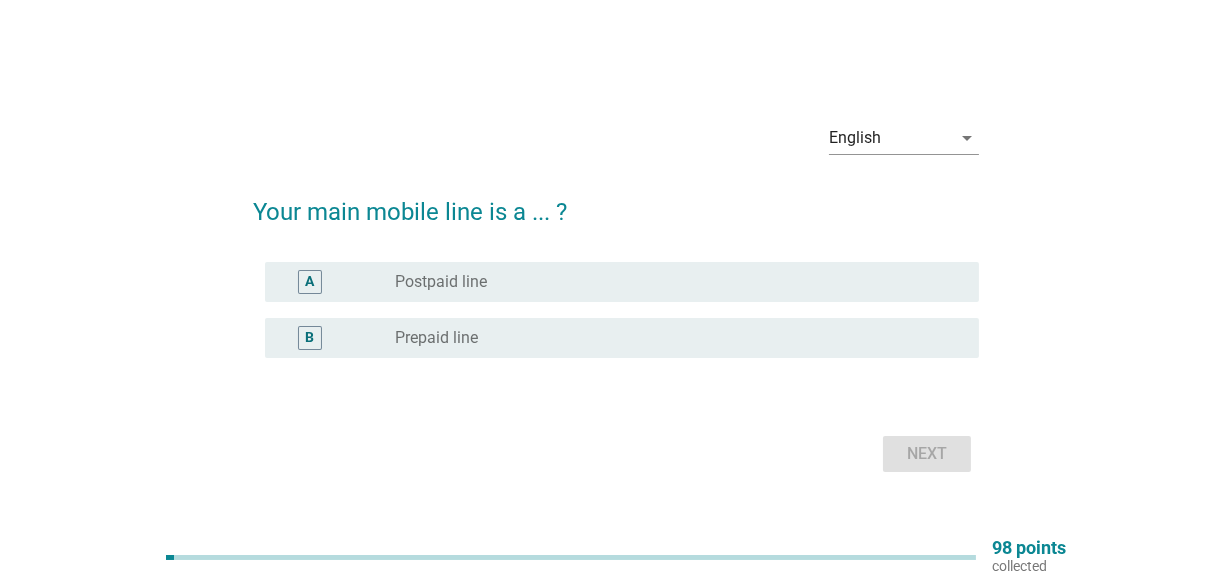 click on "Postpaid line" at bounding box center [441, 282] 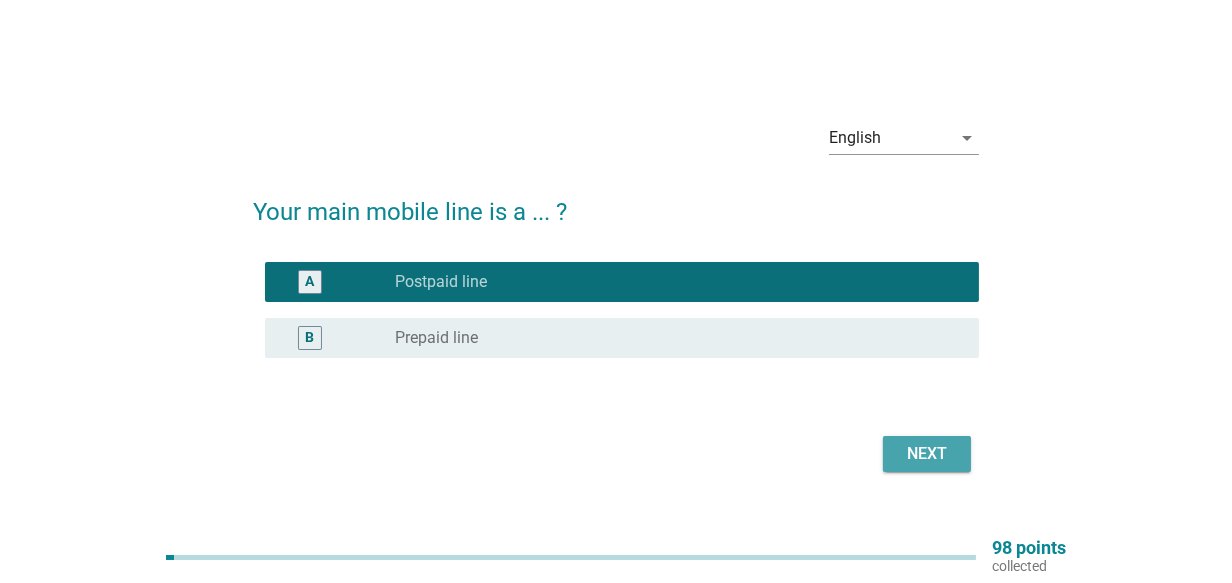 click on "Next" at bounding box center [927, 454] 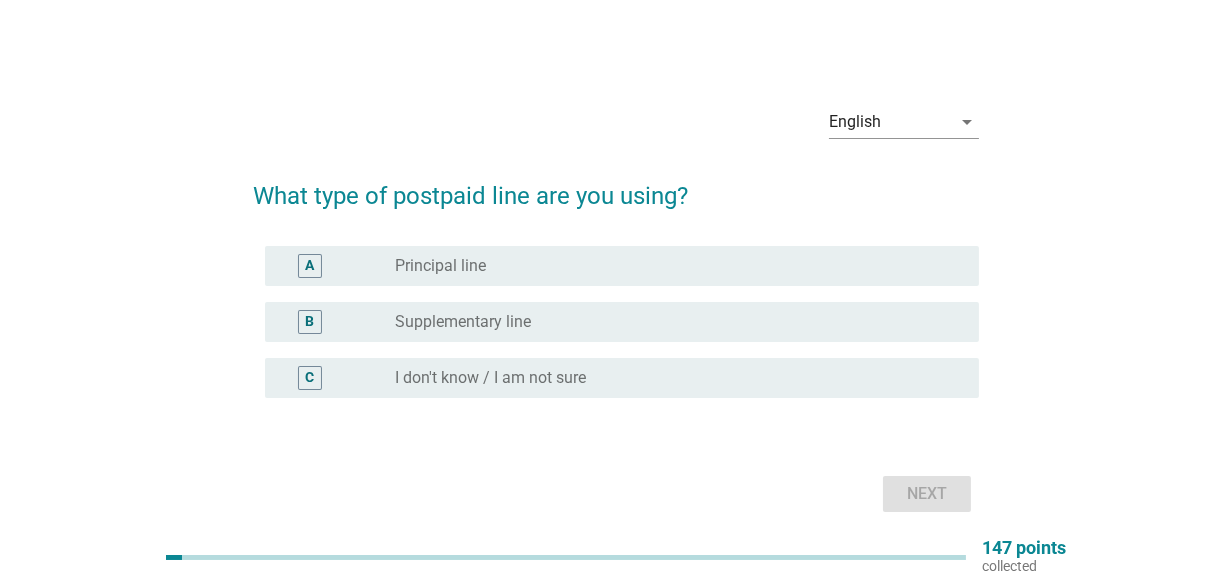drag, startPoint x: 478, startPoint y: 270, endPoint x: 505, endPoint y: 289, distance: 33.01515 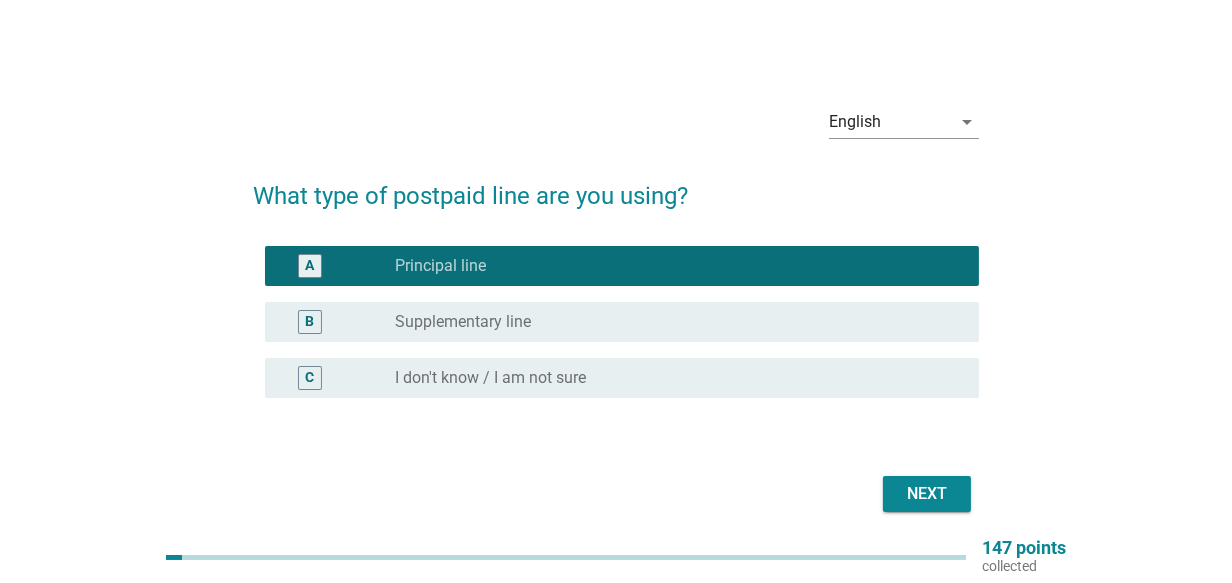 click on "Next" at bounding box center (927, 494) 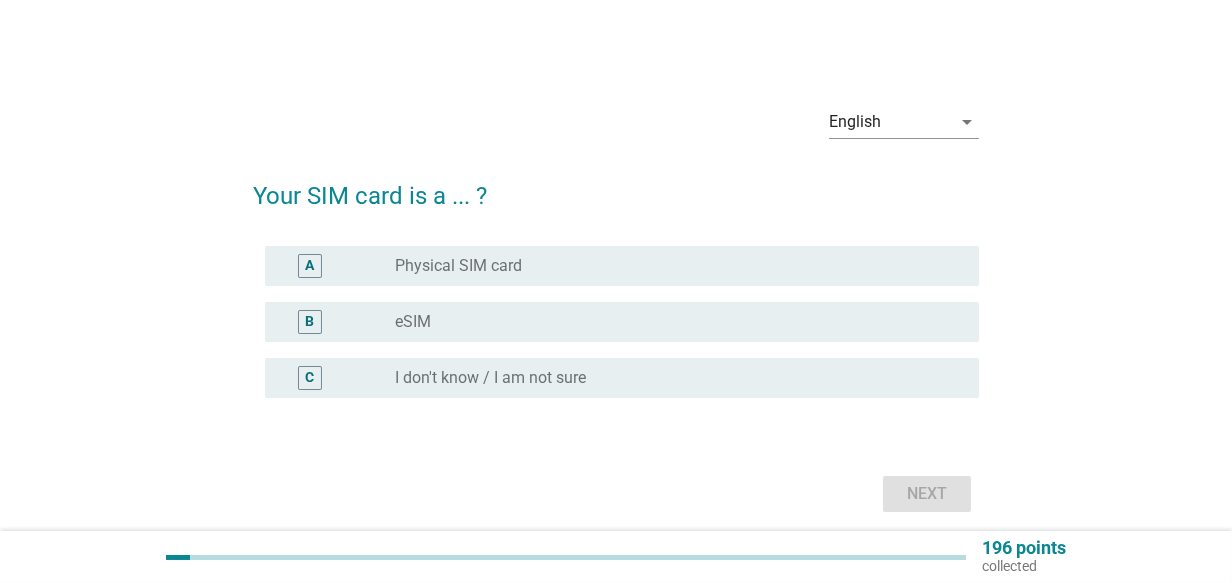 click on "Physical SIM card" at bounding box center (458, 266) 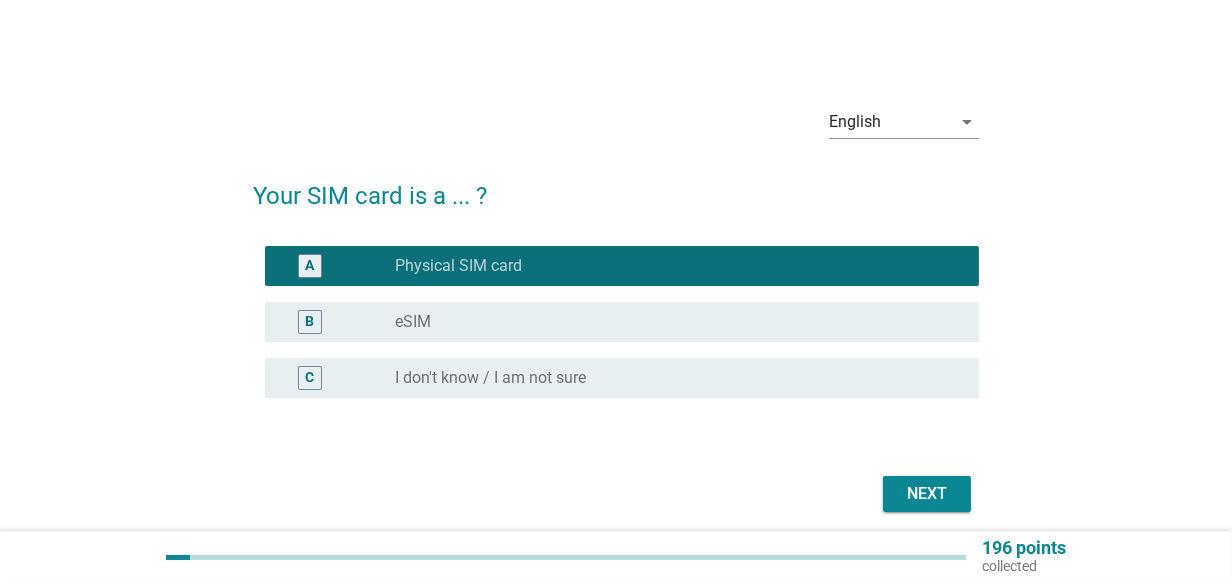 click on "Next" at bounding box center (927, 494) 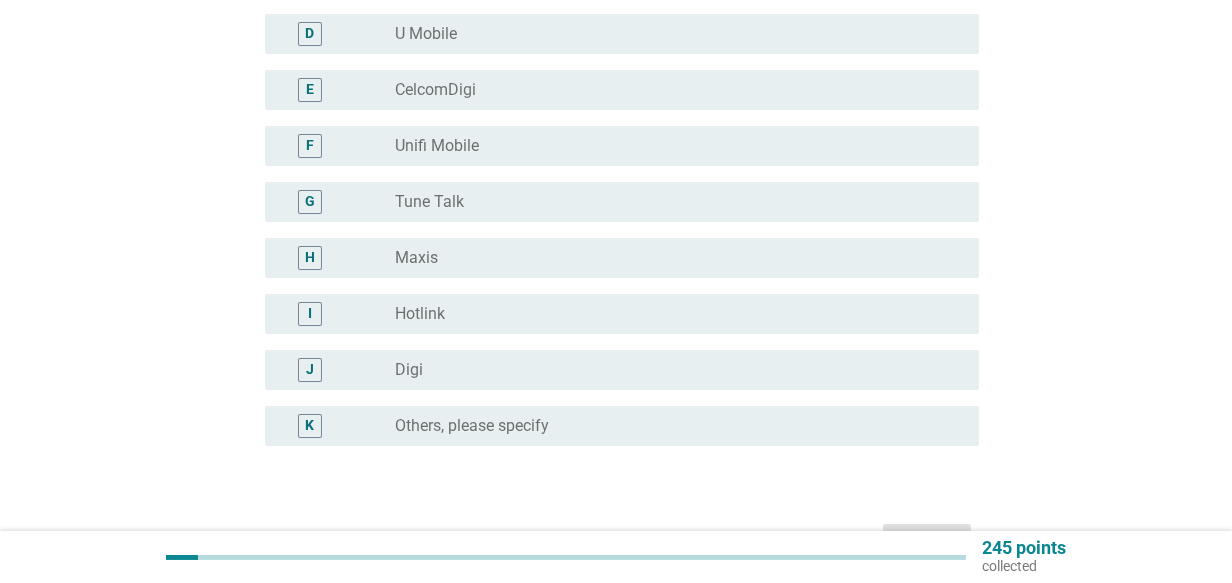 scroll, scrollTop: 499, scrollLeft: 0, axis: vertical 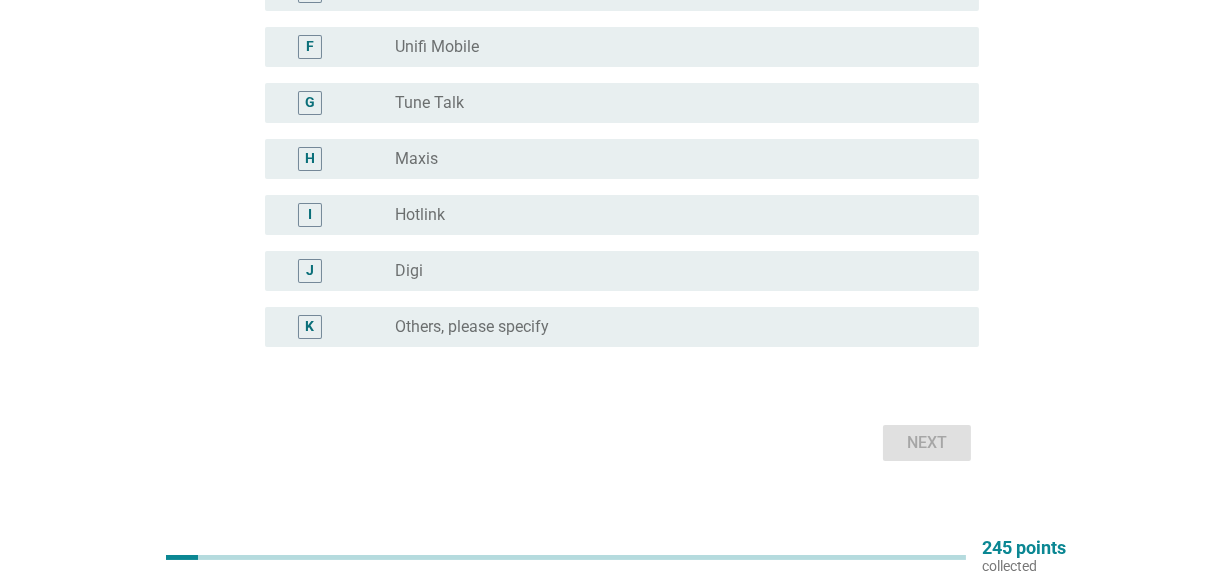 click on "Maxis" at bounding box center (416, 159) 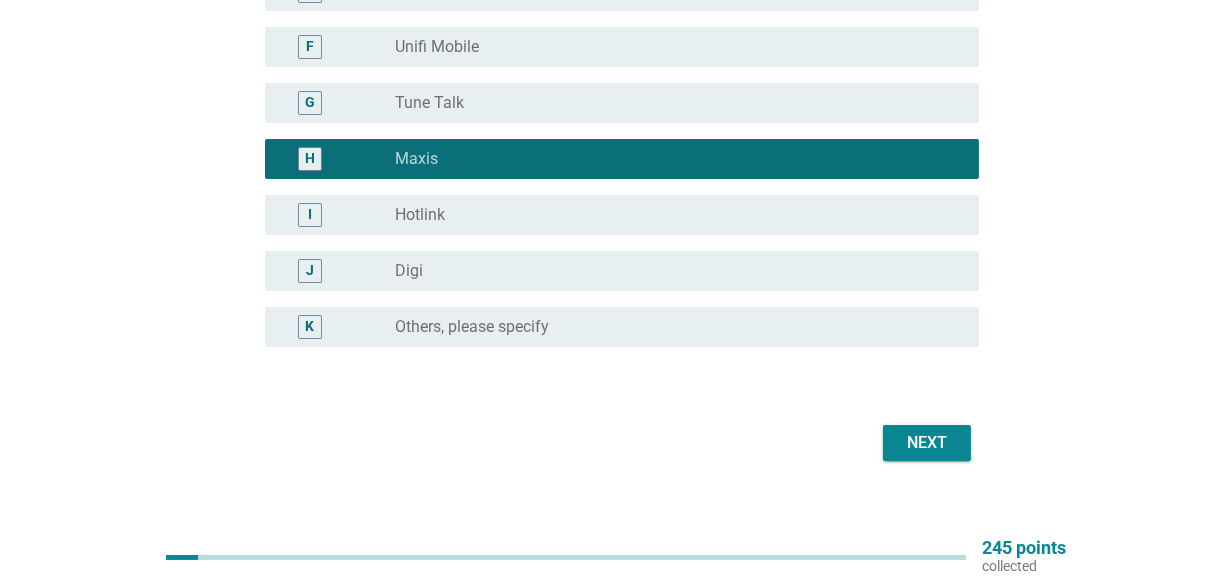 click on "Next" at bounding box center (927, 443) 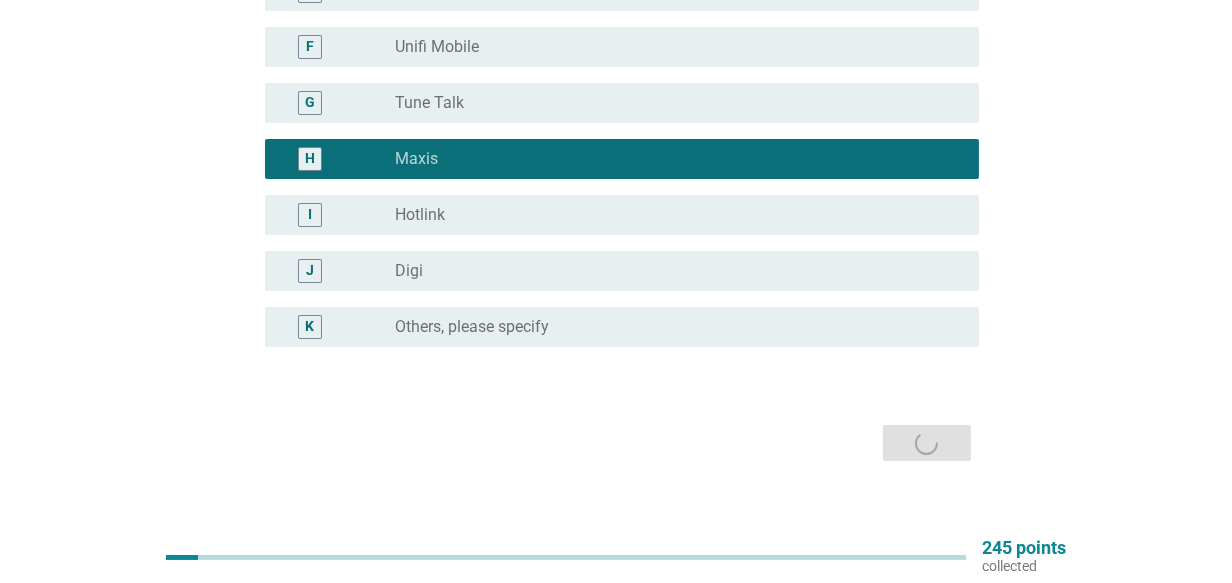 scroll, scrollTop: 0, scrollLeft: 0, axis: both 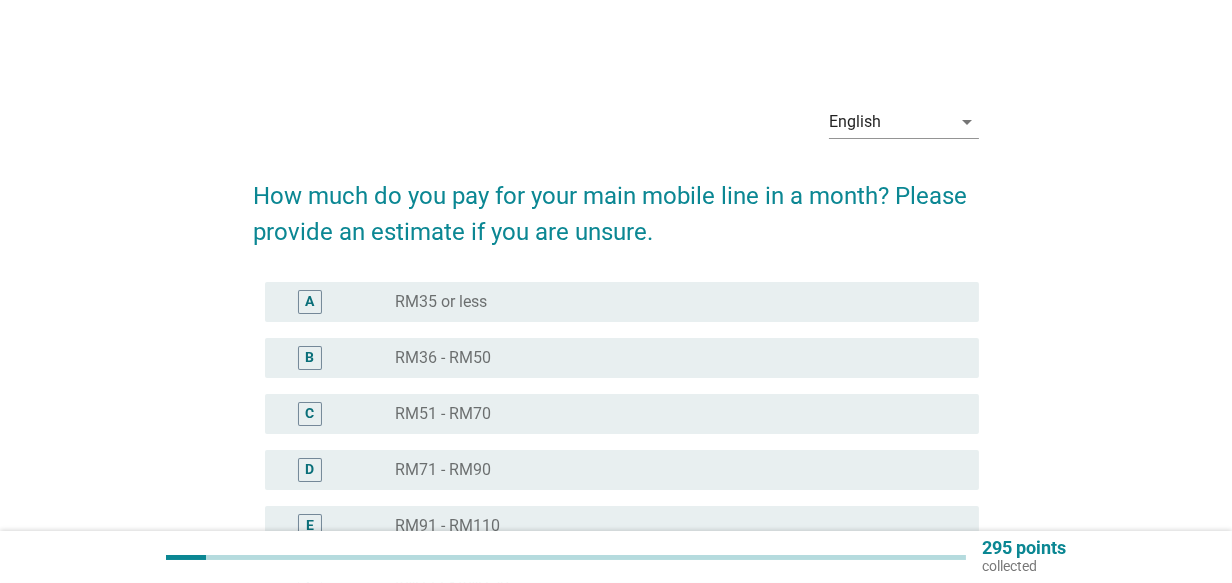 click on "radio_button_unchecked RM51 - RM70" at bounding box center (671, 414) 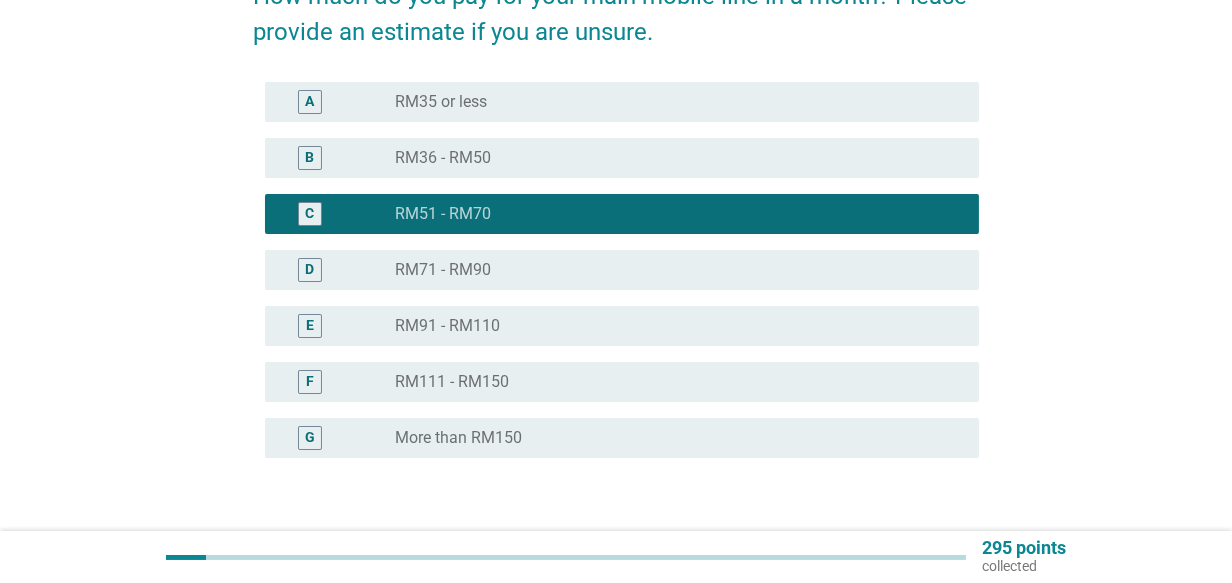 scroll, scrollTop: 336, scrollLeft: 0, axis: vertical 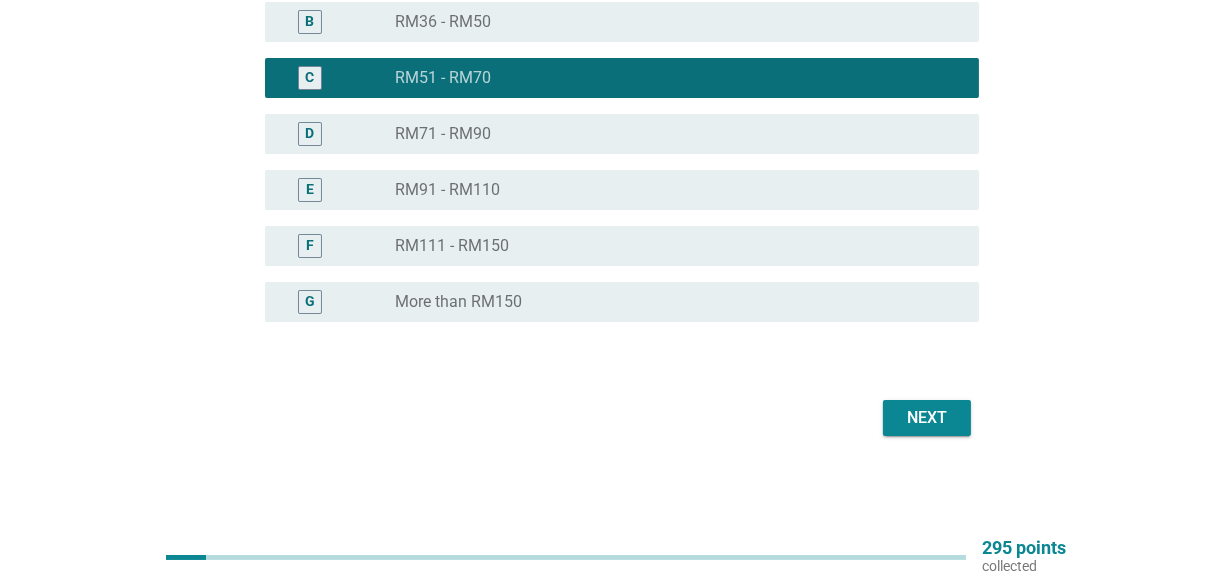 click on "Next" at bounding box center [615, 418] 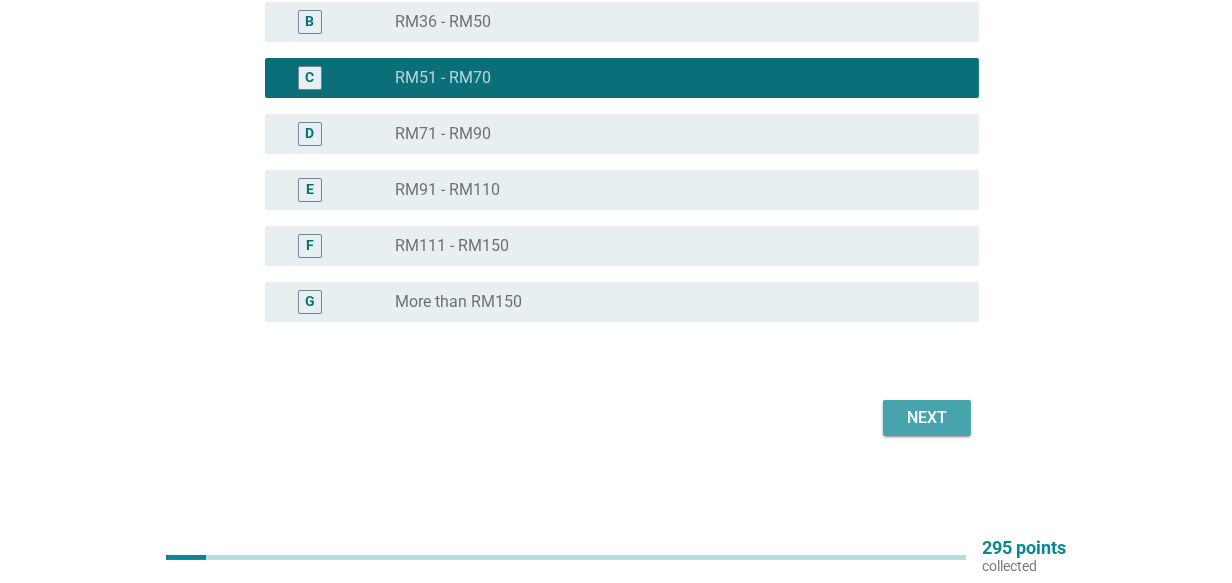 click on "Next" at bounding box center (927, 418) 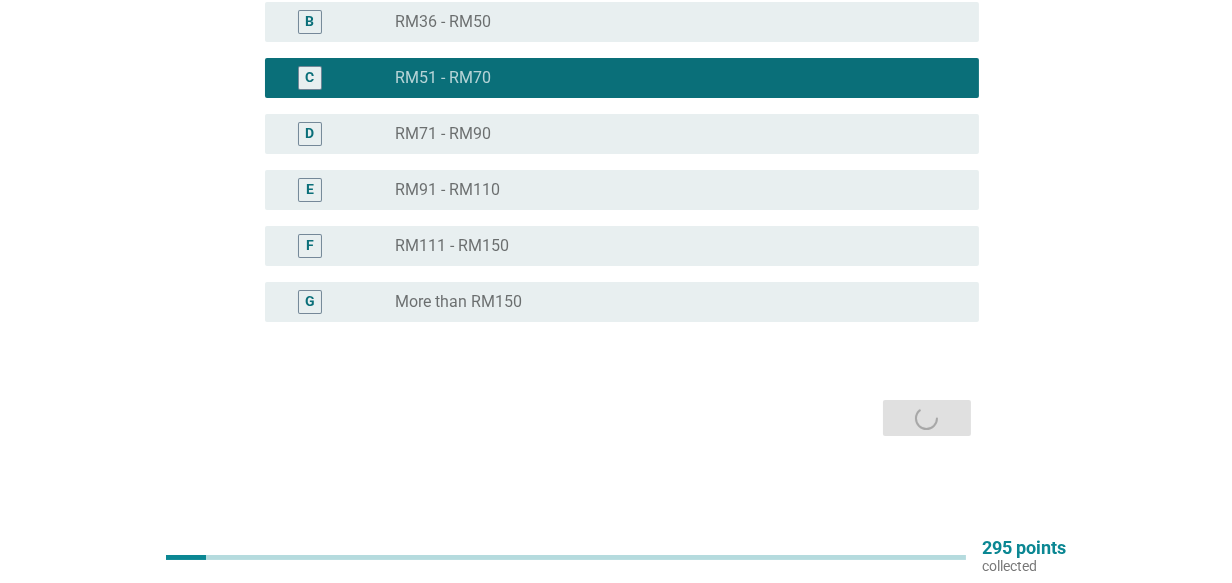 scroll, scrollTop: 0, scrollLeft: 0, axis: both 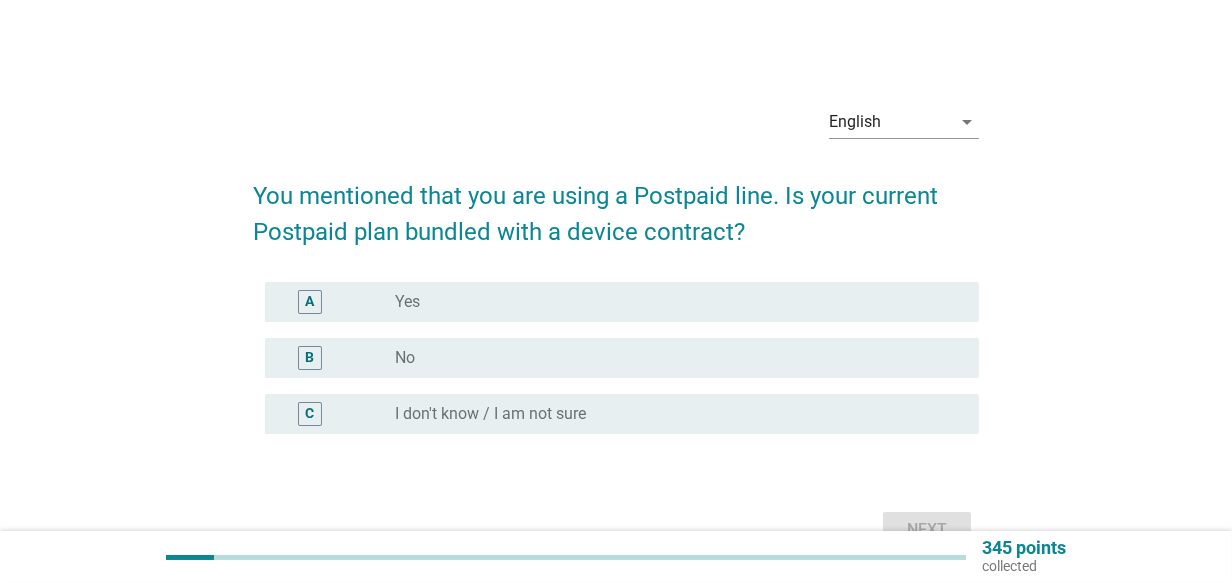 click on "B     radio_button_unchecked No" at bounding box center [621, 358] 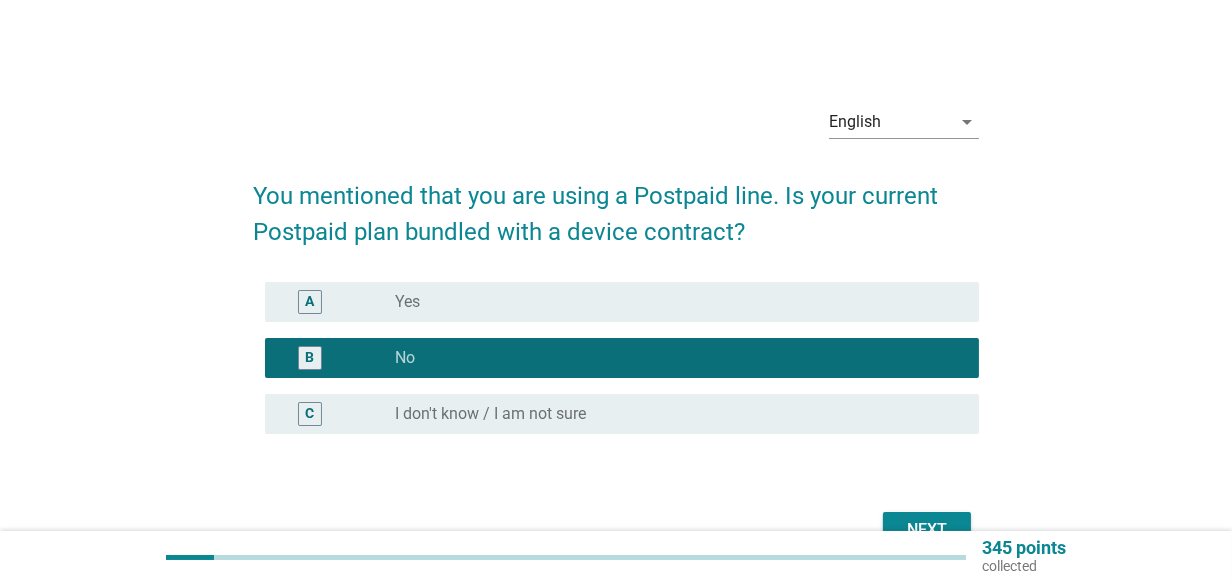 click on "Next" at bounding box center [927, 530] 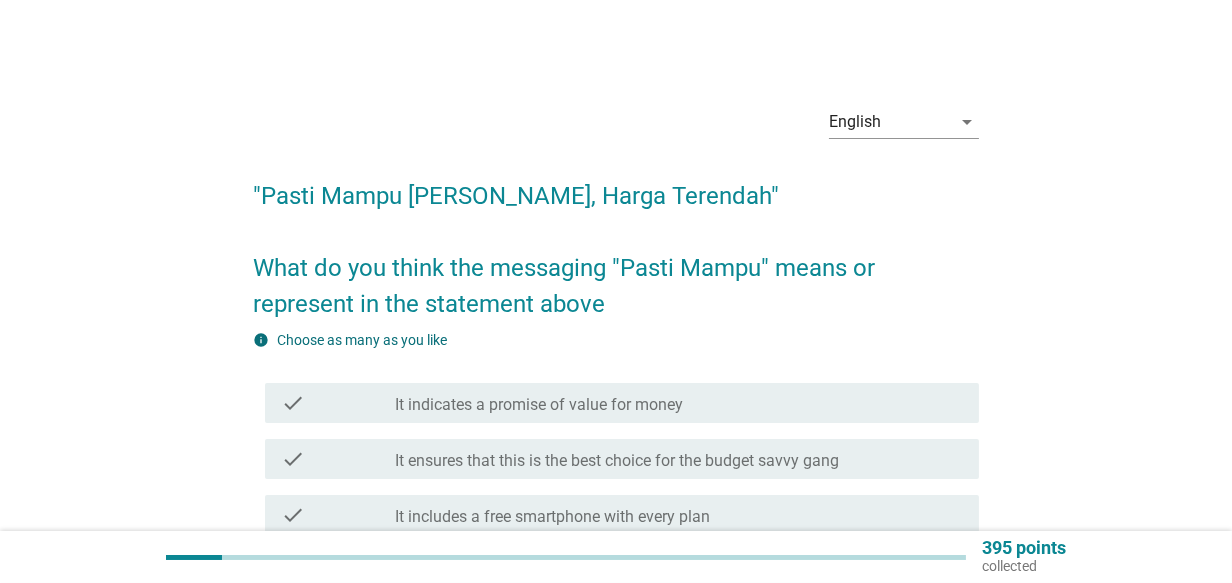 click on "It indicates a promise of value for money" at bounding box center [539, 405] 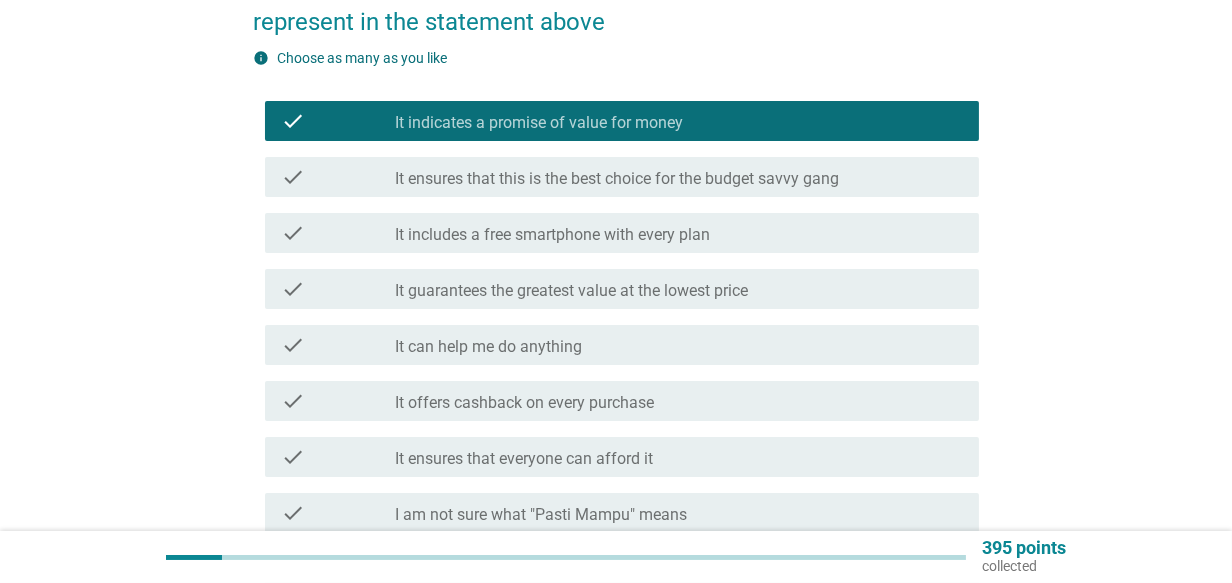 scroll, scrollTop: 278, scrollLeft: 0, axis: vertical 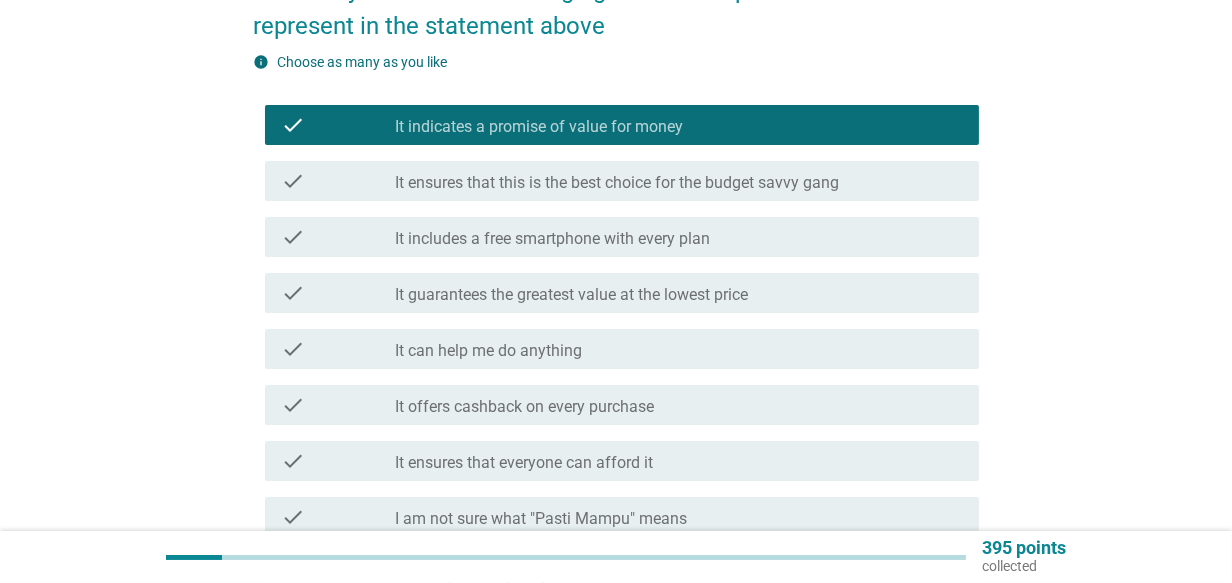 click on "check_box_outline_blank It ensures that this is the best choice for the budget savvy gang" at bounding box center (679, 181) 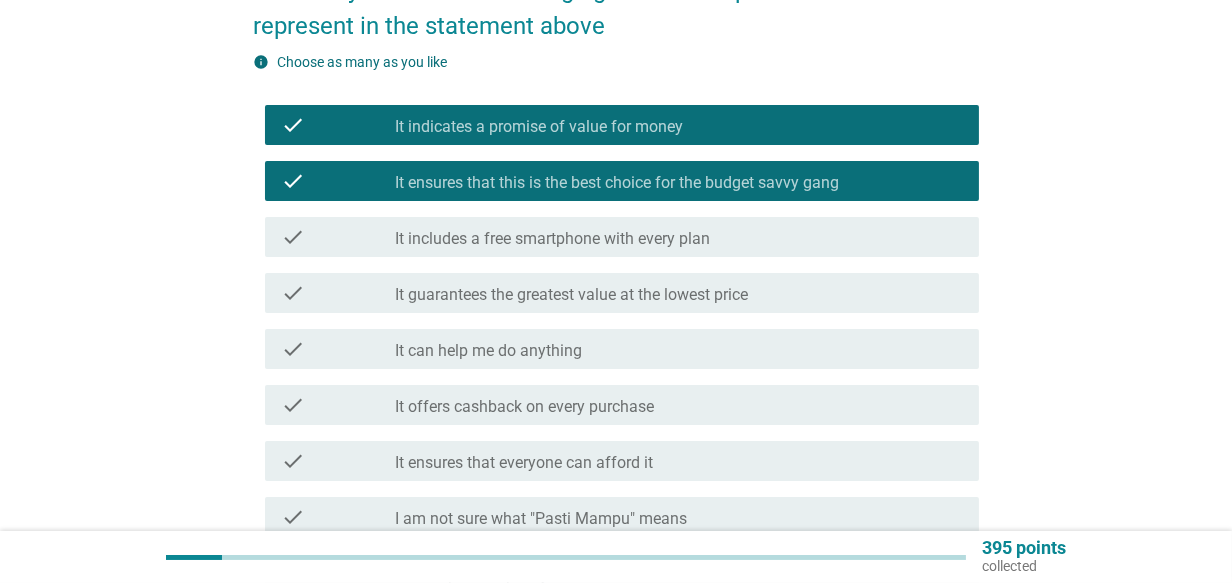 click on "check_box_outline_blank It guarantees the greatest value at the lowest price" at bounding box center [679, 293] 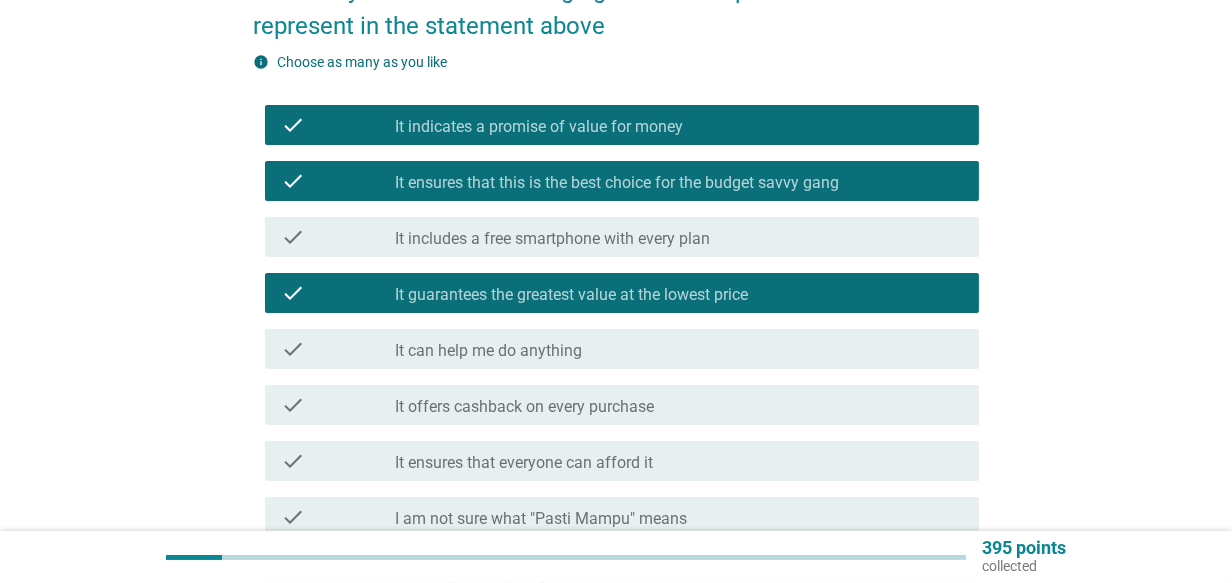 click on "It indicates a promise of value for money" at bounding box center [539, 127] 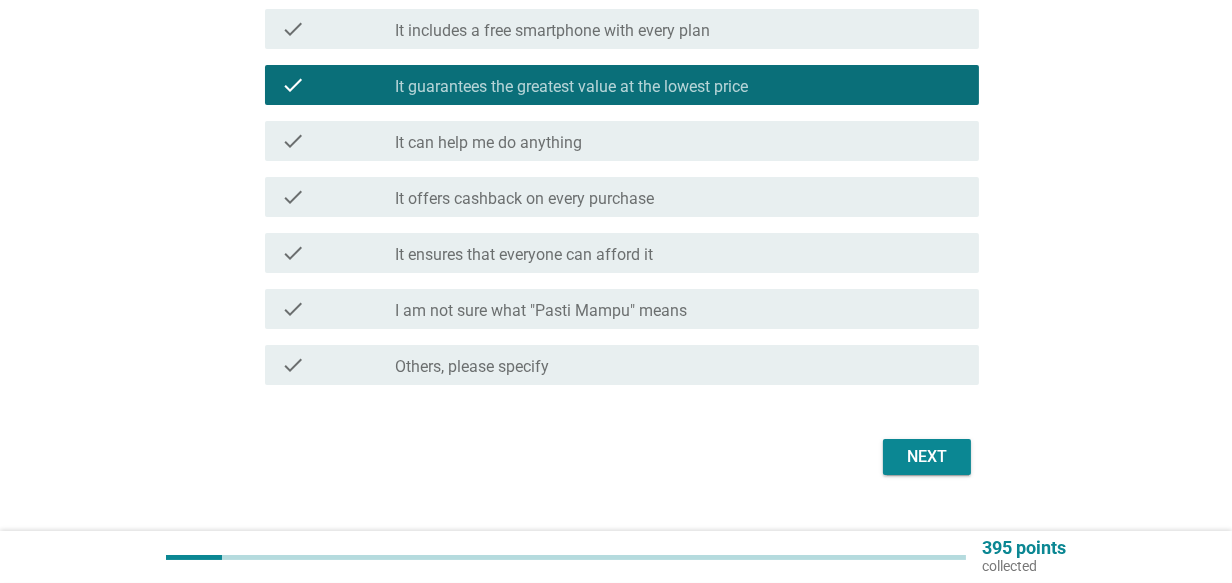 scroll, scrollTop: 525, scrollLeft: 0, axis: vertical 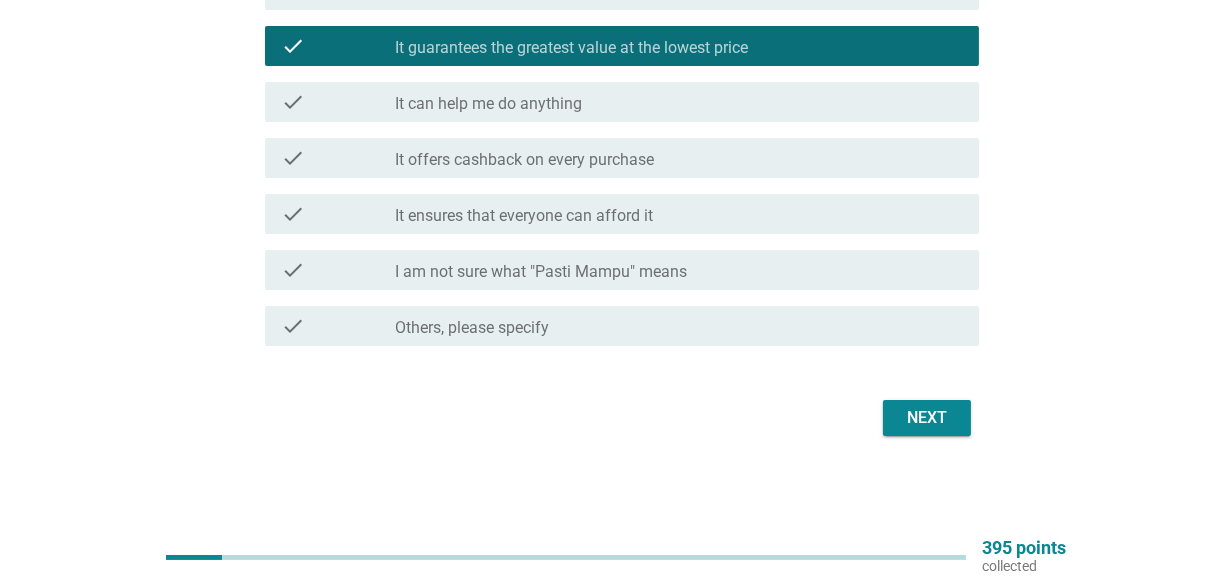 click on "It ensures that everyone can afford it" at bounding box center [524, 216] 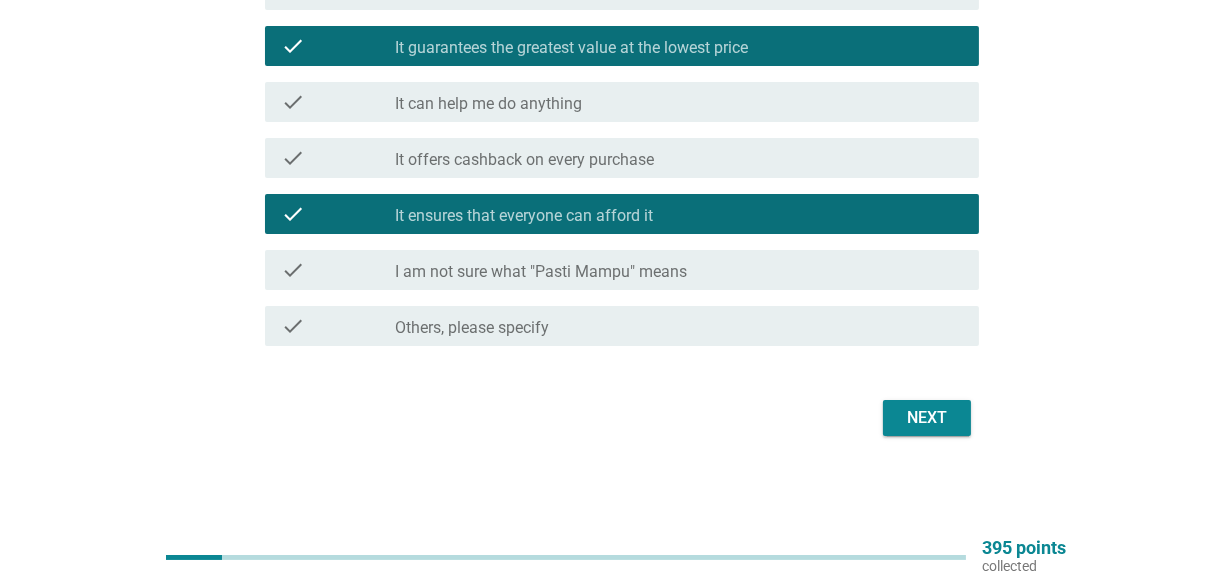 click on "Next" at bounding box center (927, 418) 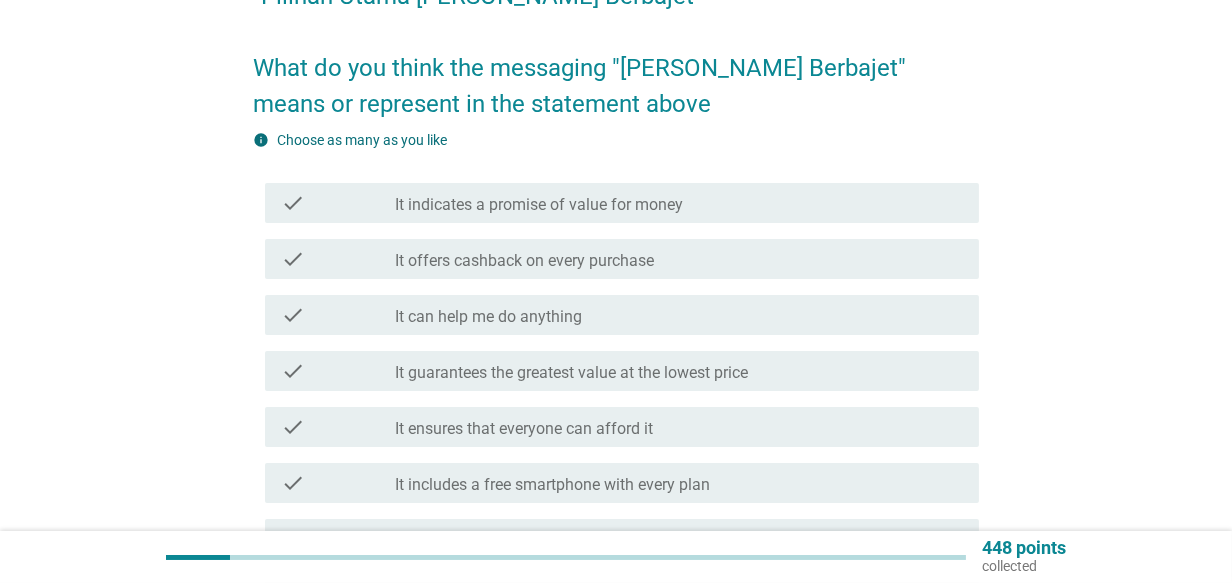 scroll, scrollTop: 300, scrollLeft: 0, axis: vertical 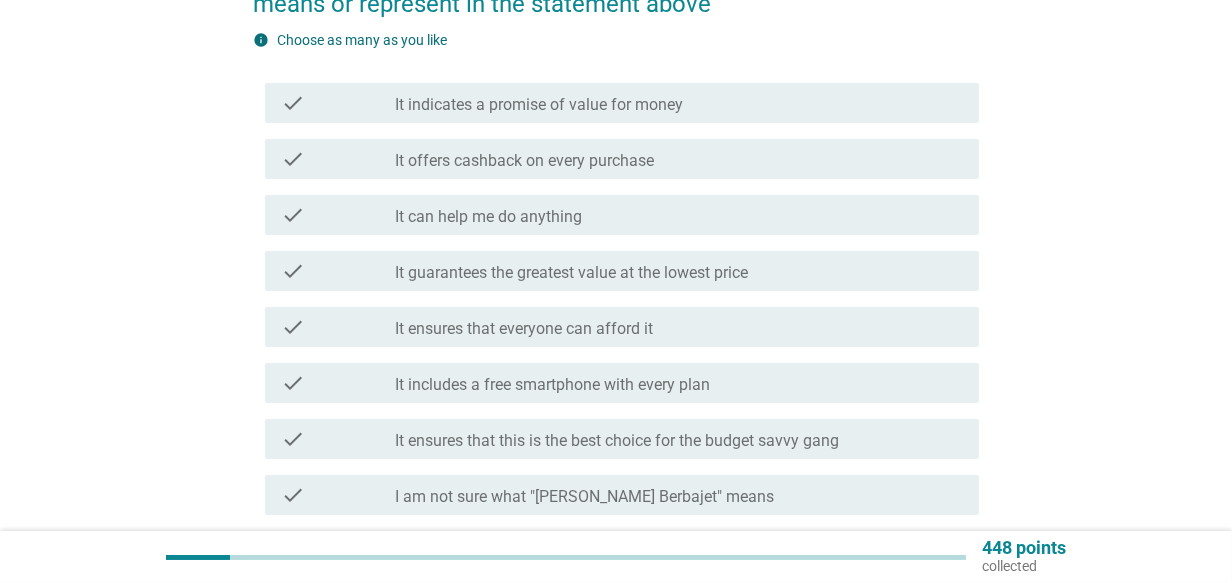 click on "check_box_outline_blank It guarantees the greatest value at the lowest price" at bounding box center [679, 271] 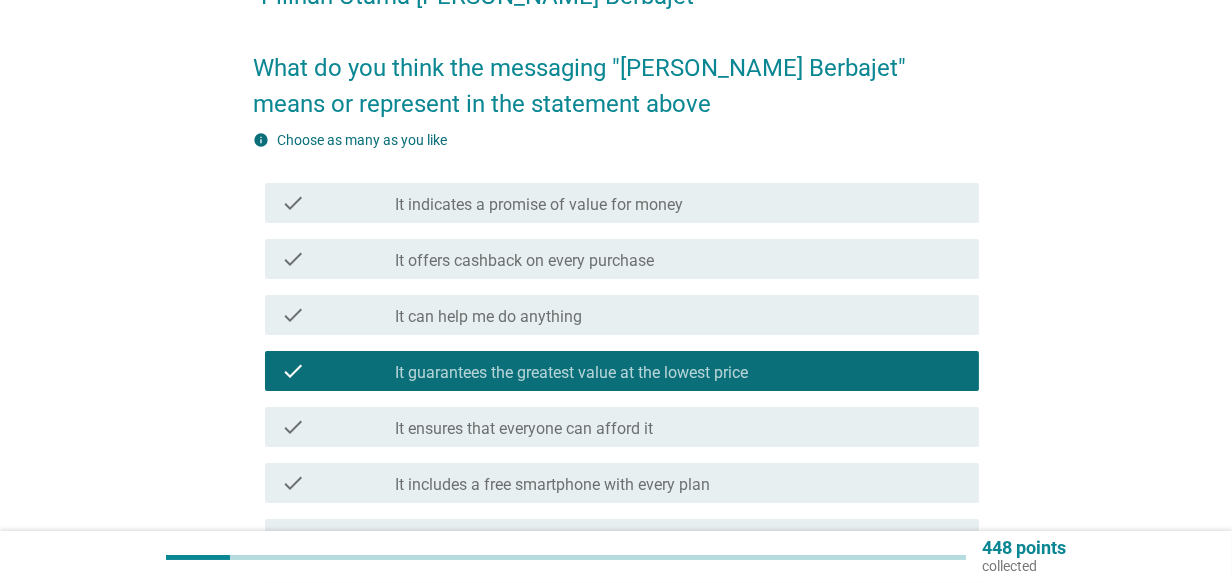 scroll, scrollTop: 525, scrollLeft: 0, axis: vertical 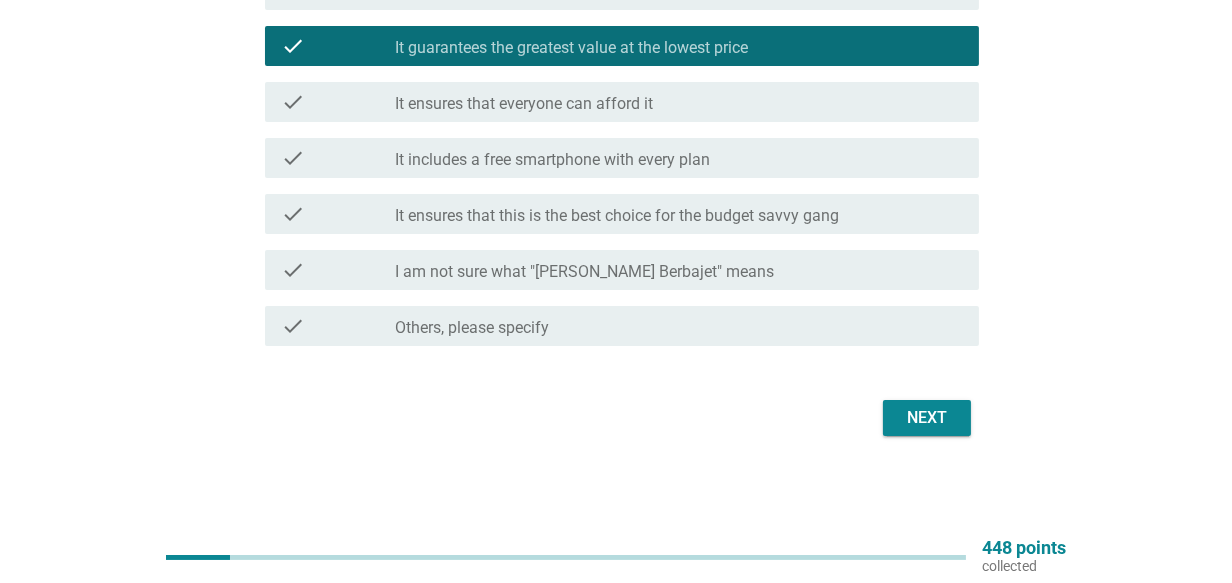 click on "Next" at bounding box center (927, 418) 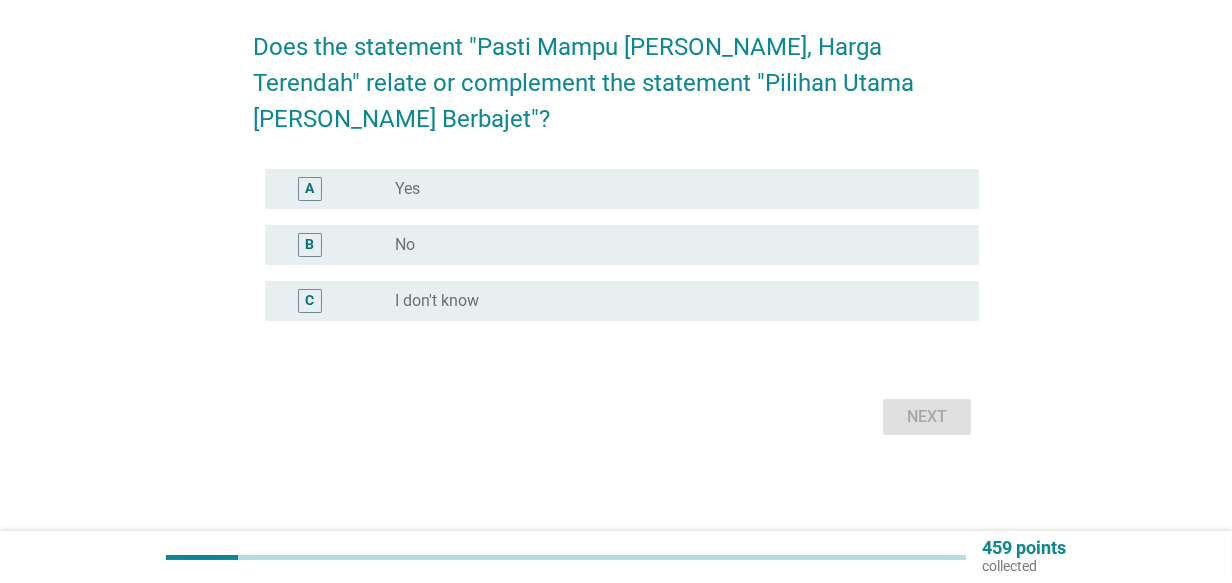 scroll, scrollTop: 0, scrollLeft: 0, axis: both 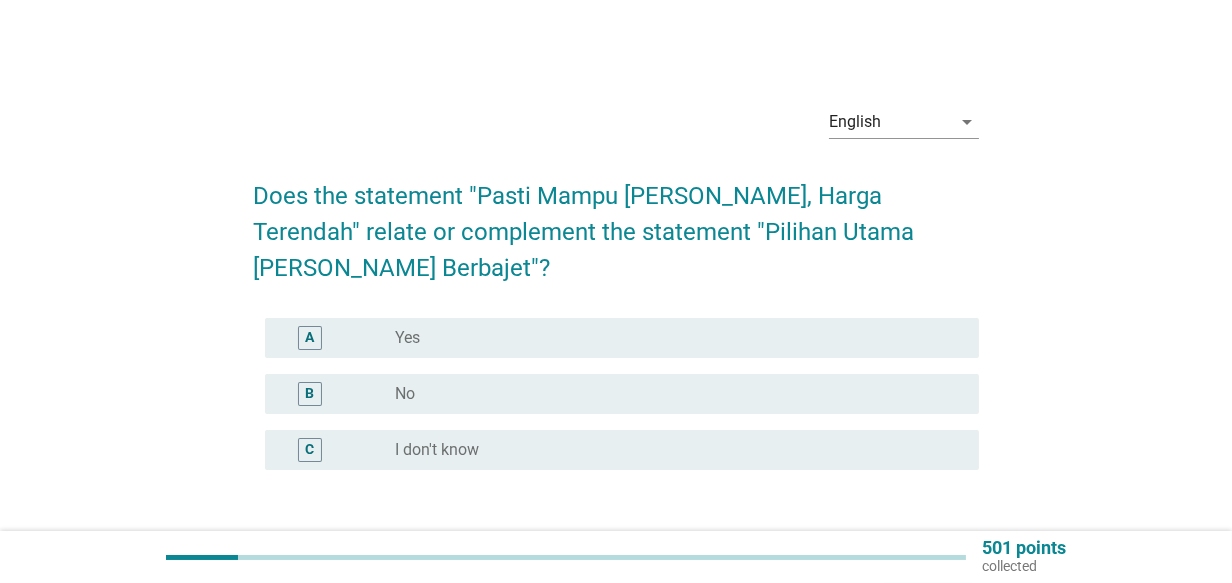 click on "radio_button_unchecked Yes" at bounding box center [679, 338] 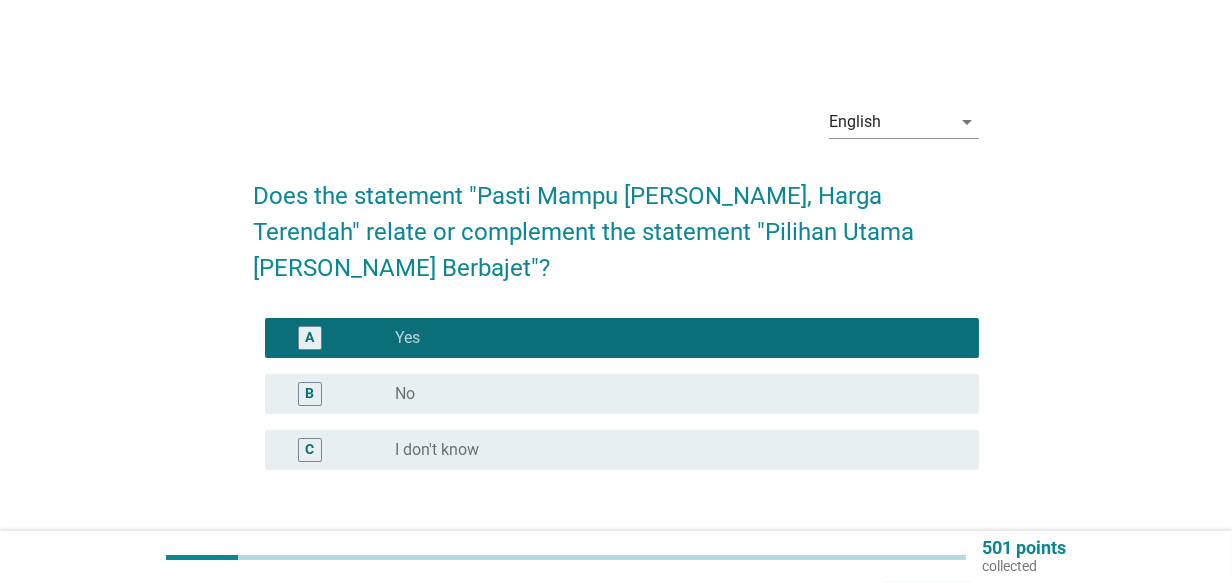 scroll, scrollTop: 148, scrollLeft: 0, axis: vertical 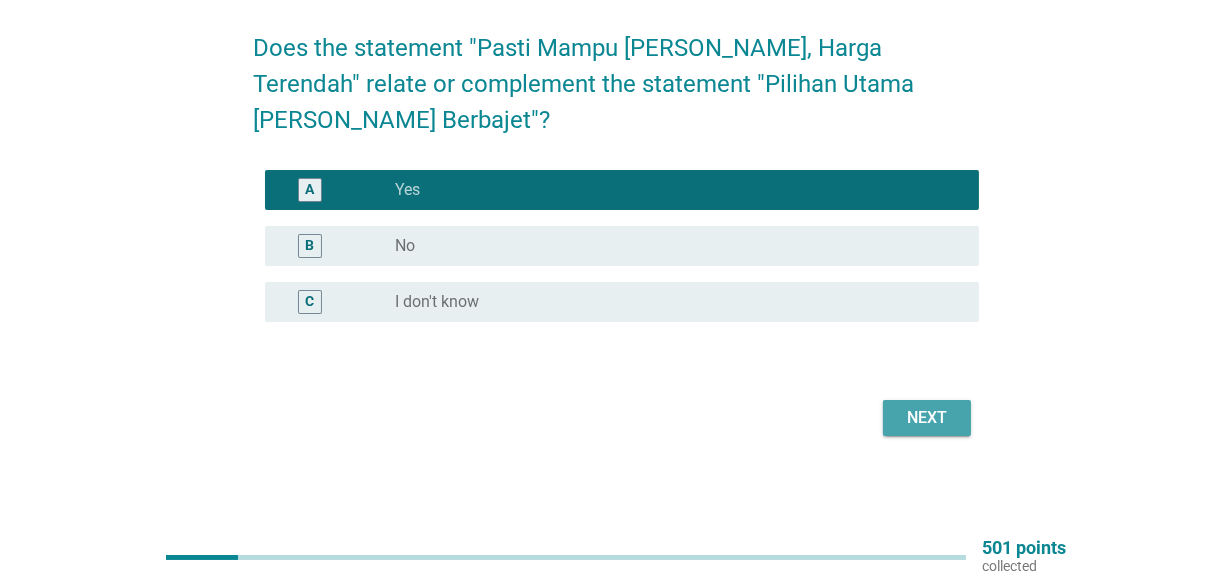 click on "Next" at bounding box center (927, 418) 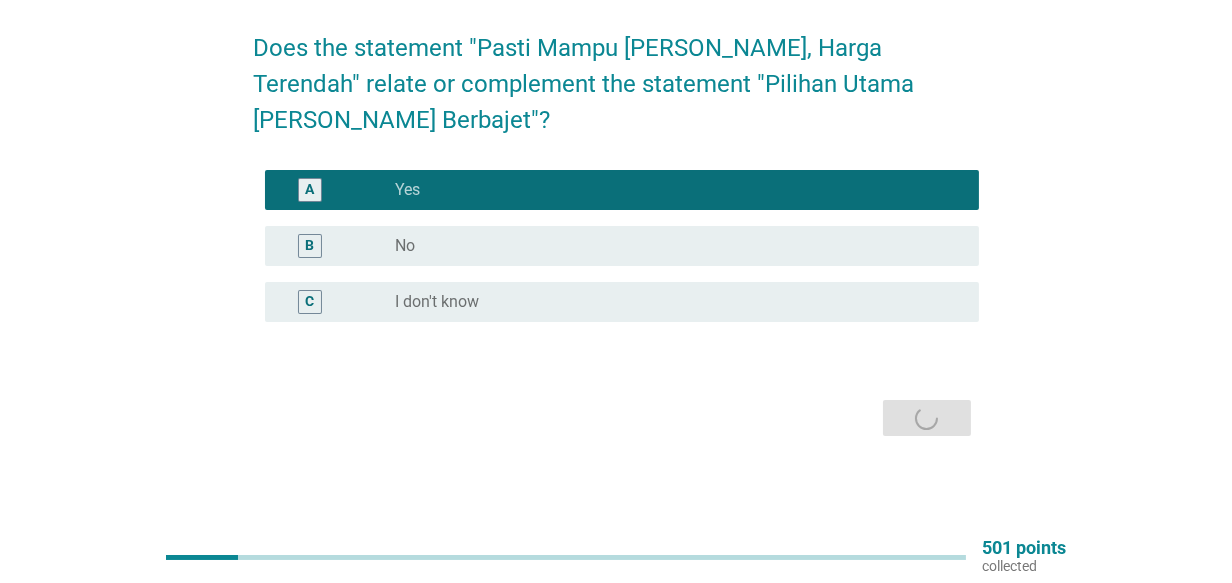 scroll, scrollTop: 0, scrollLeft: 0, axis: both 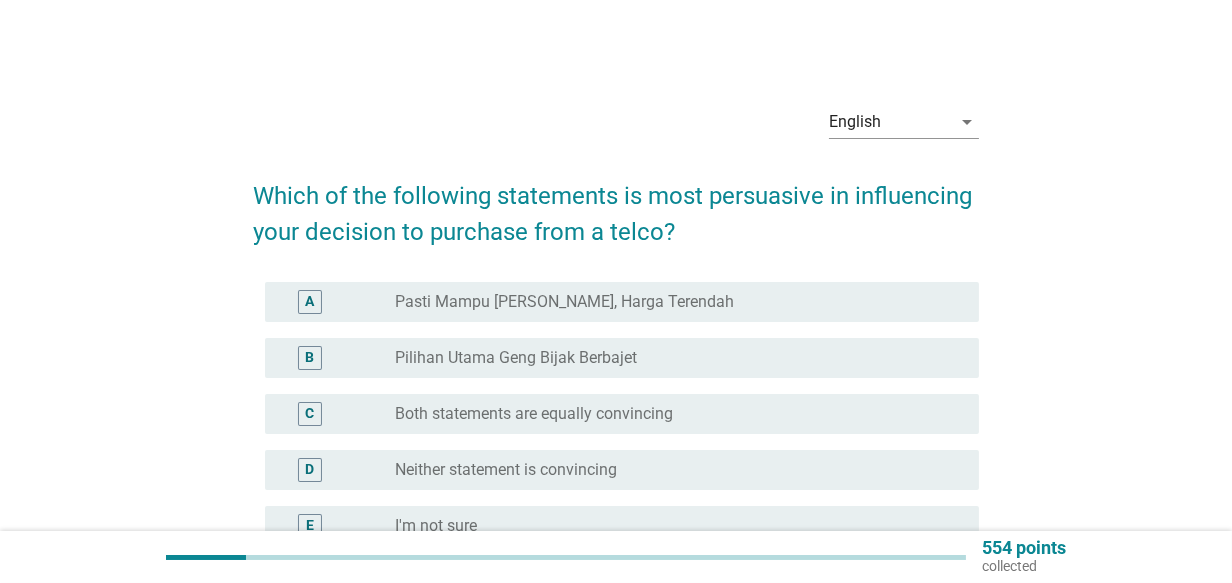 click on "Pasti Mampu [PERSON_NAME], Harga Terendah" at bounding box center [564, 302] 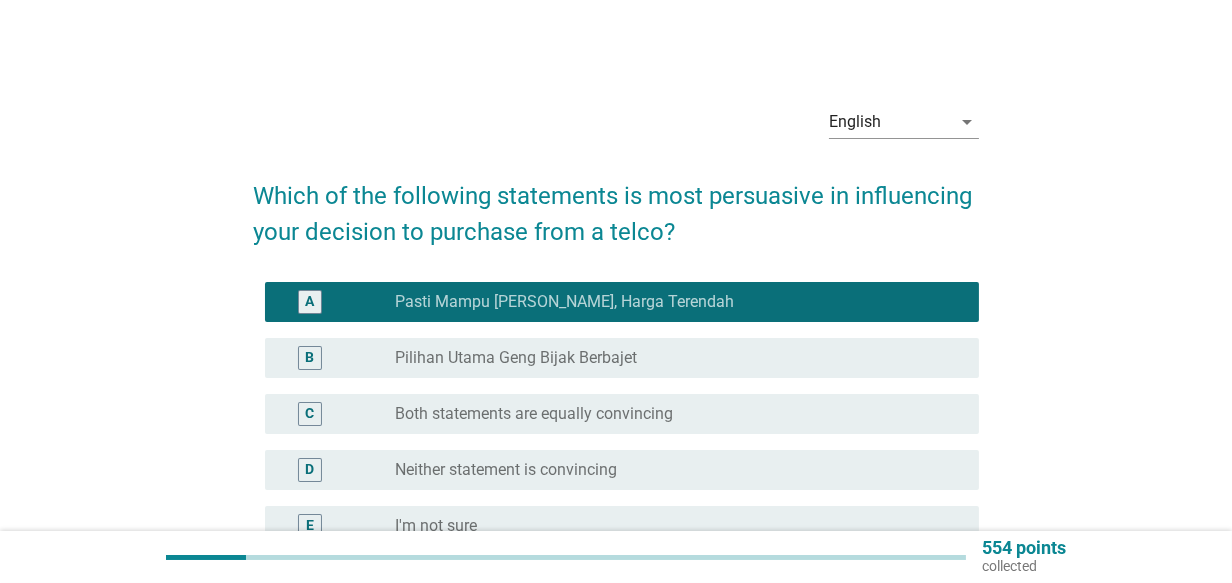 scroll, scrollTop: 224, scrollLeft: 0, axis: vertical 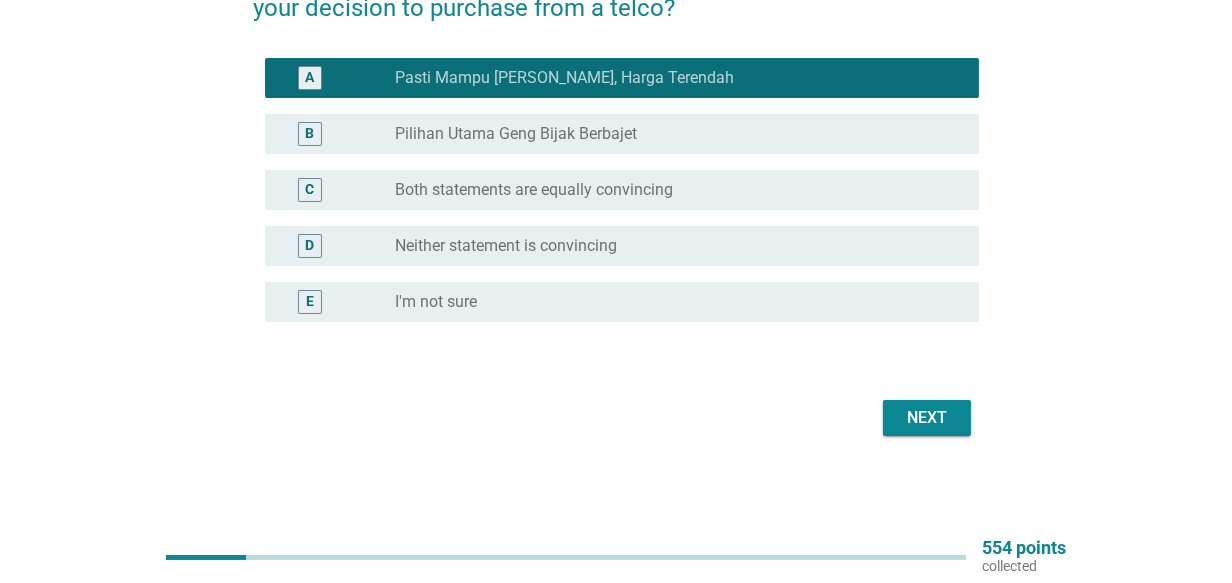 click on "Next" at bounding box center (927, 418) 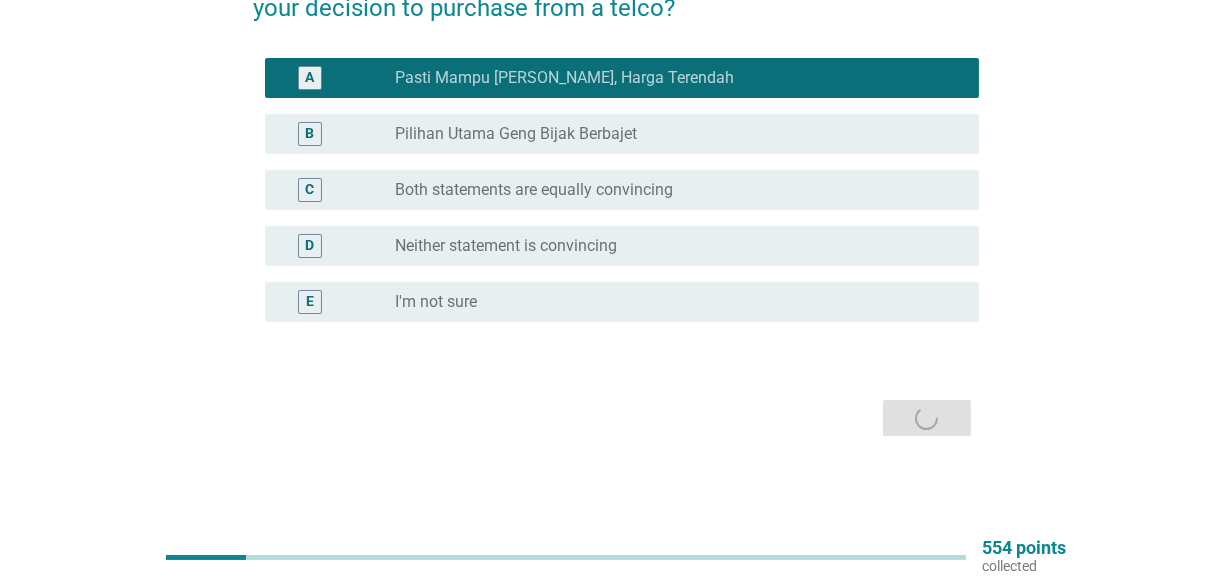 scroll, scrollTop: 0, scrollLeft: 0, axis: both 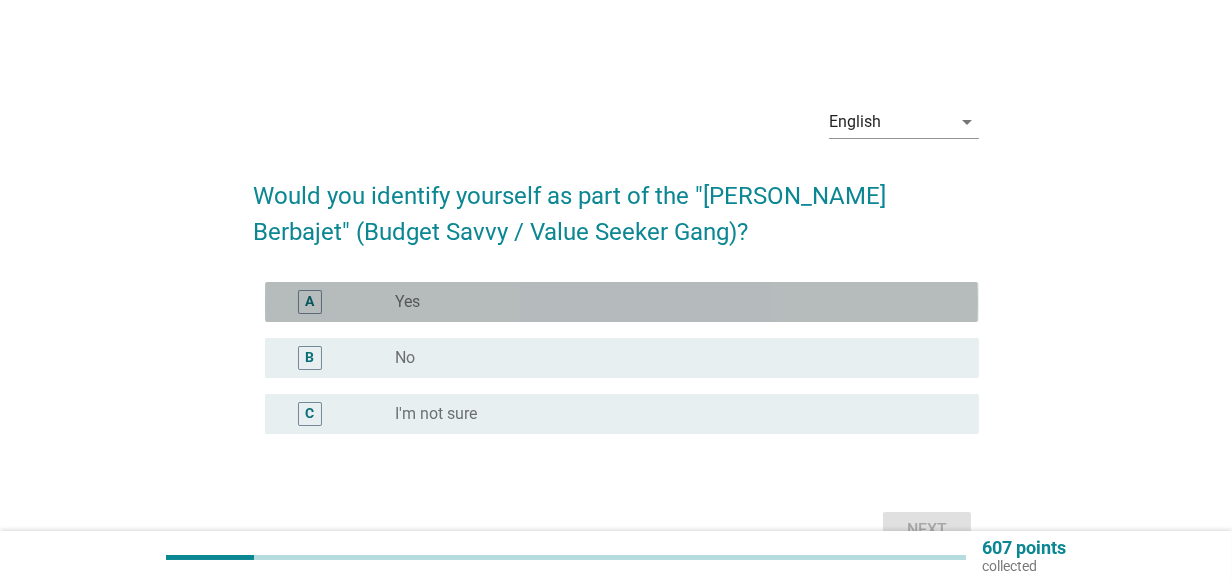 click on "radio_button_unchecked Yes" at bounding box center (671, 302) 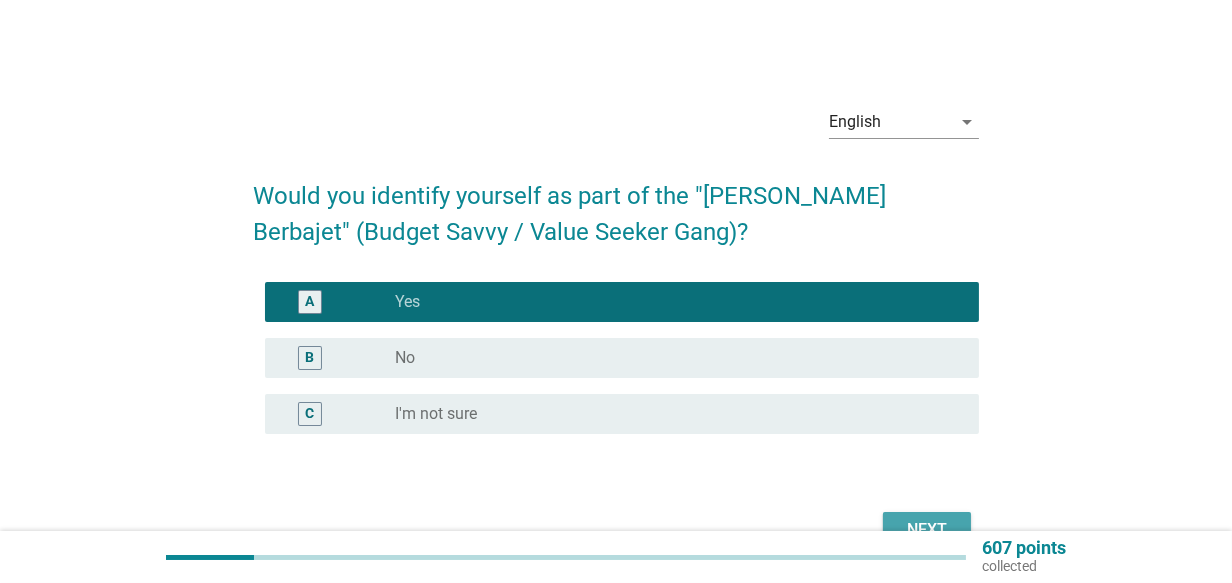 click on "Next" at bounding box center (927, 530) 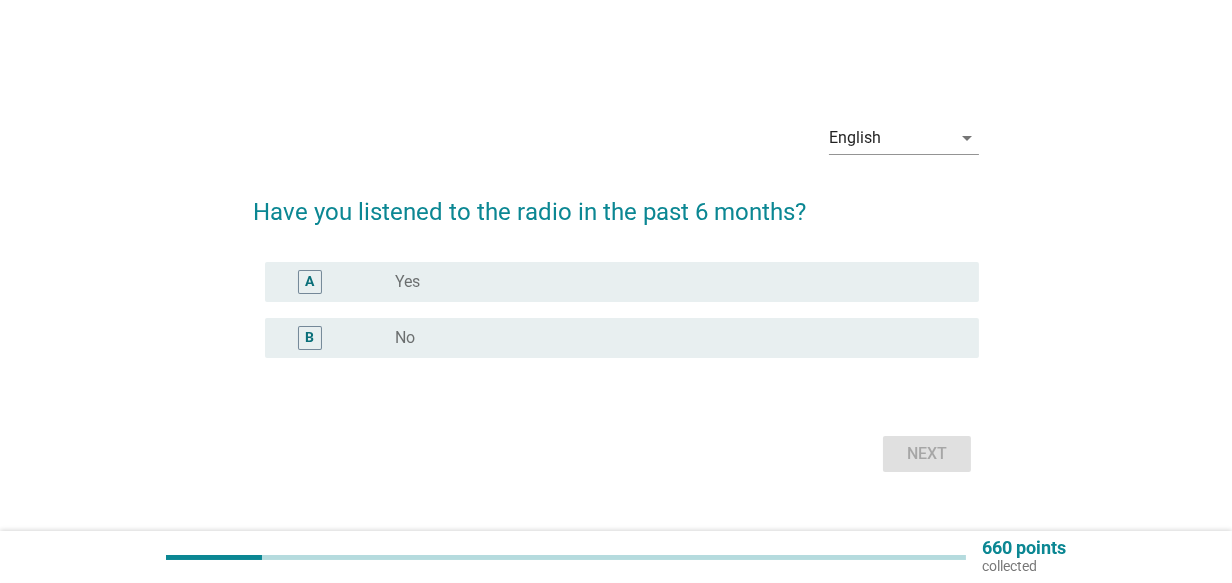 click on "radio_button_unchecked Yes" at bounding box center [671, 282] 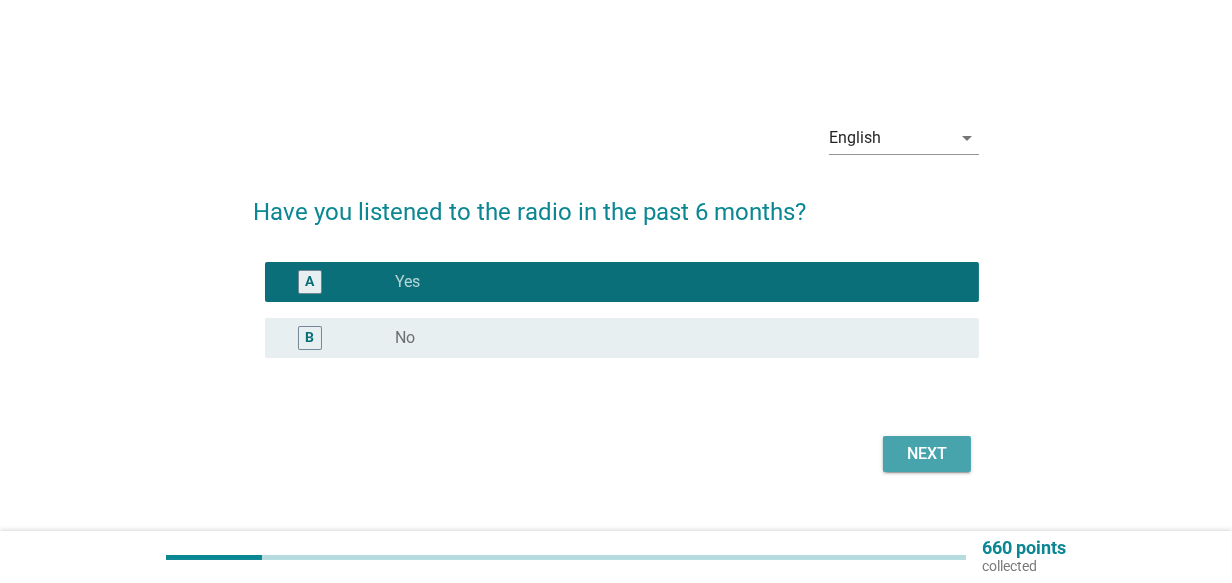 click on "Next" at bounding box center [927, 454] 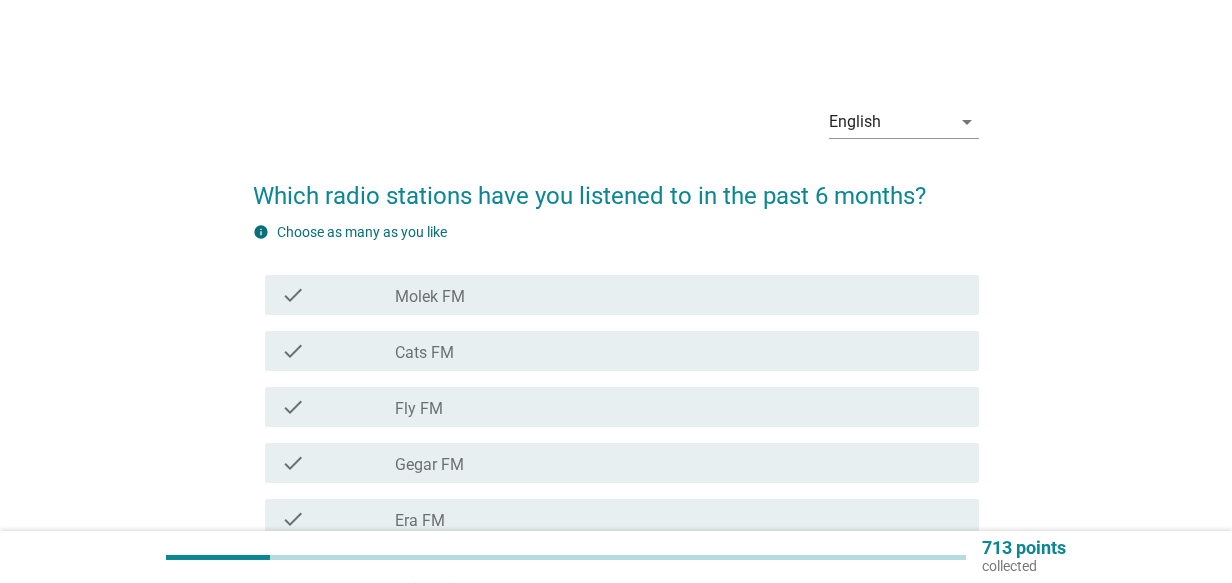 scroll, scrollTop: 300, scrollLeft: 0, axis: vertical 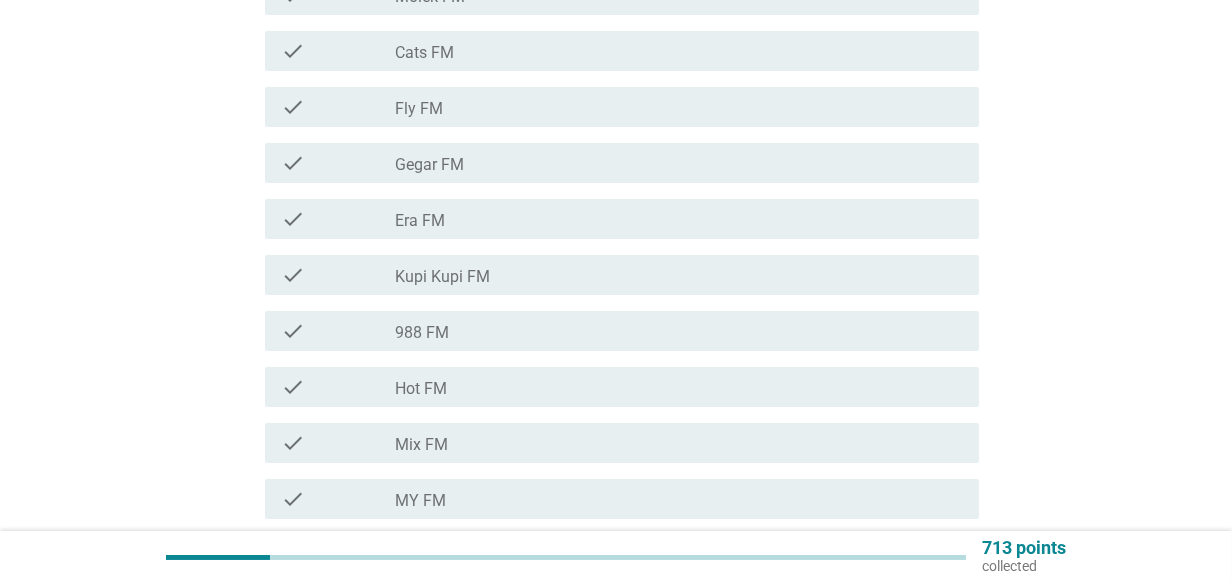 click on "MY FM" at bounding box center (420, 501) 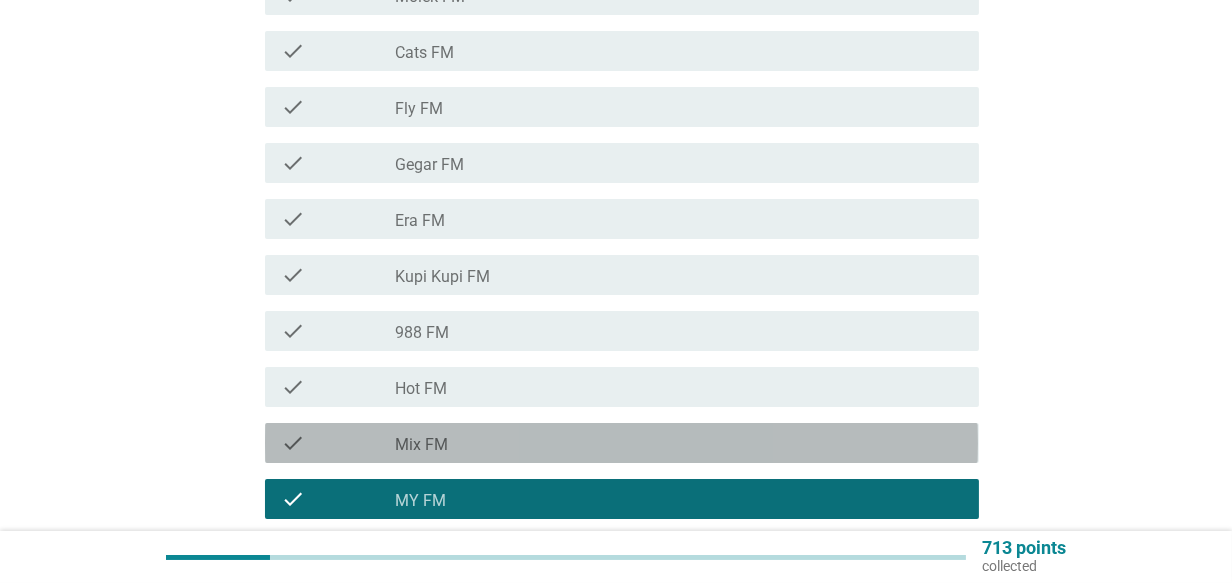 click on "Mix FM" at bounding box center [421, 445] 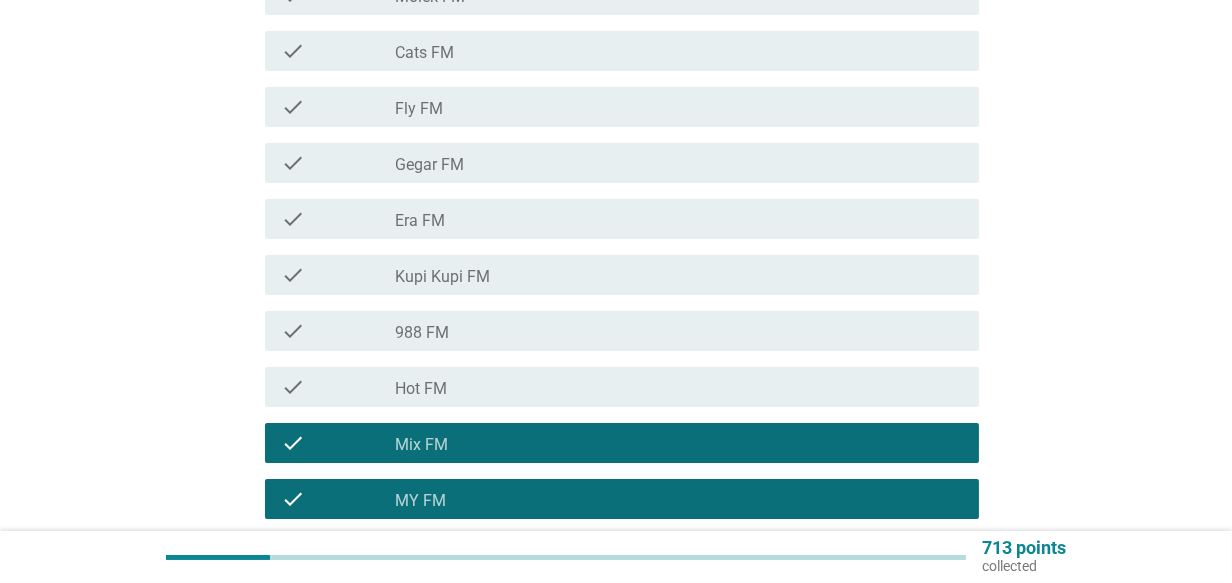 scroll, scrollTop: 600, scrollLeft: 0, axis: vertical 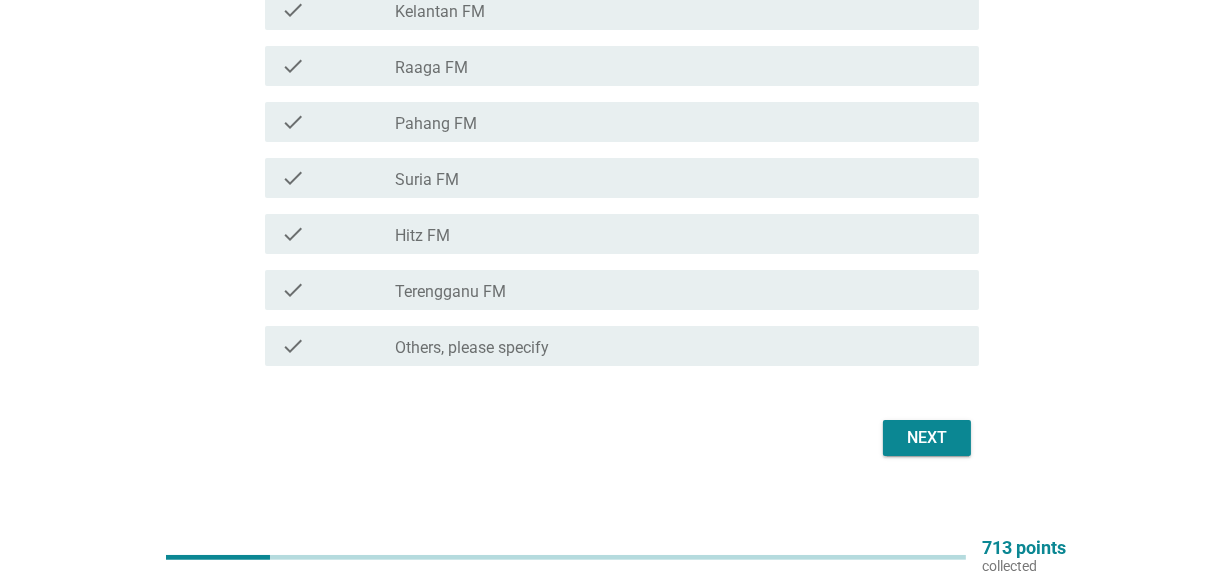 click on "check" at bounding box center (338, 234) 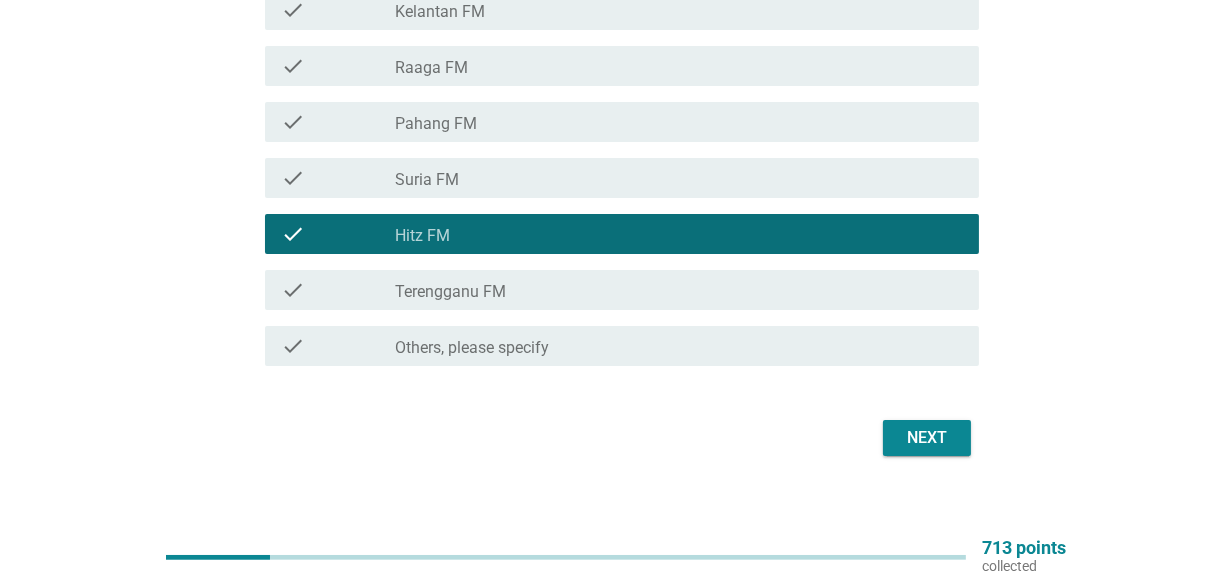 click on "Next" at bounding box center [927, 438] 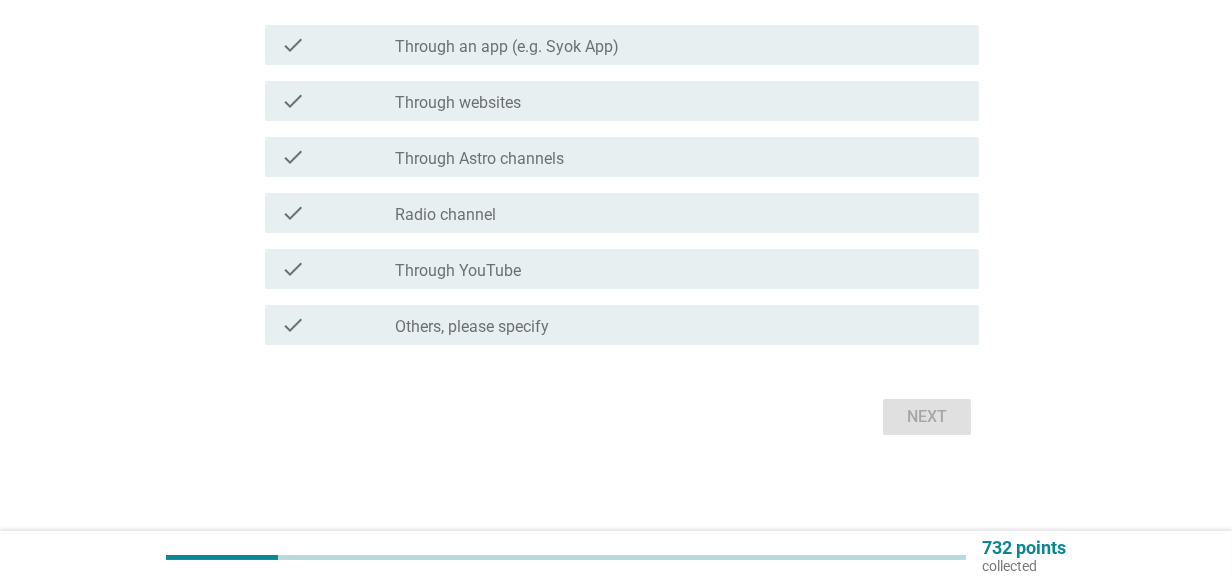 scroll, scrollTop: 0, scrollLeft: 0, axis: both 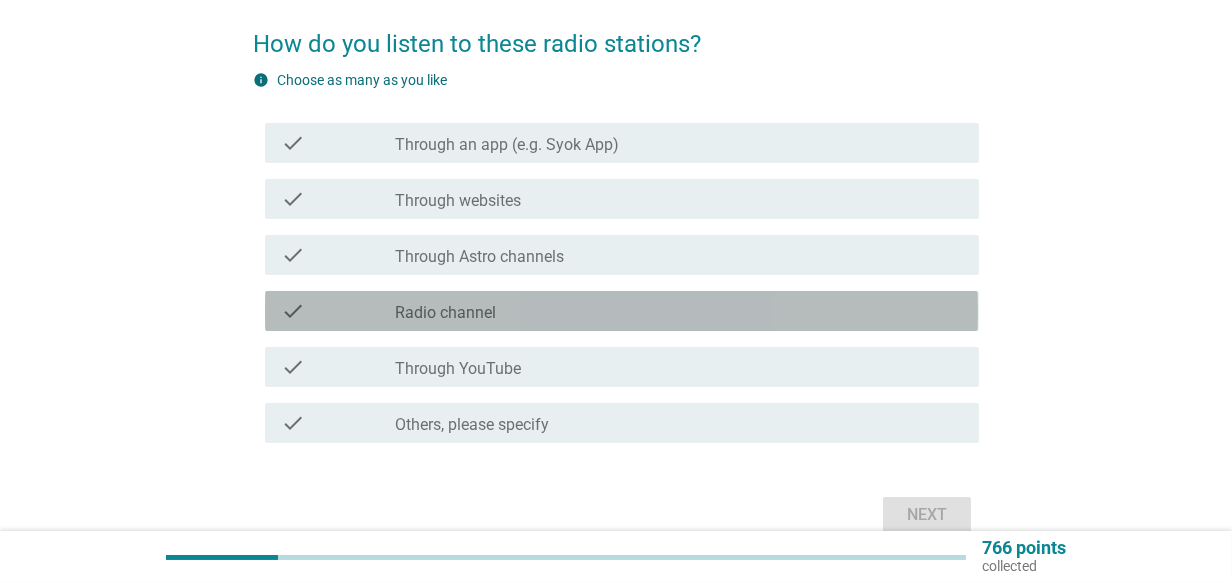 click on "Radio channel" at bounding box center (445, 313) 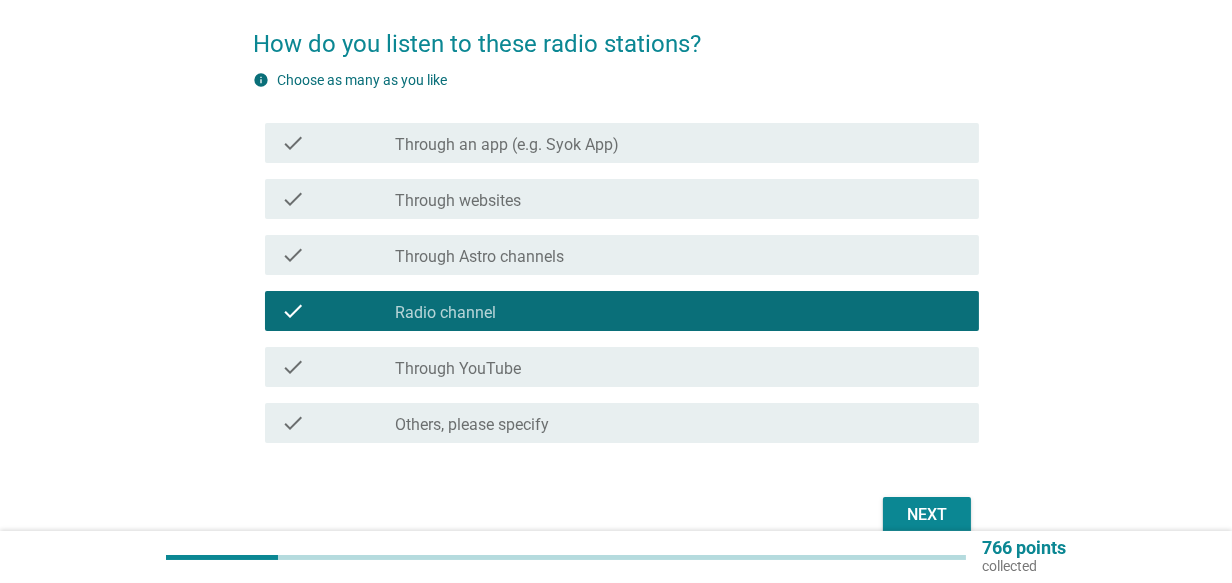 click on "Next" at bounding box center (927, 515) 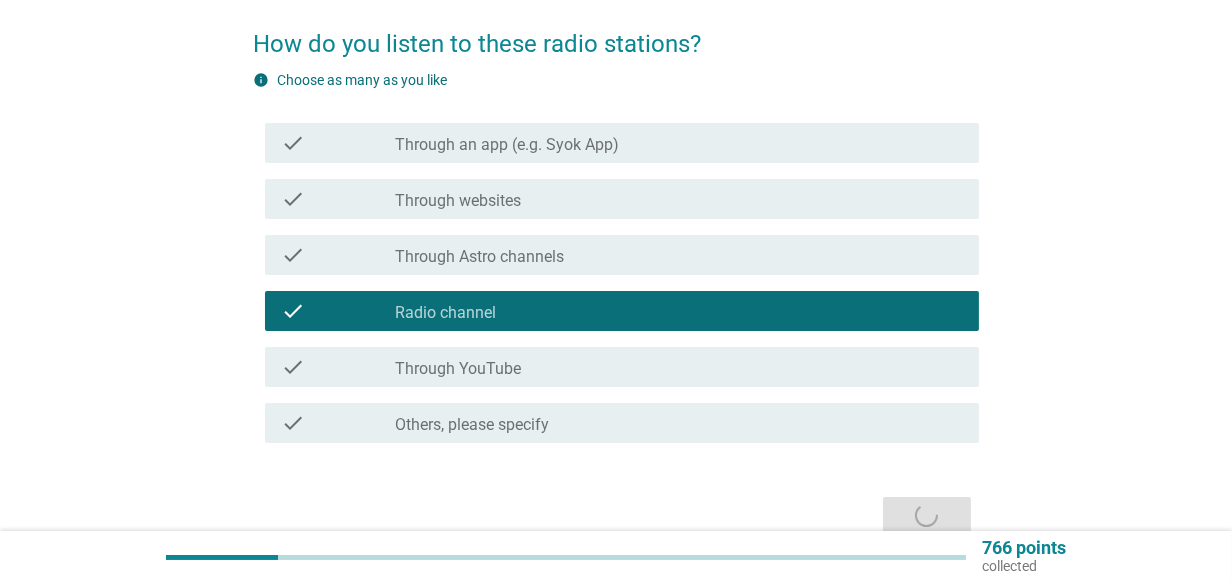 scroll, scrollTop: 0, scrollLeft: 0, axis: both 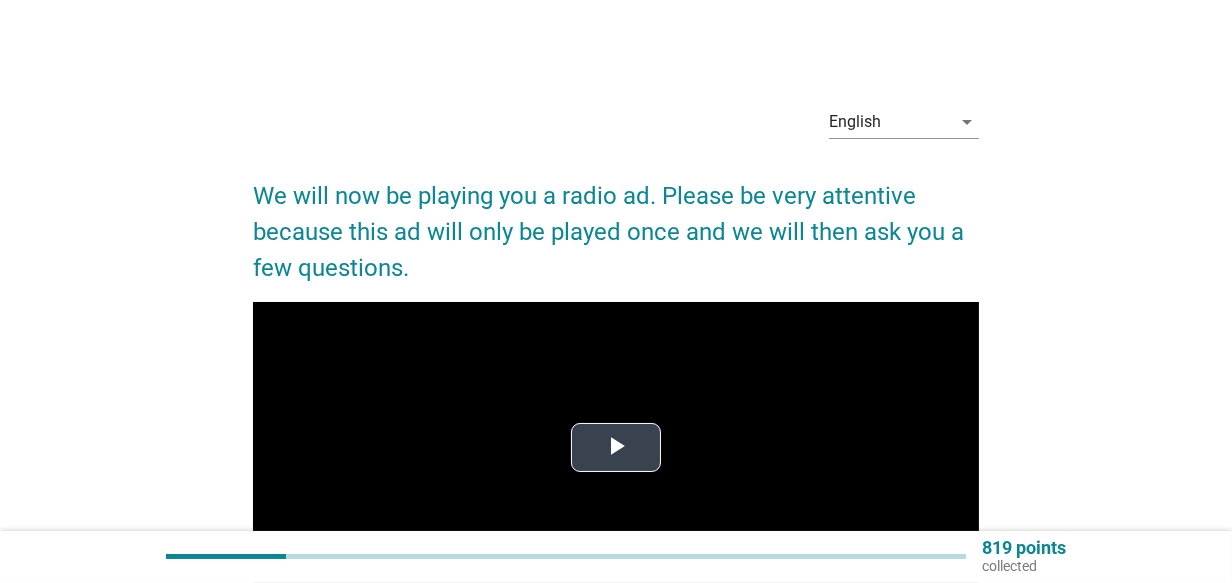 click at bounding box center [616, 448] 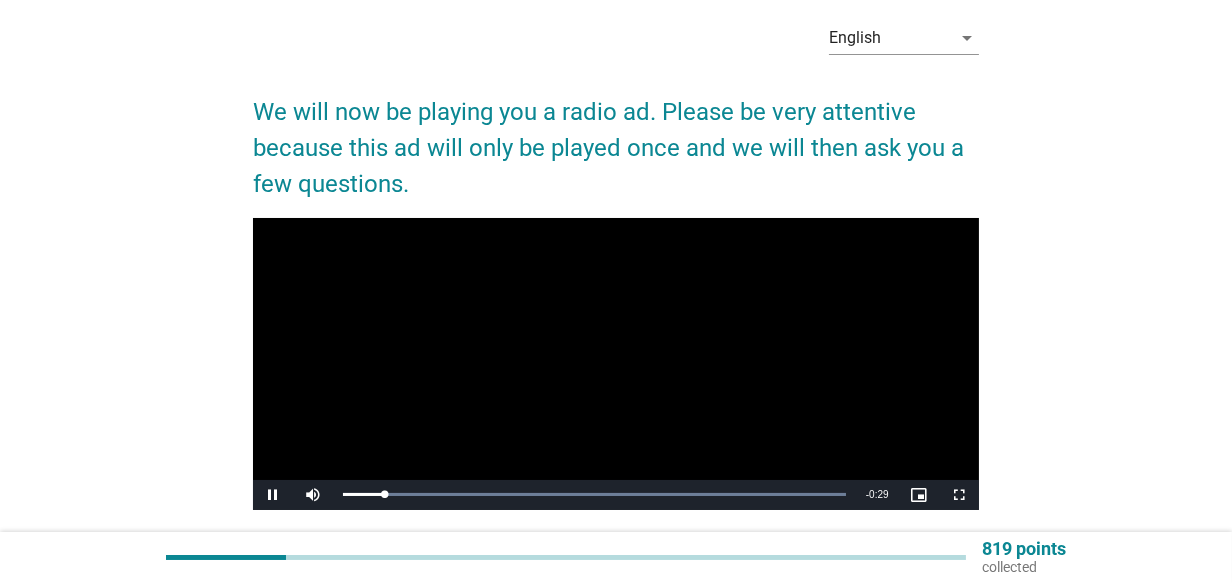 scroll, scrollTop: 87, scrollLeft: 0, axis: vertical 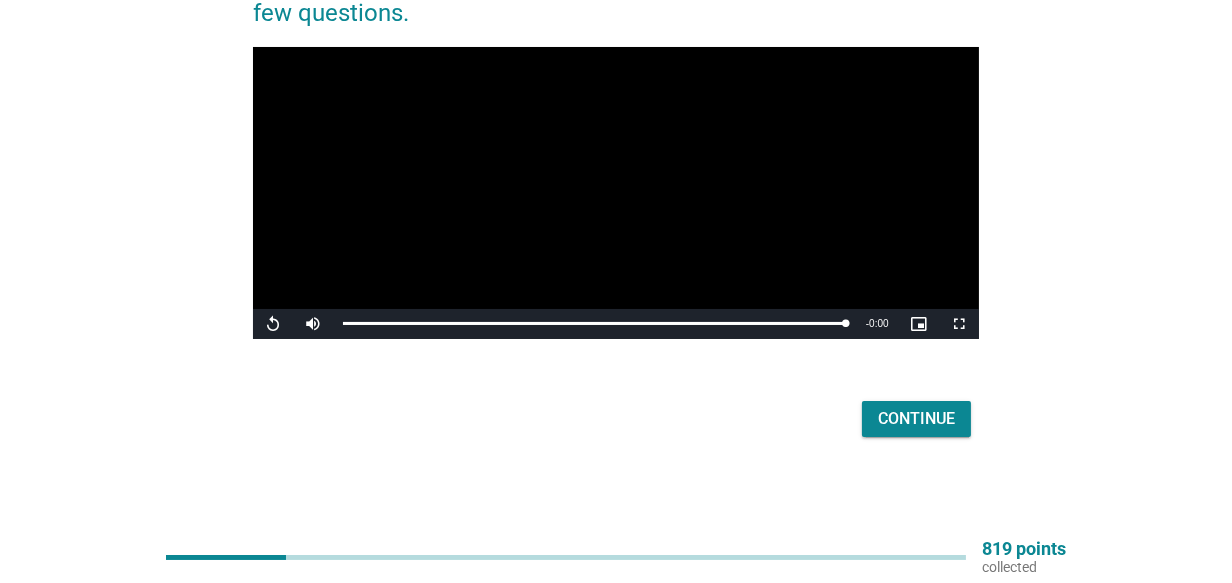 click on "Continue" at bounding box center [916, 419] 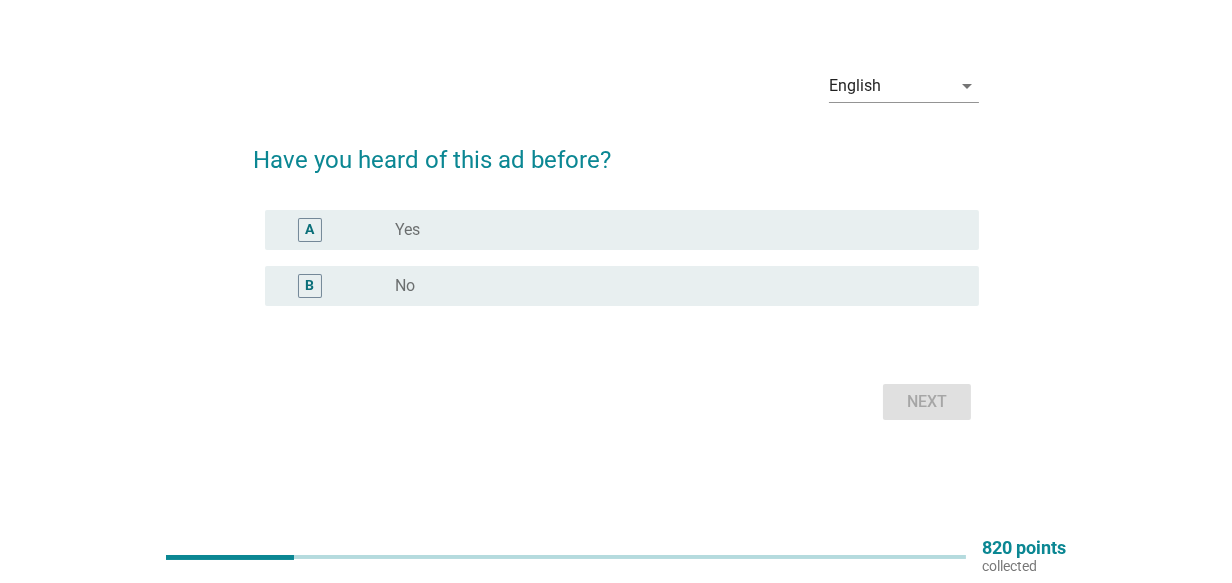 scroll, scrollTop: 0, scrollLeft: 0, axis: both 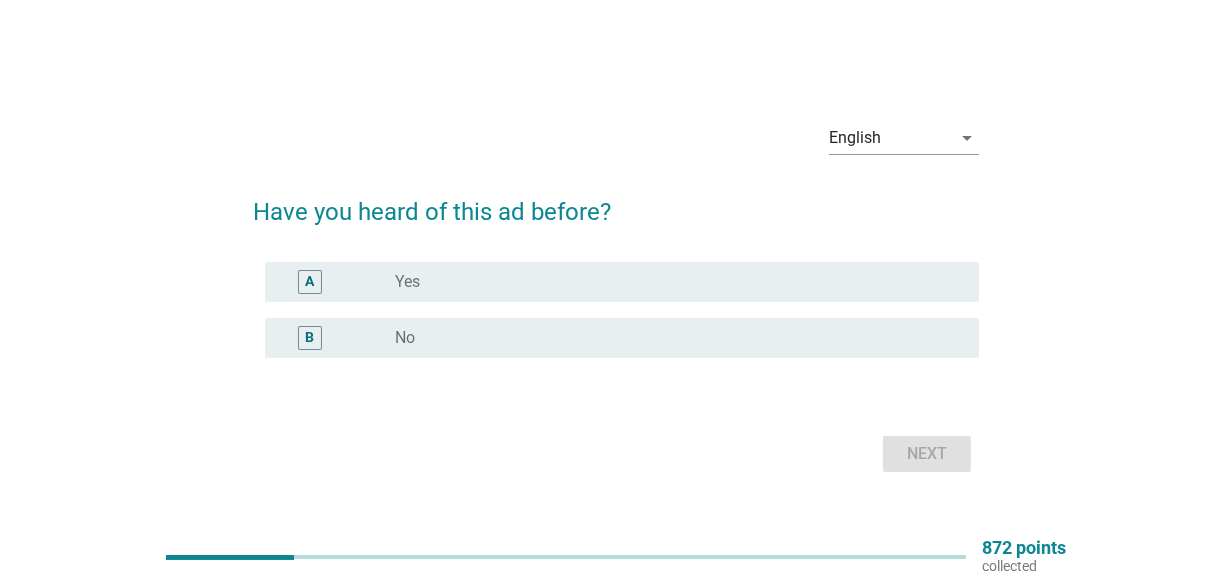 click on "radio_button_unchecked Yes" at bounding box center [671, 282] 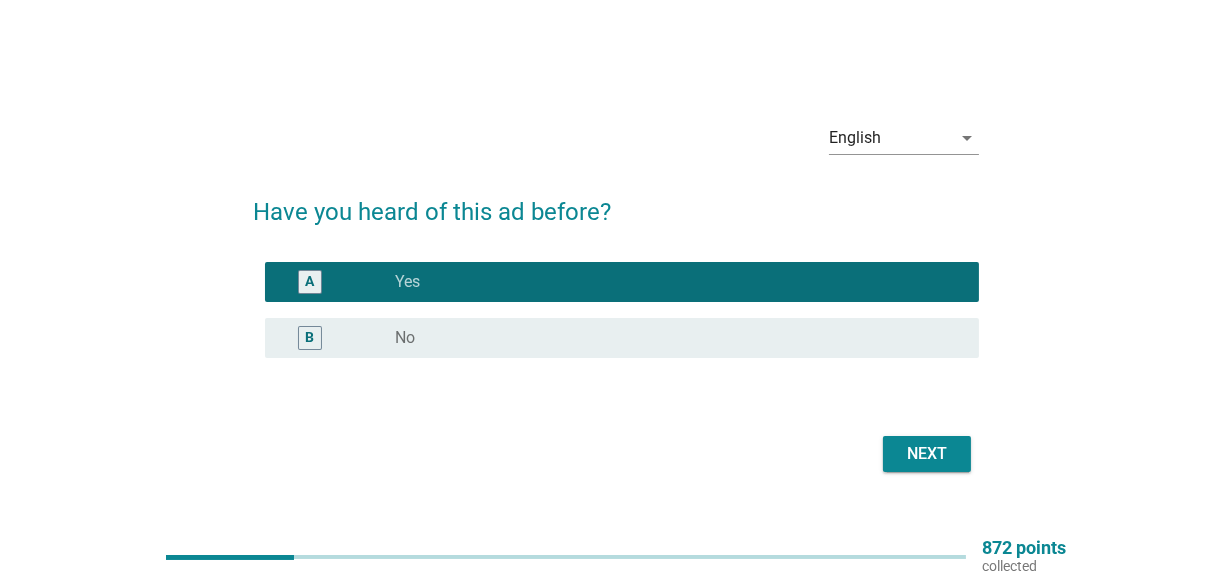 click on "Next" at bounding box center [927, 454] 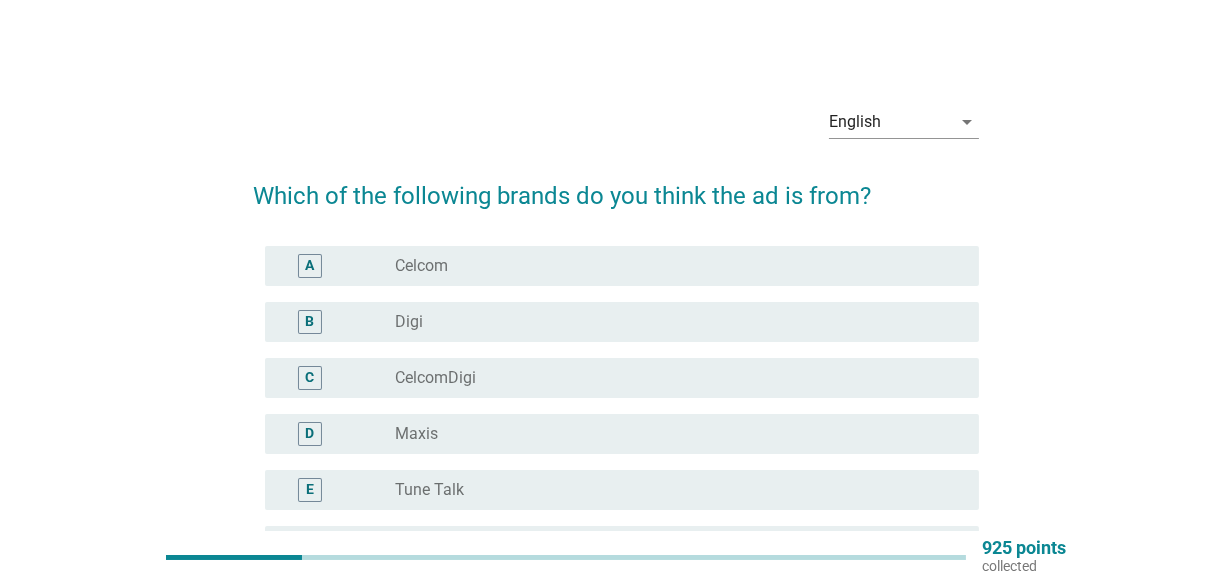 click on "radio_button_unchecked Celcom" at bounding box center [671, 266] 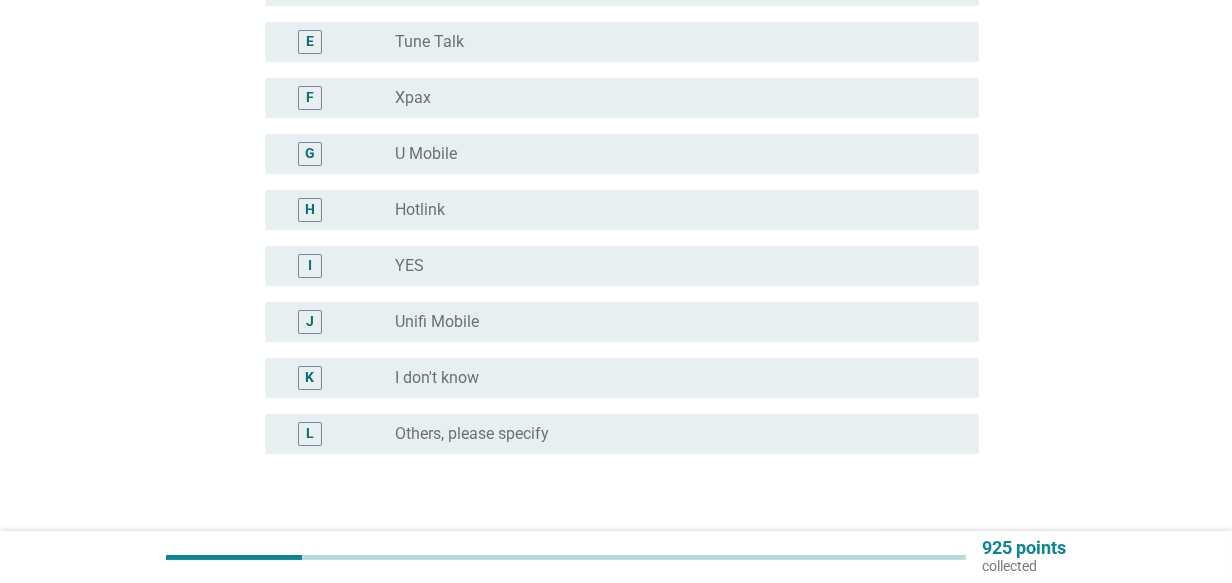 scroll, scrollTop: 222, scrollLeft: 0, axis: vertical 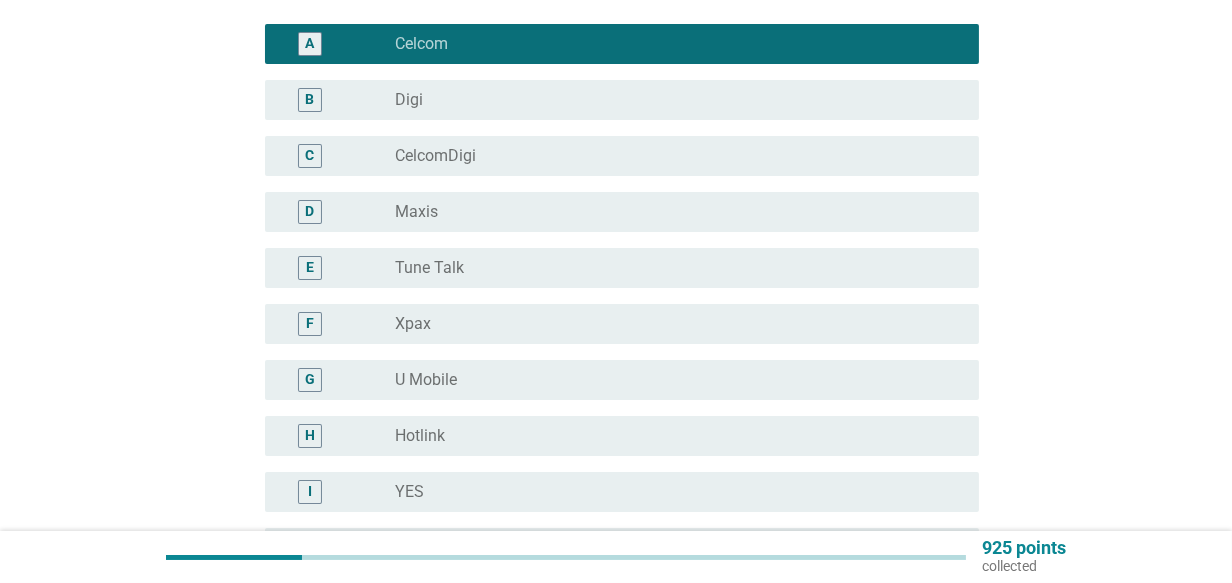 click on "CelcomDigi" at bounding box center (435, 156) 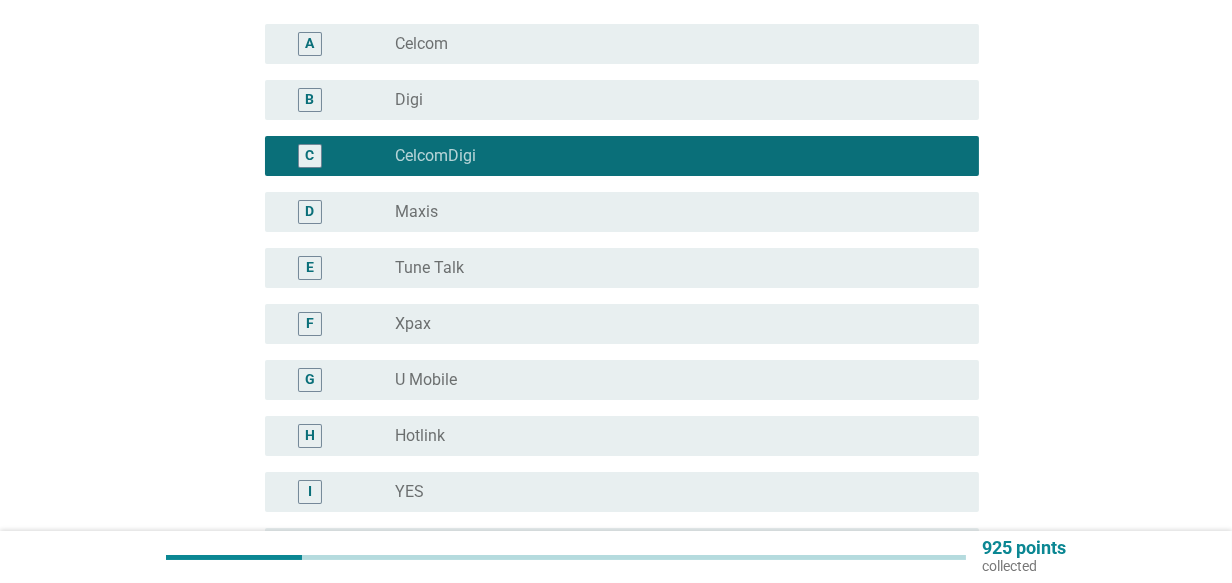 scroll, scrollTop: 580, scrollLeft: 0, axis: vertical 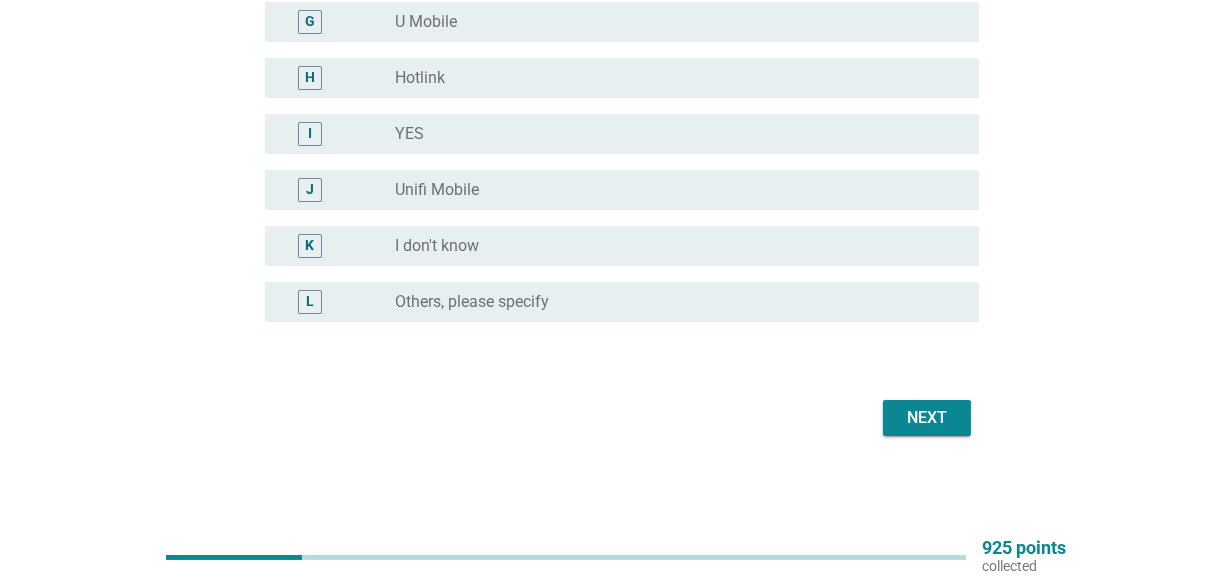 click on "Next" at bounding box center [927, 418] 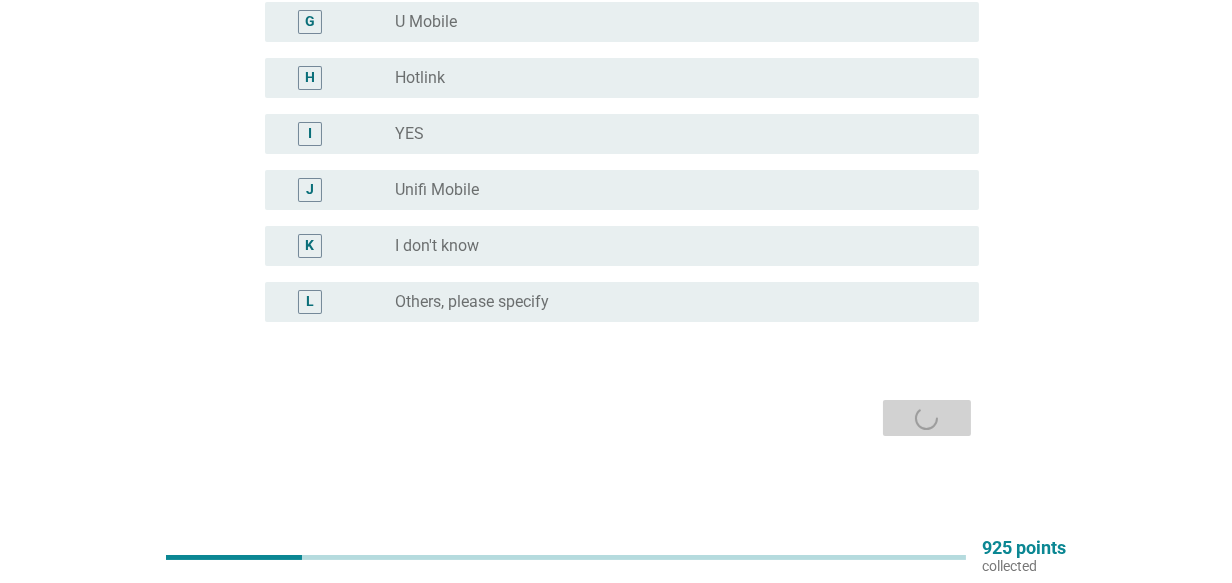 scroll, scrollTop: 0, scrollLeft: 0, axis: both 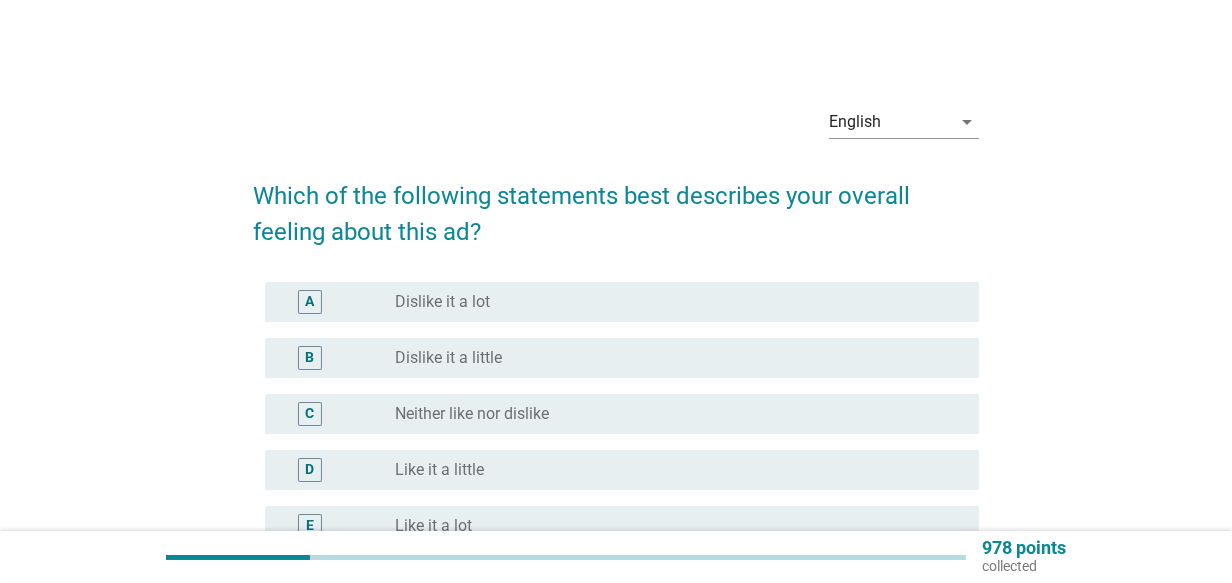click on "radio_button_unchecked Like it a little" at bounding box center (671, 470) 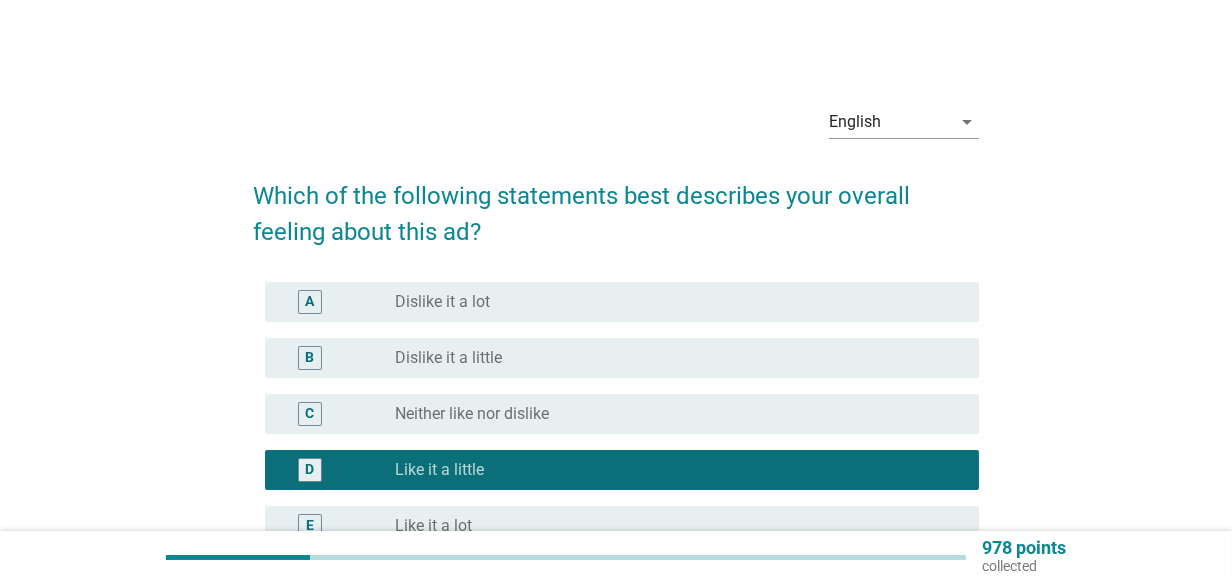 scroll, scrollTop: 224, scrollLeft: 0, axis: vertical 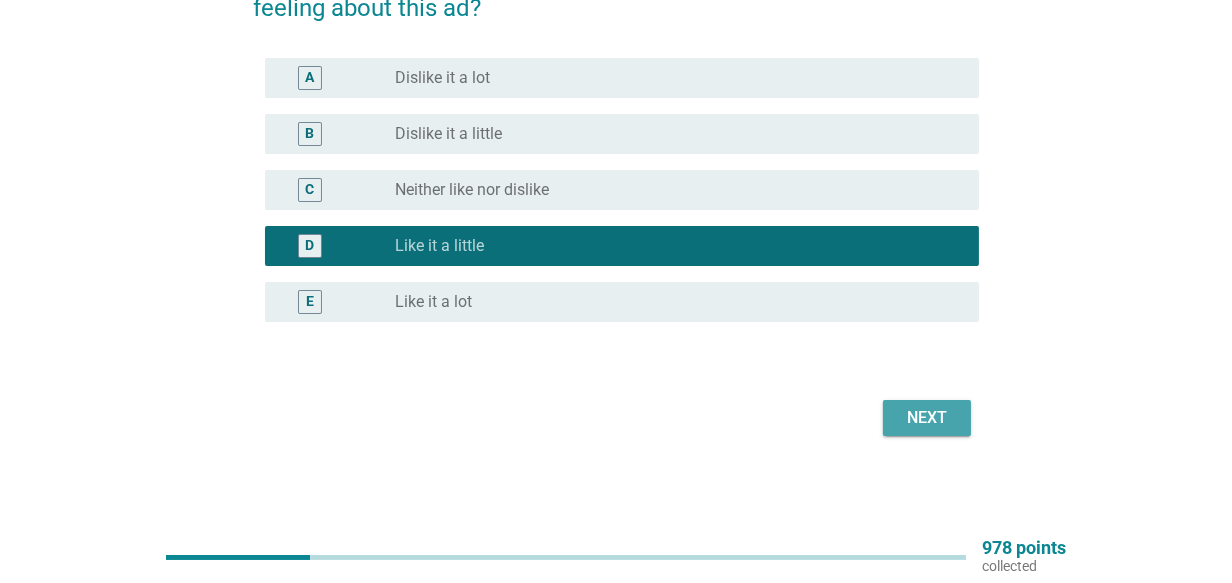 click on "Next" at bounding box center [927, 418] 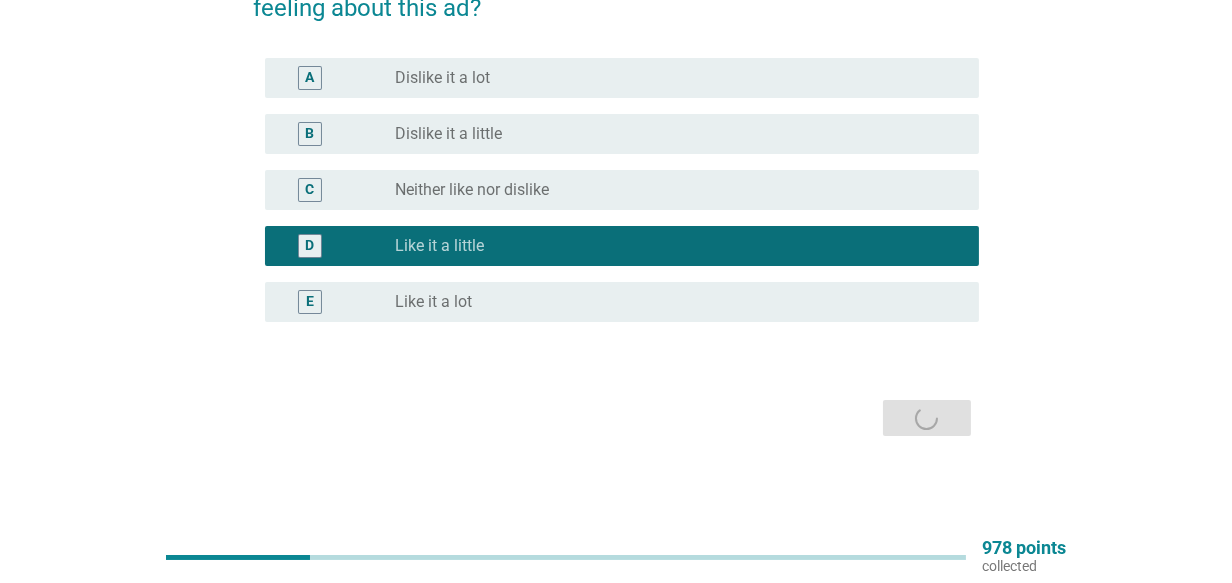 scroll, scrollTop: 0, scrollLeft: 0, axis: both 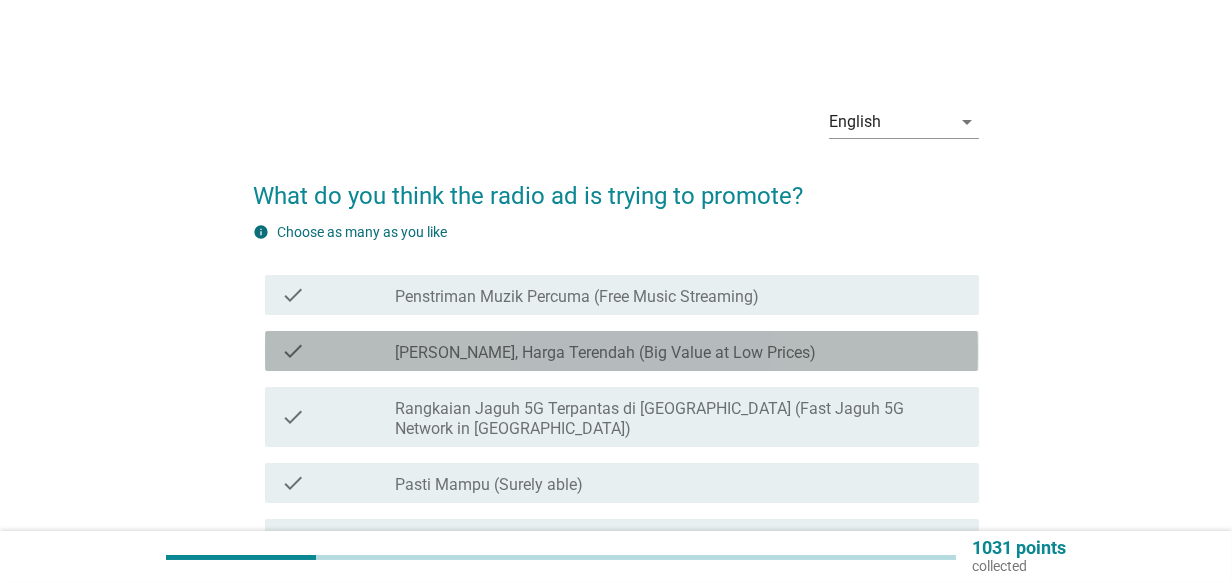 click on "[PERSON_NAME], Harga Terendah (Big Value at Low Prices)" at bounding box center (605, 353) 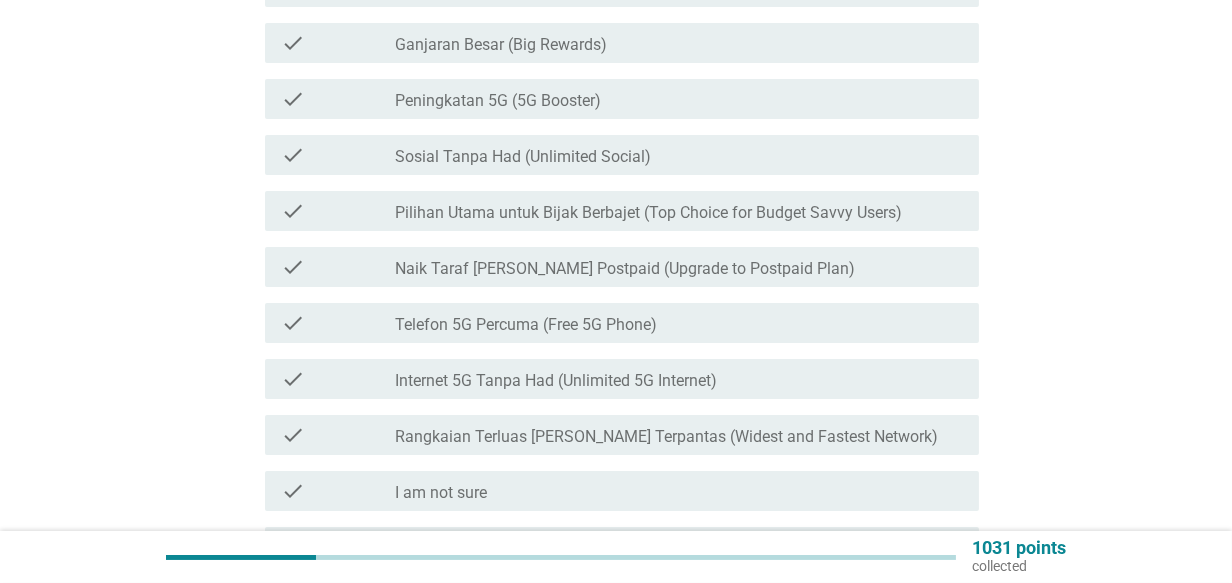 scroll, scrollTop: 285, scrollLeft: 0, axis: vertical 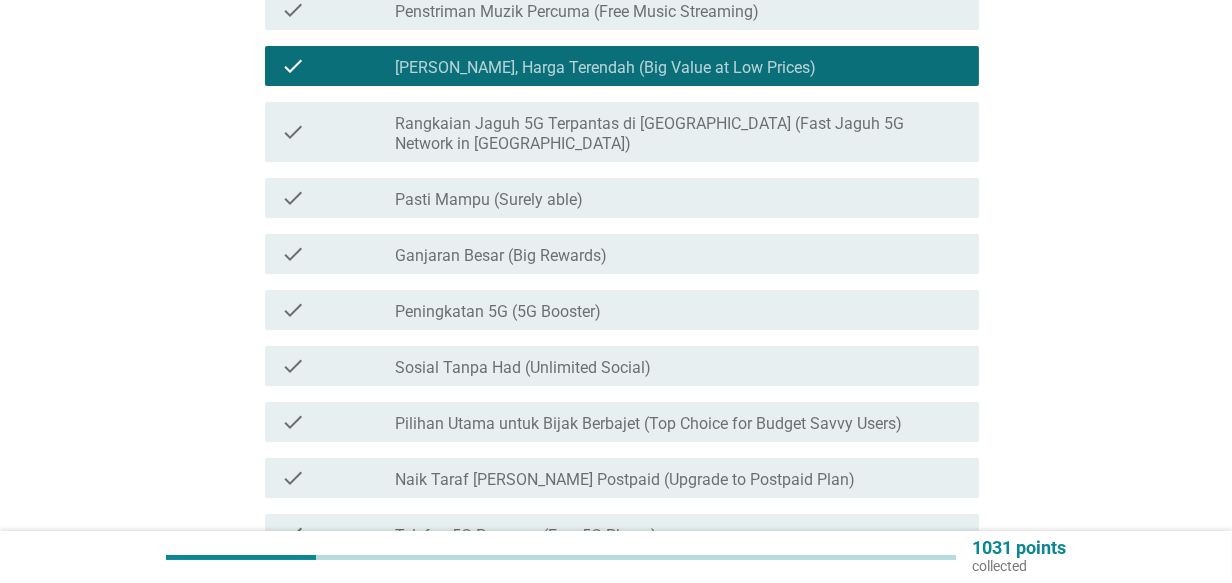 click on "Rangkaian Jaguh 5G Terpantas di [GEOGRAPHIC_DATA] (Fast Jaguh 5G Network in [GEOGRAPHIC_DATA])" at bounding box center (679, 134) 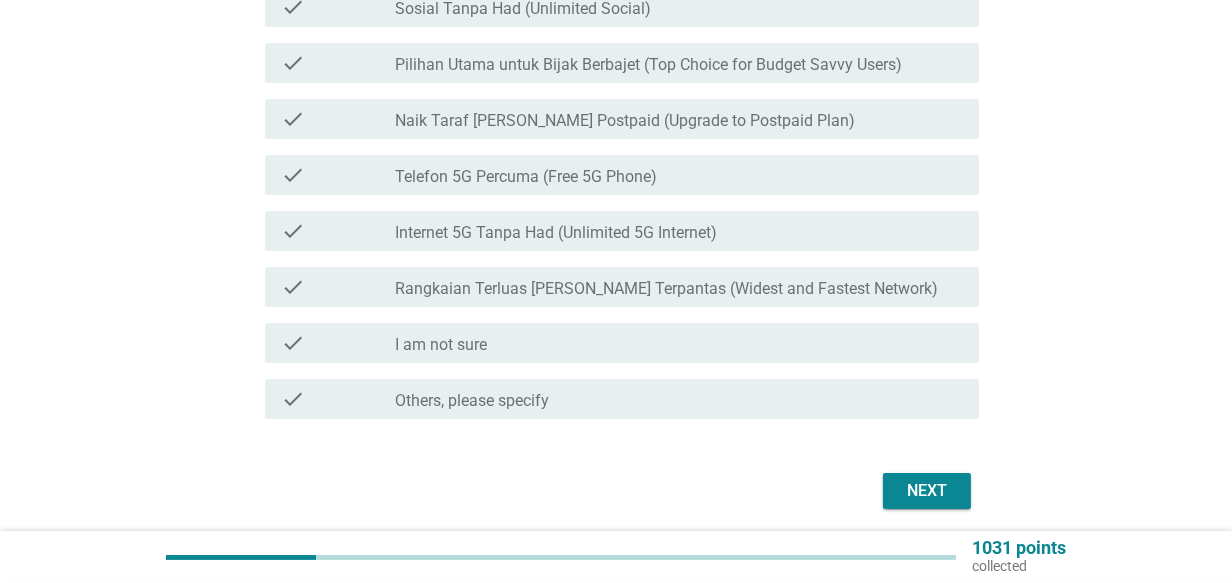 scroll, scrollTop: 717, scrollLeft: 0, axis: vertical 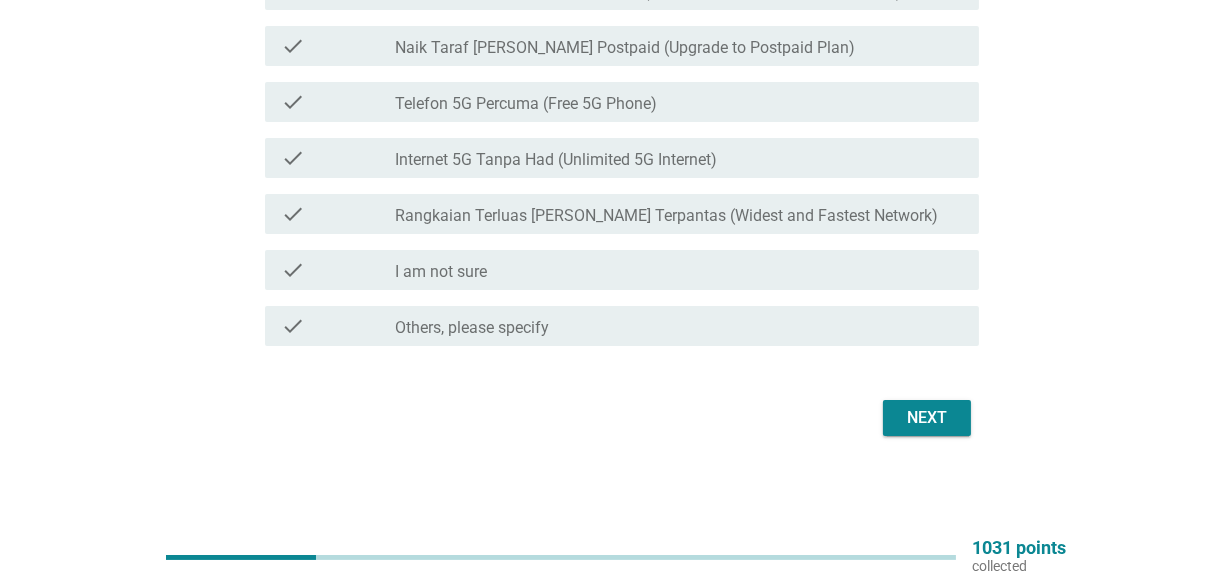 click on "Next" at bounding box center (927, 418) 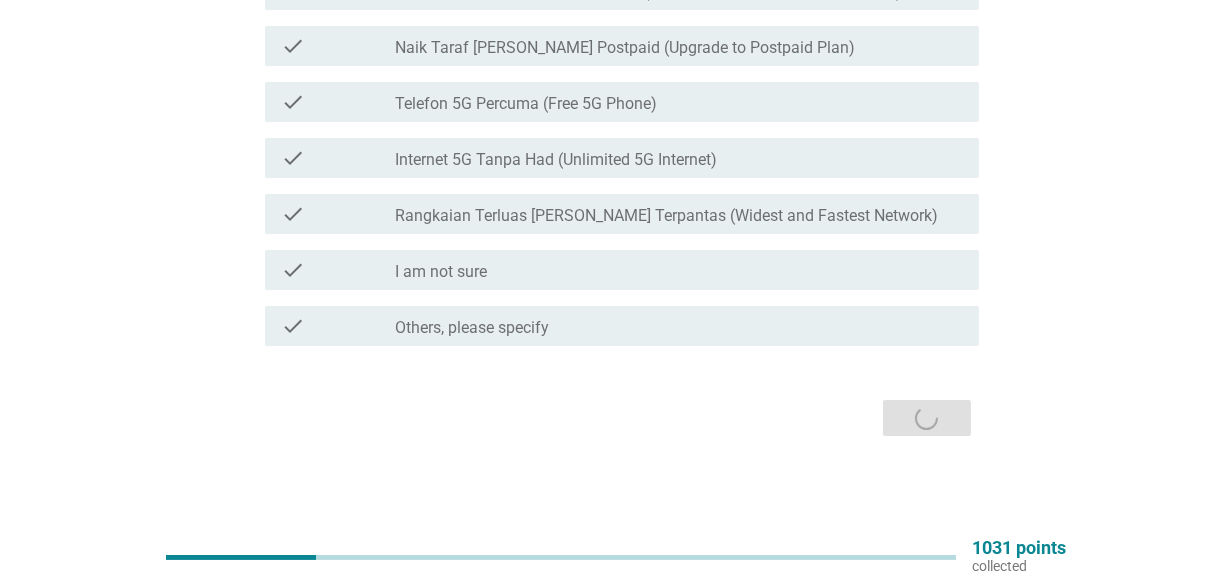 scroll, scrollTop: 0, scrollLeft: 0, axis: both 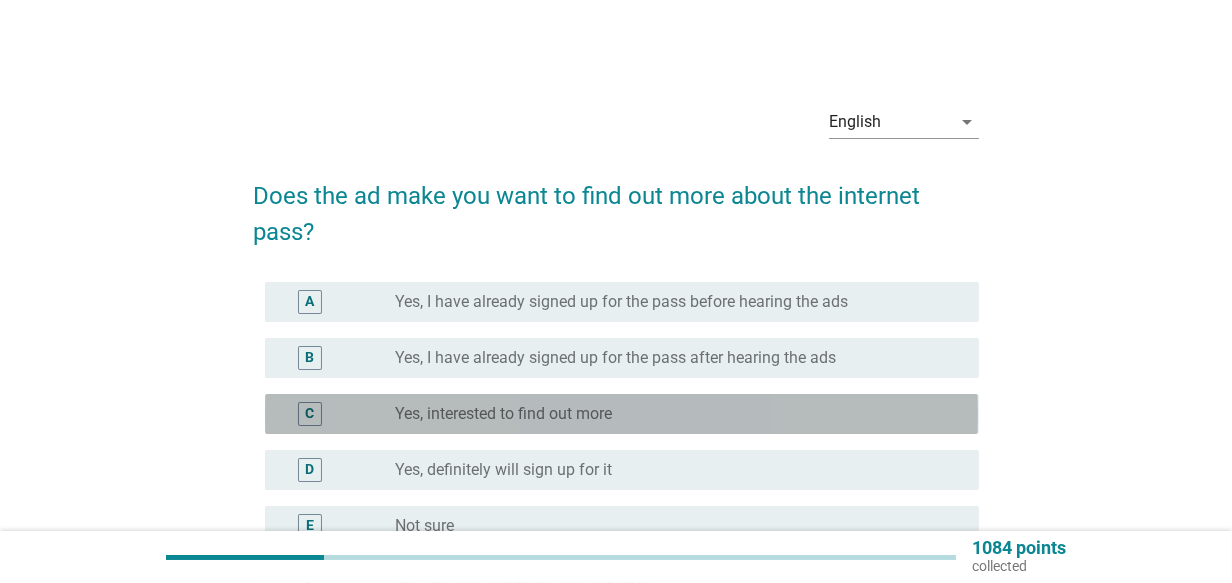 click on "Yes, interested to find out more" at bounding box center (503, 414) 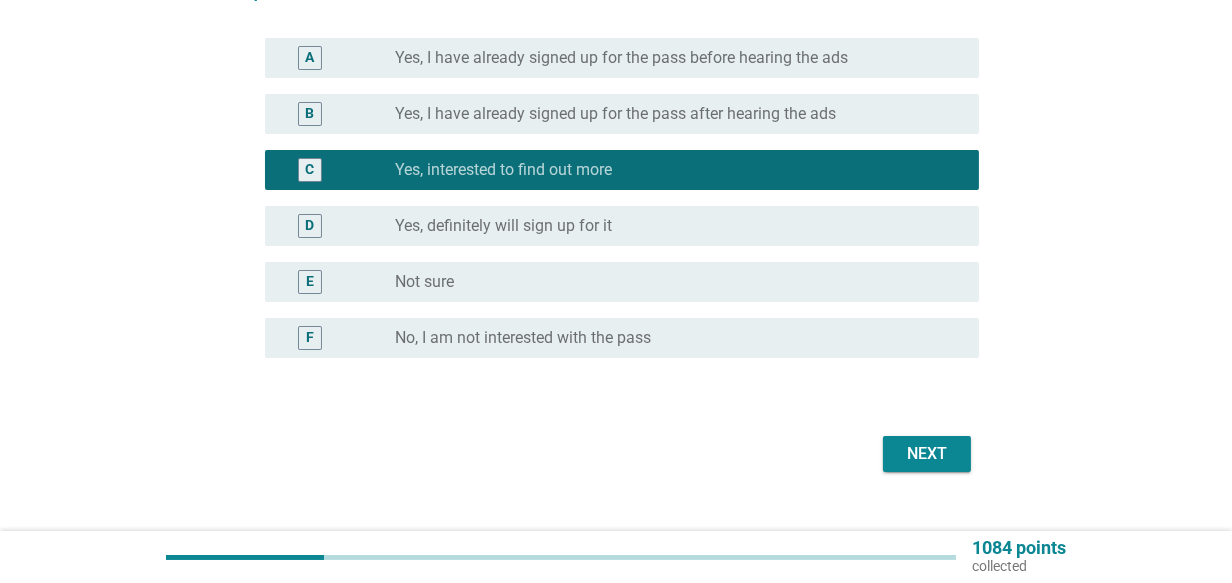 scroll, scrollTop: 280, scrollLeft: 0, axis: vertical 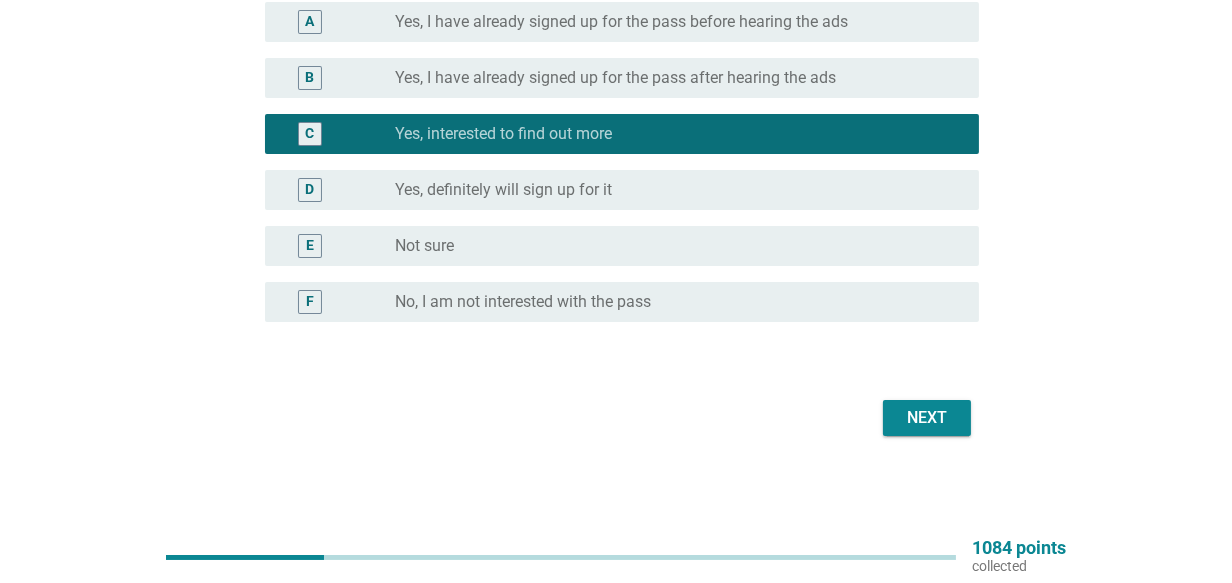 click on "Next" at bounding box center [927, 418] 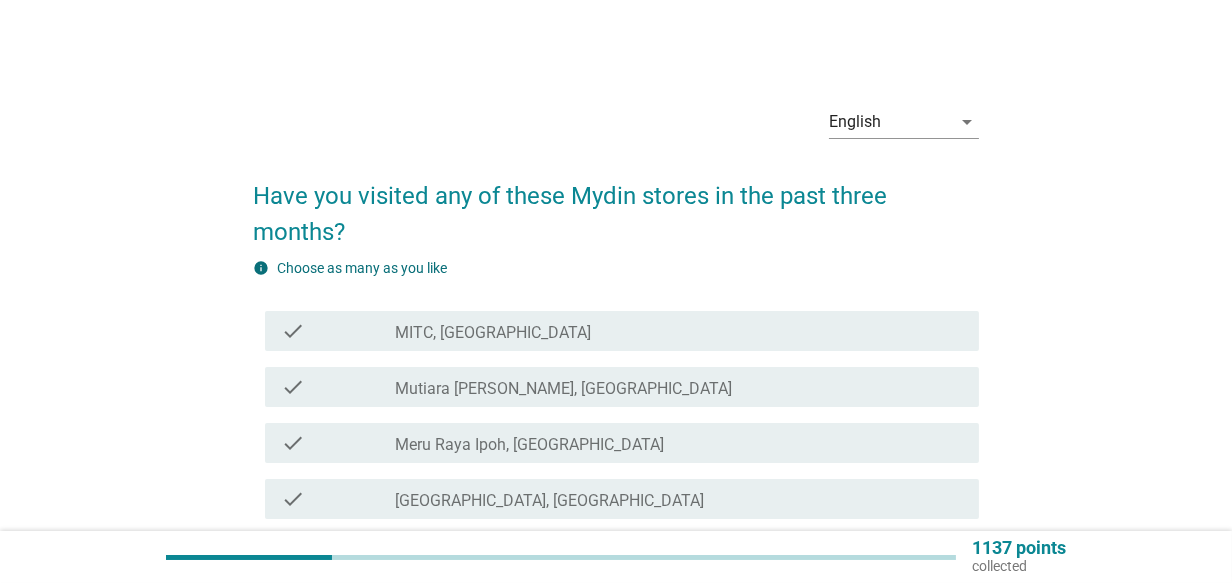 scroll, scrollTop: 300, scrollLeft: 0, axis: vertical 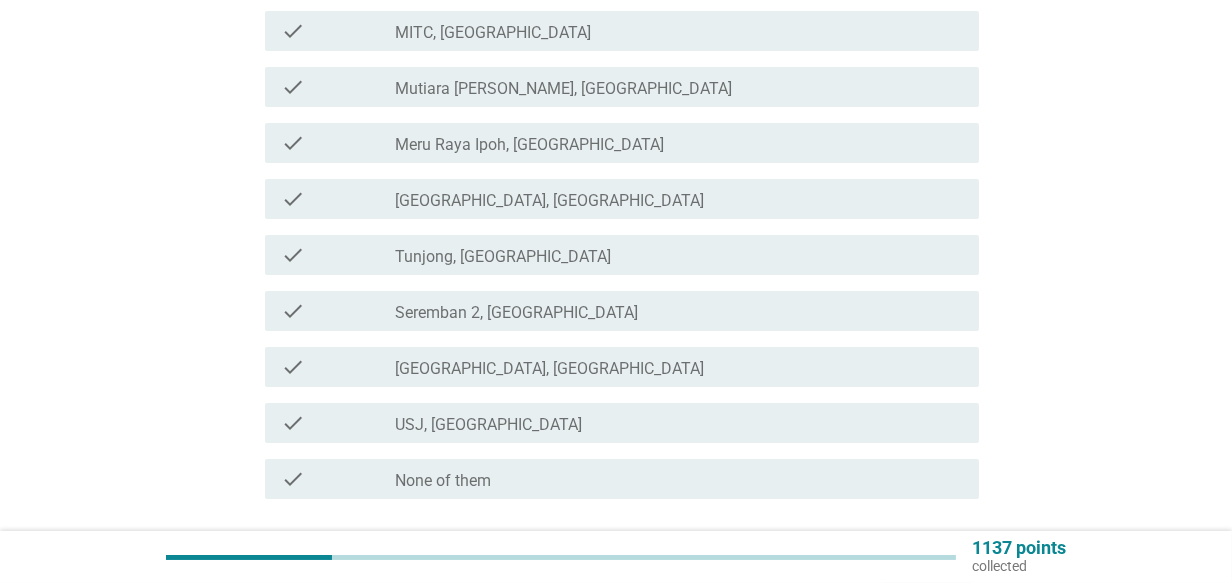 click on "check_box_outline_blank None of them" at bounding box center (679, 479) 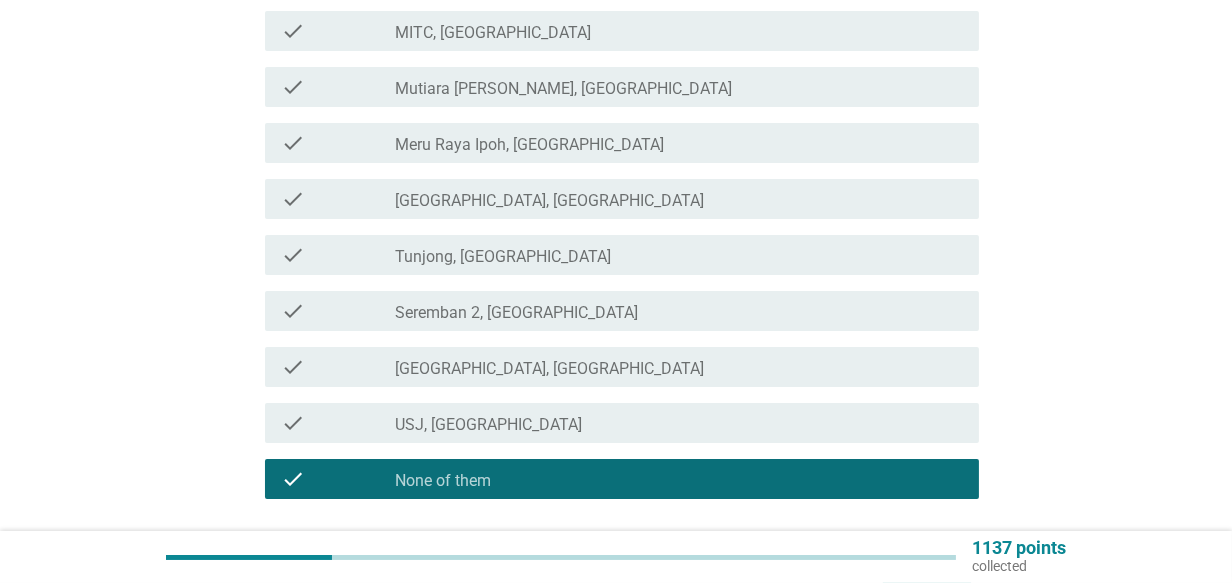 scroll, scrollTop: 453, scrollLeft: 0, axis: vertical 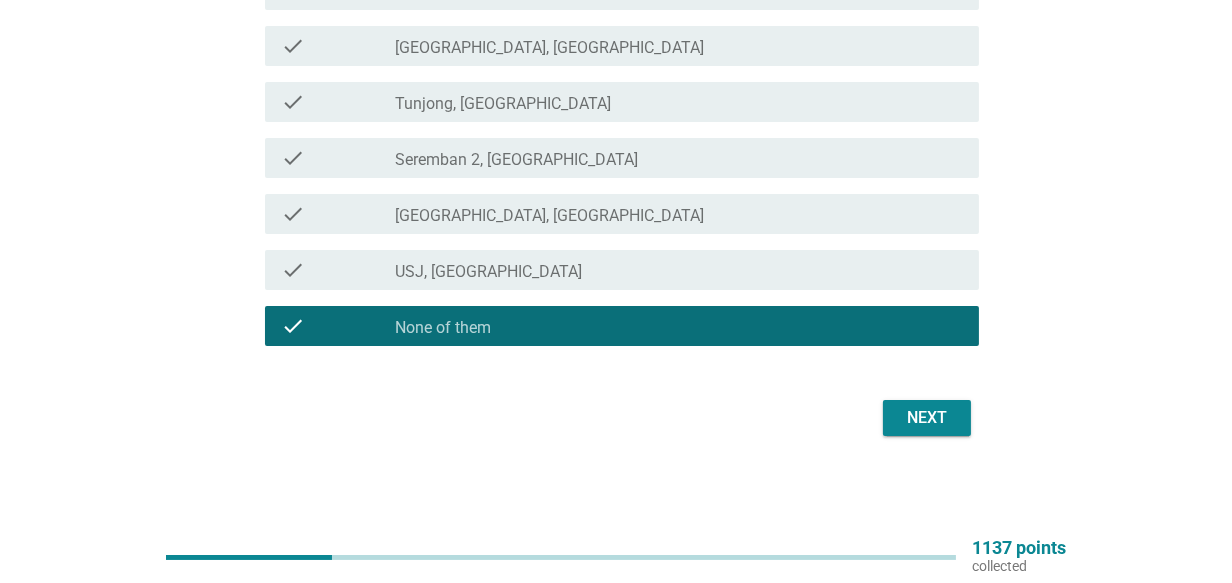 click on "Next" at bounding box center (927, 418) 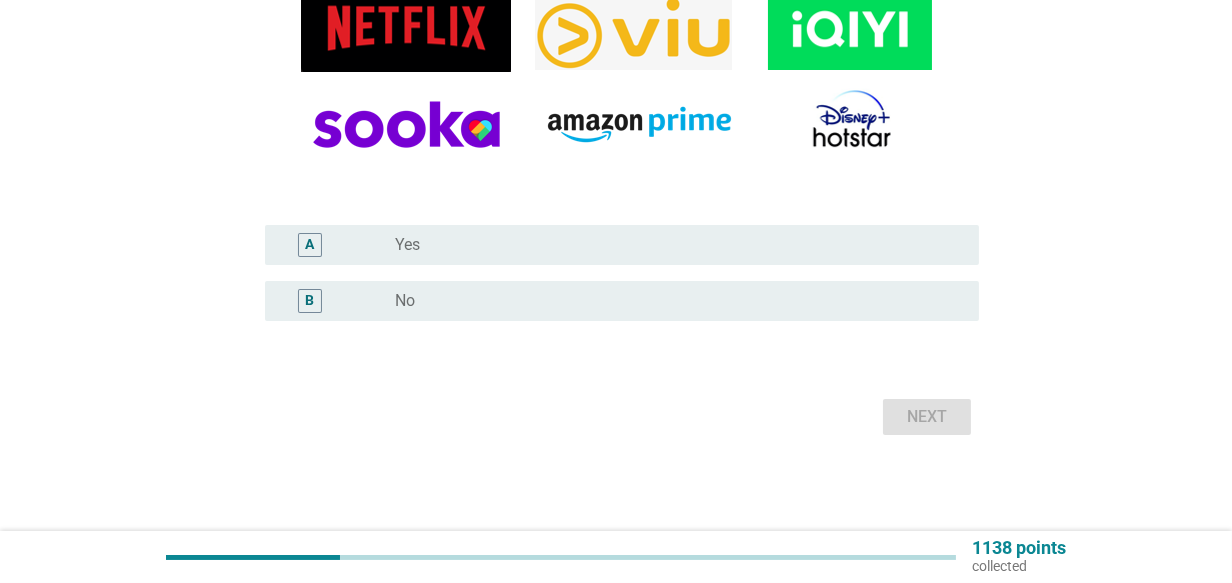 scroll, scrollTop: 0, scrollLeft: 0, axis: both 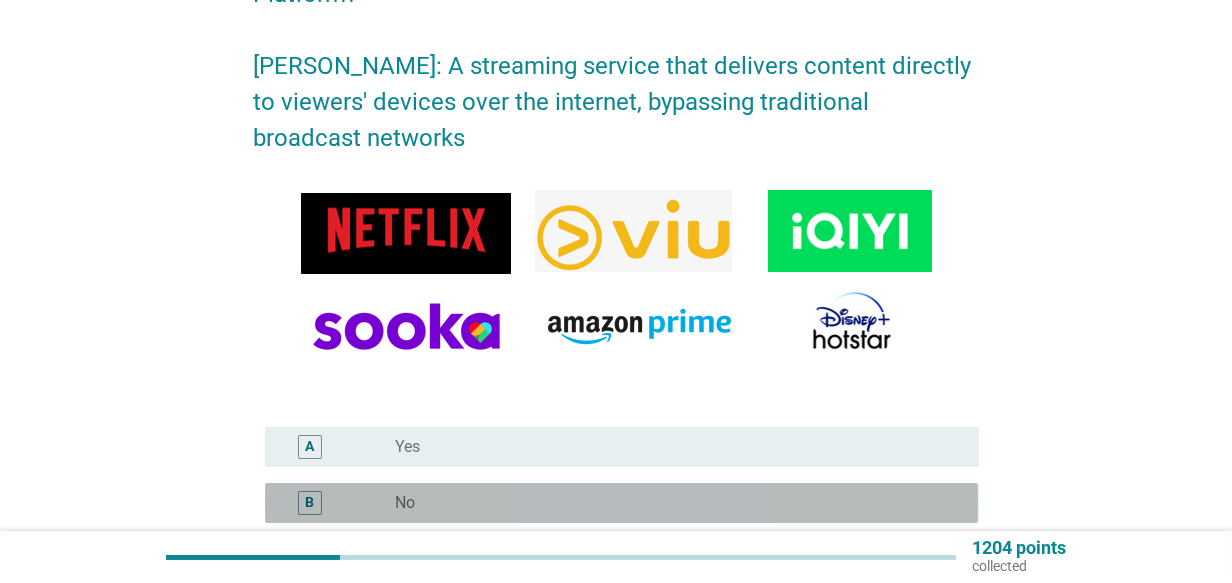 click on "radio_button_unchecked No" at bounding box center [671, 503] 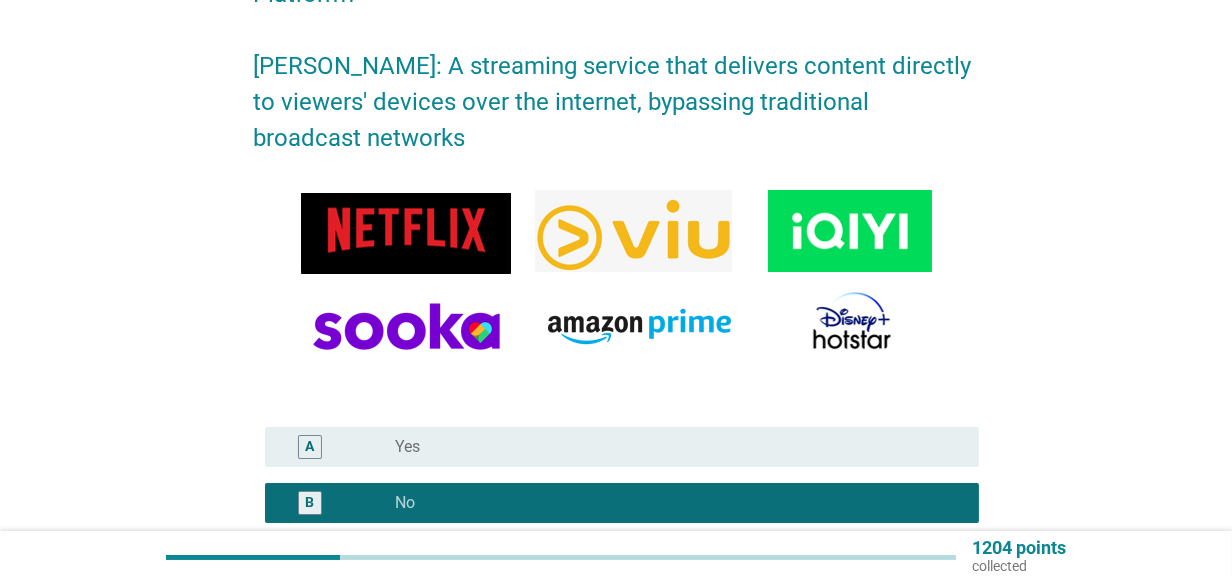 scroll, scrollTop: 366, scrollLeft: 0, axis: vertical 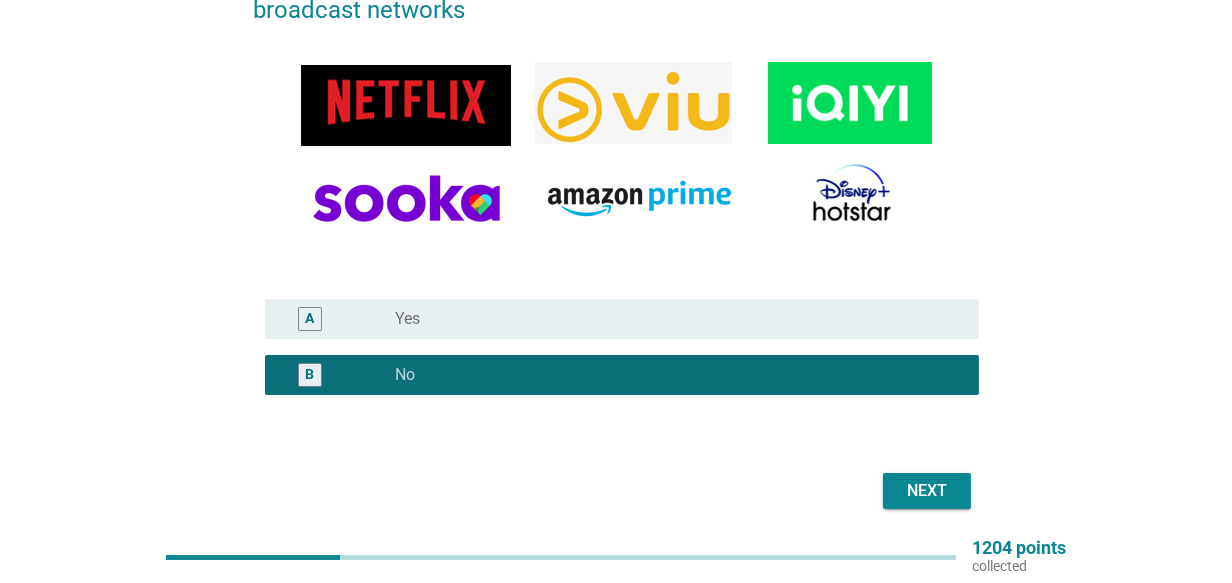 click on "Next" at bounding box center [927, 491] 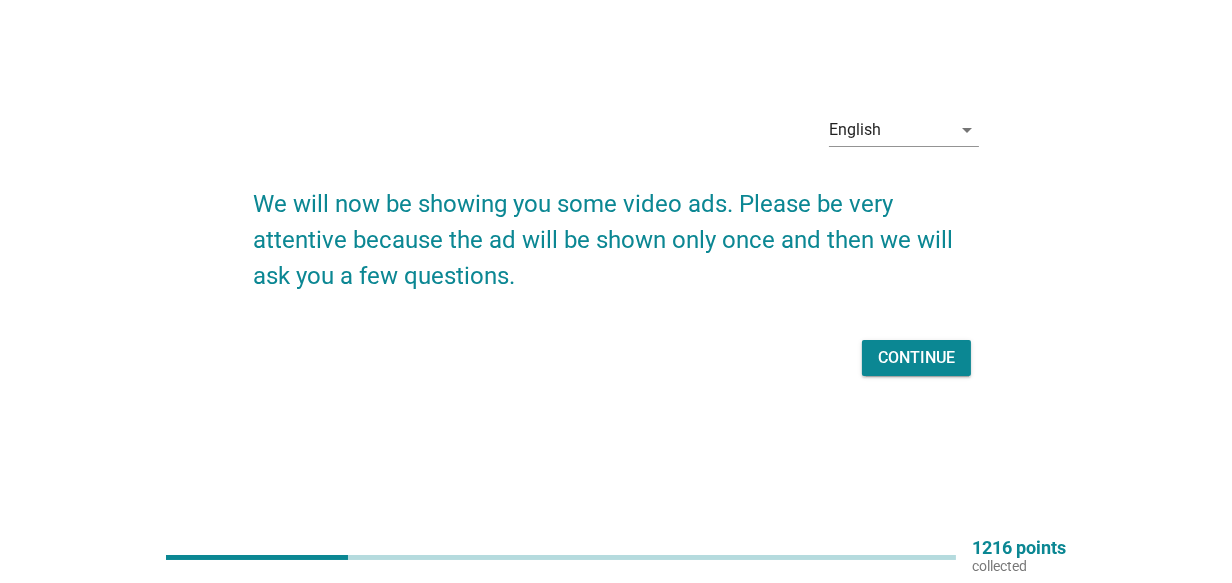 scroll, scrollTop: 0, scrollLeft: 0, axis: both 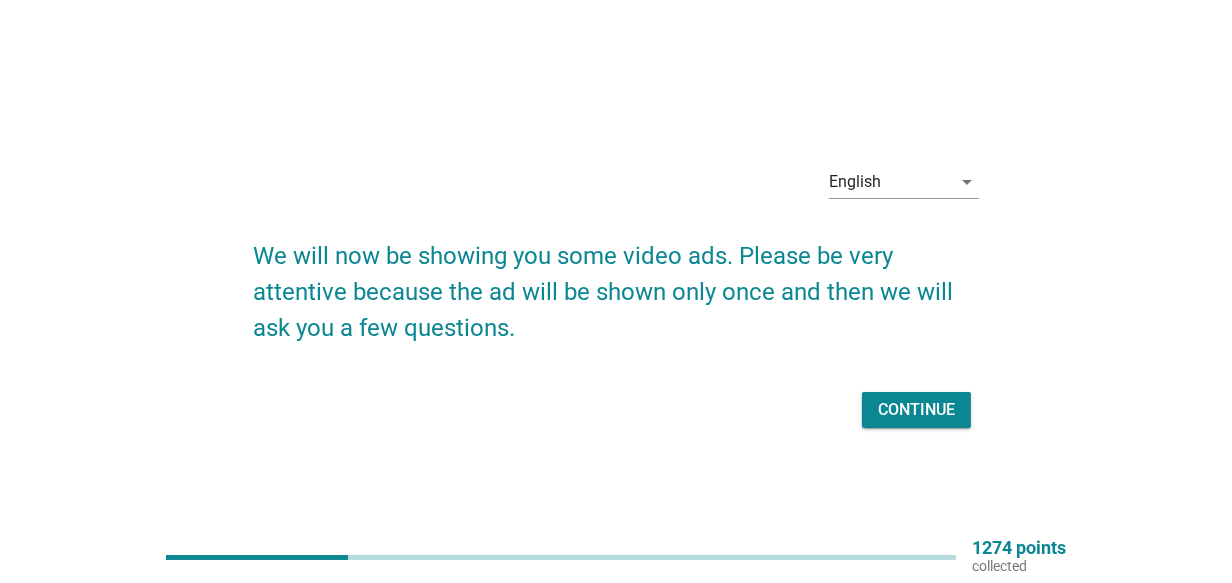 click on "Continue" at bounding box center (916, 410) 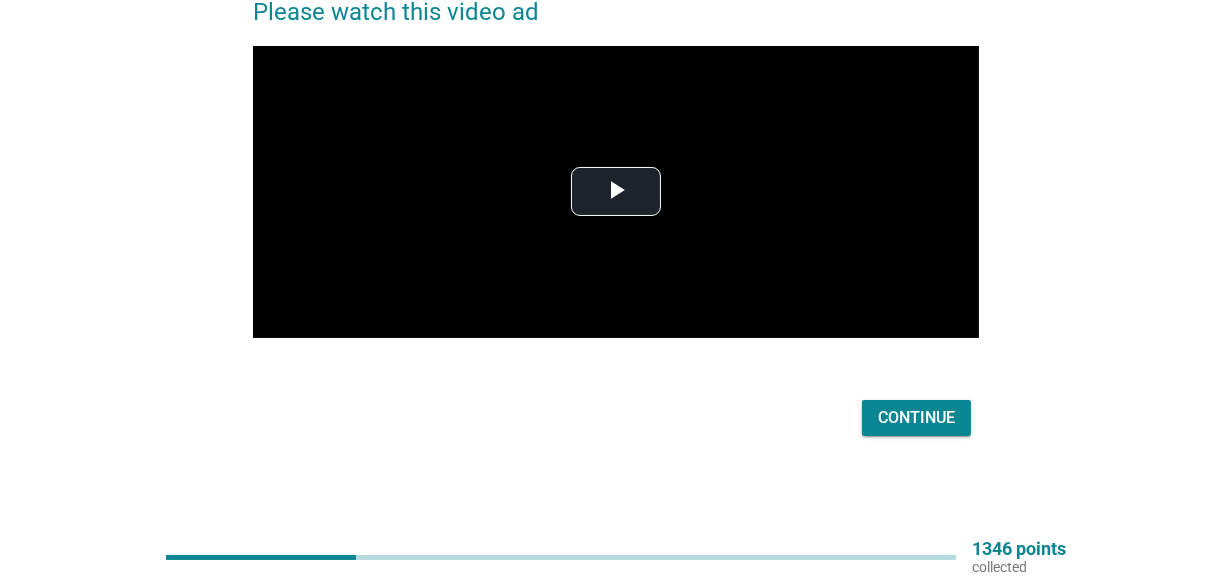 scroll, scrollTop: 95, scrollLeft: 0, axis: vertical 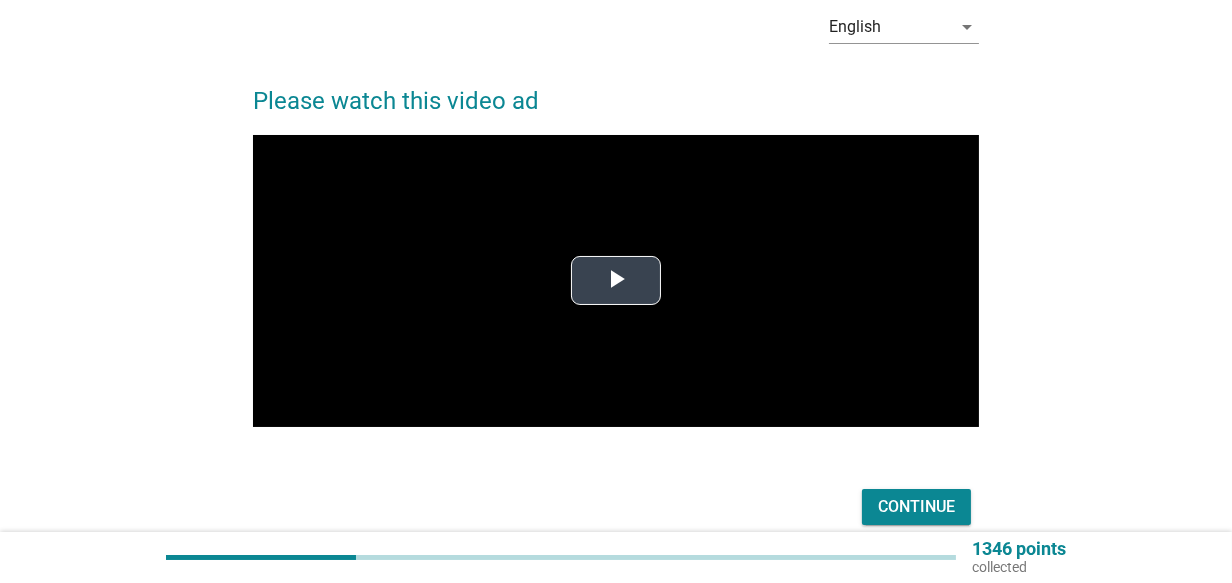 click at bounding box center [616, 281] 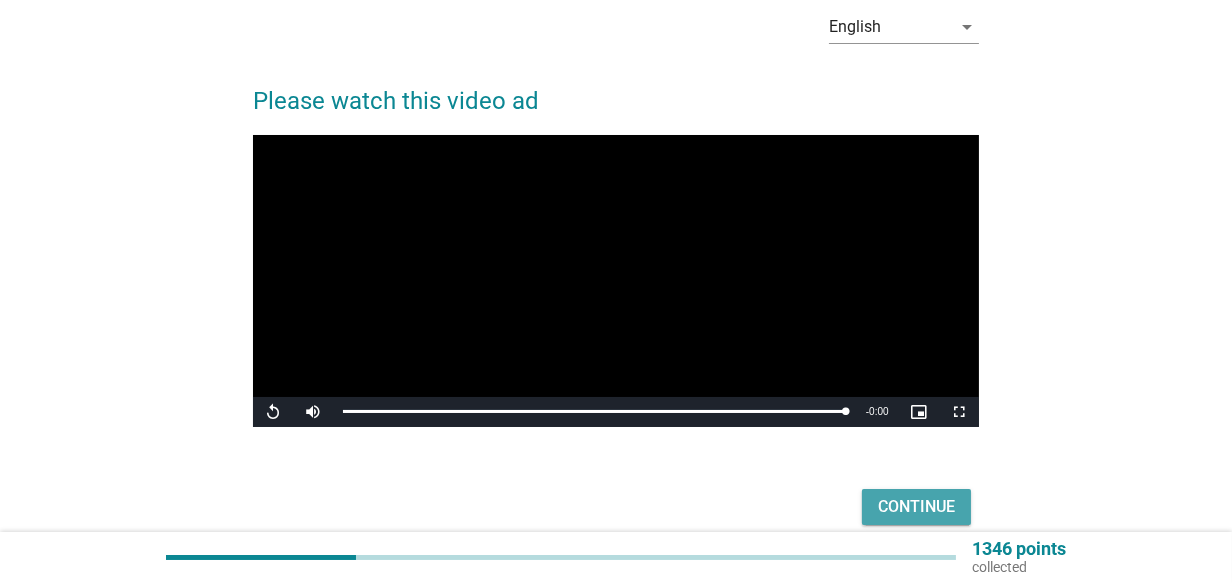 click on "Continue" at bounding box center (916, 507) 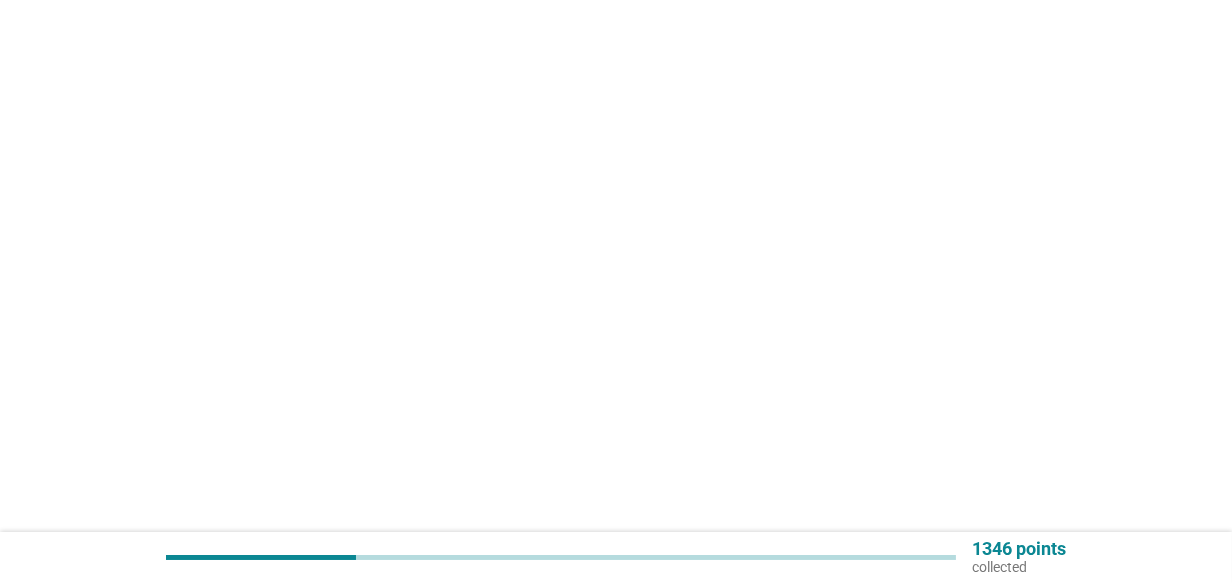 scroll, scrollTop: 0, scrollLeft: 0, axis: both 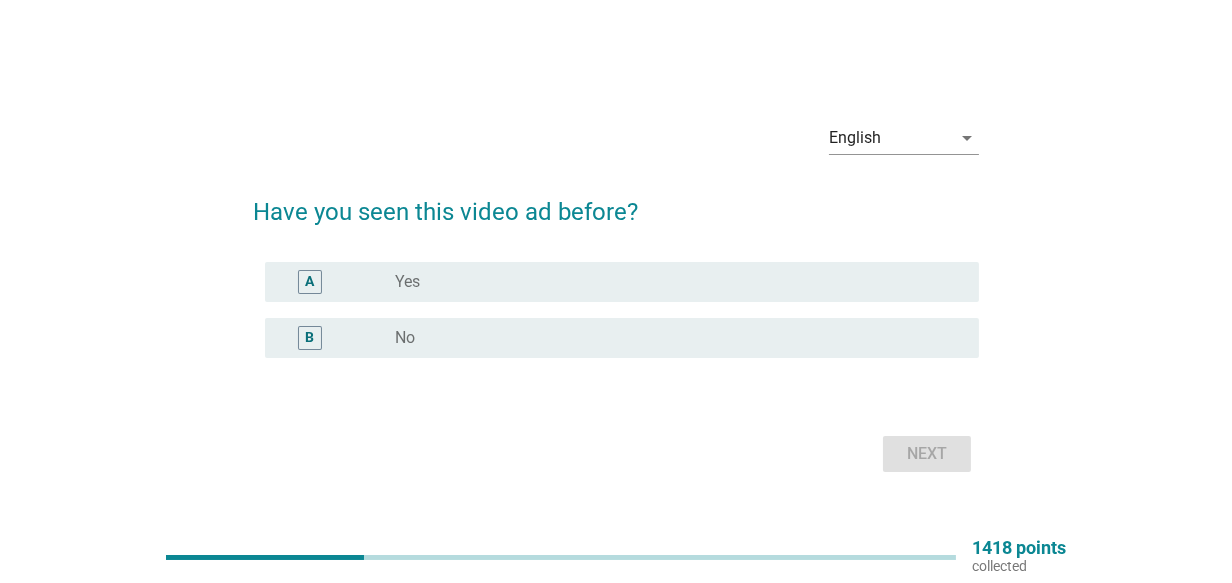click on "radio_button_unchecked No" at bounding box center [671, 338] 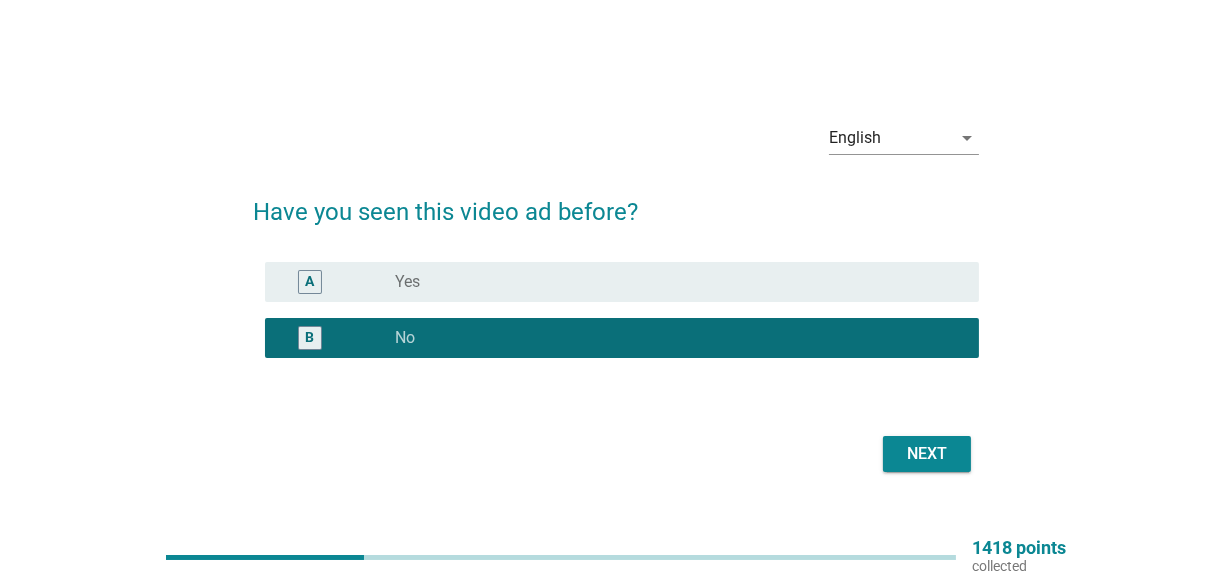 click on "Next" at bounding box center [927, 454] 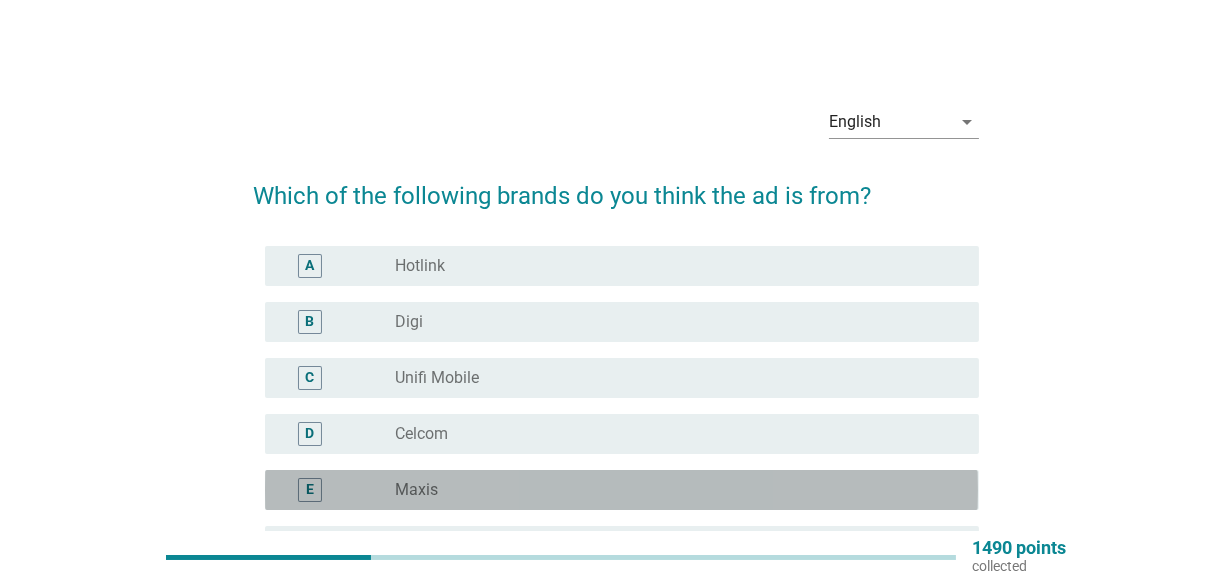 click on "radio_button_unchecked Maxis" at bounding box center (671, 490) 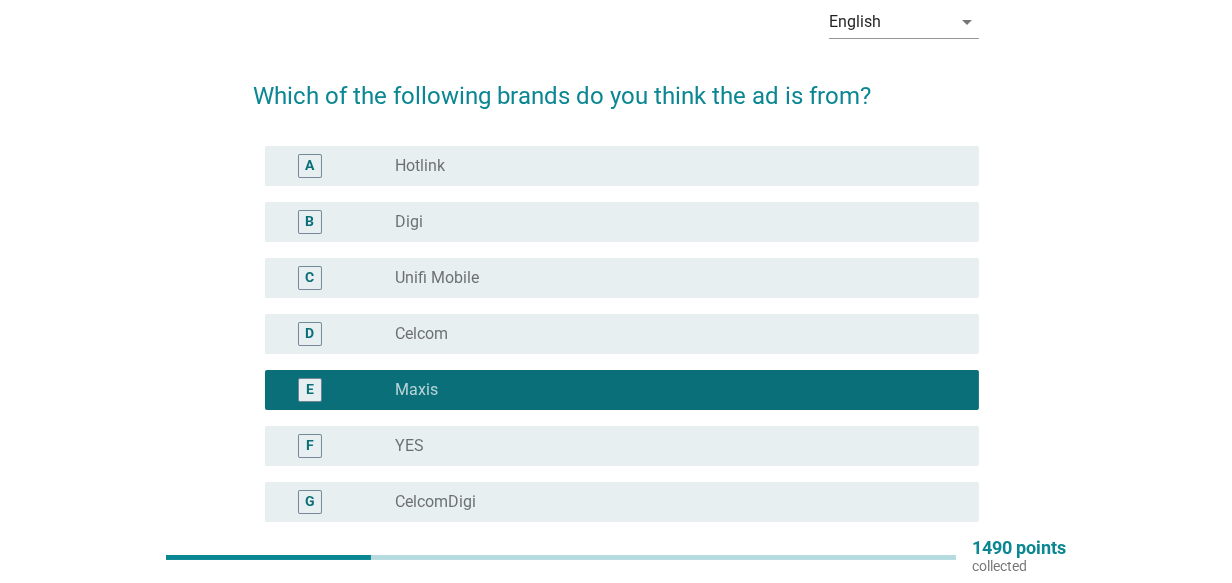 scroll, scrollTop: 580, scrollLeft: 0, axis: vertical 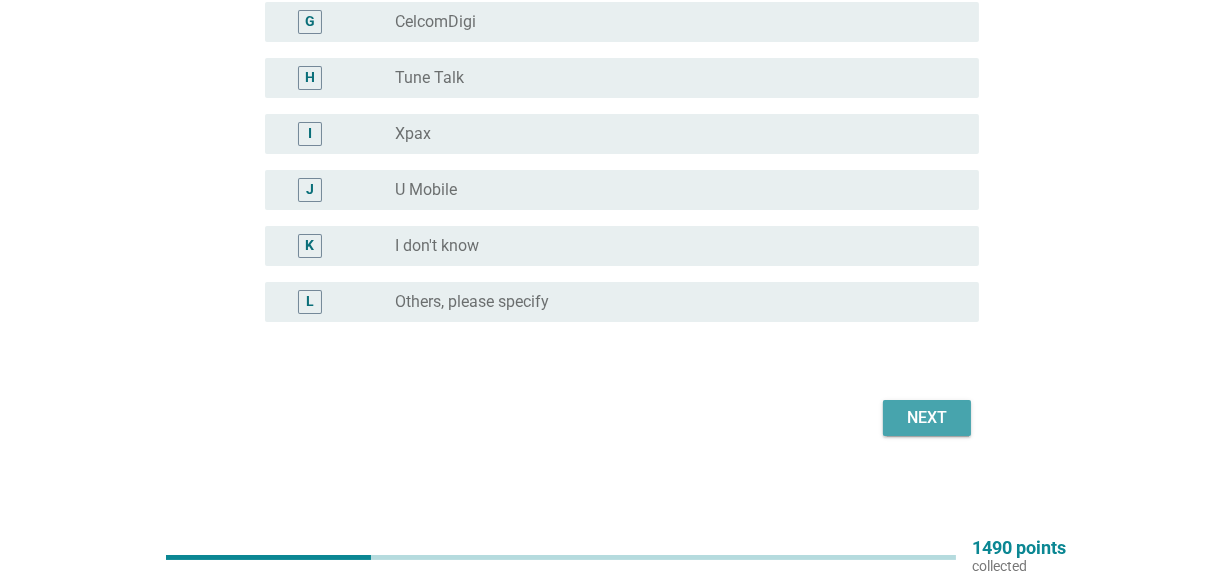 click on "Next" at bounding box center (927, 418) 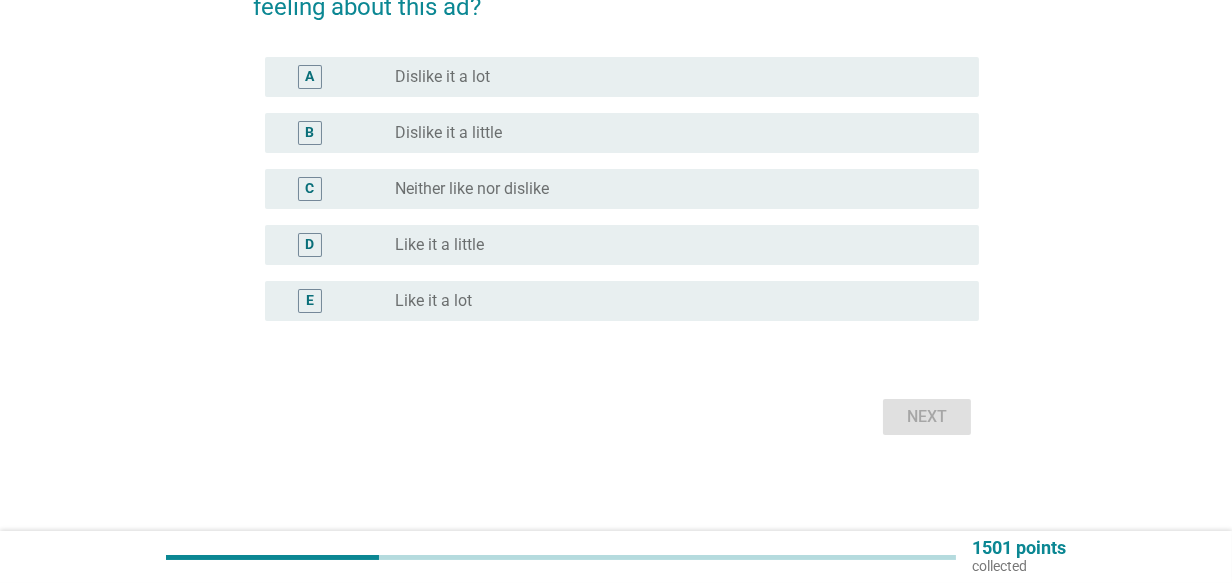 scroll, scrollTop: 0, scrollLeft: 0, axis: both 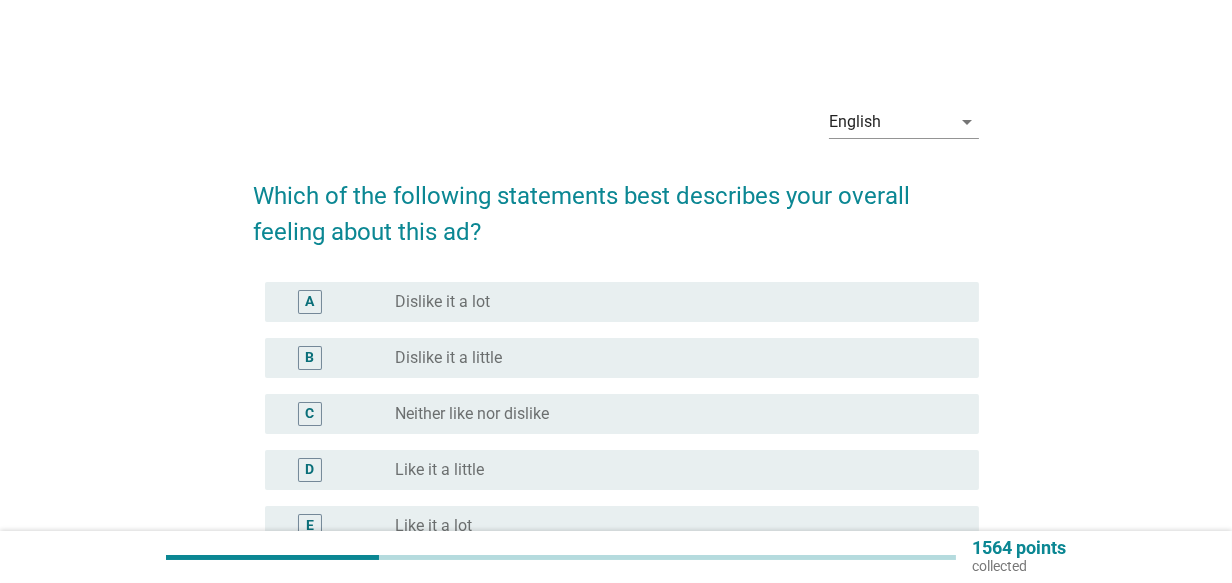 click on "radio_button_unchecked Like it a little" at bounding box center (671, 470) 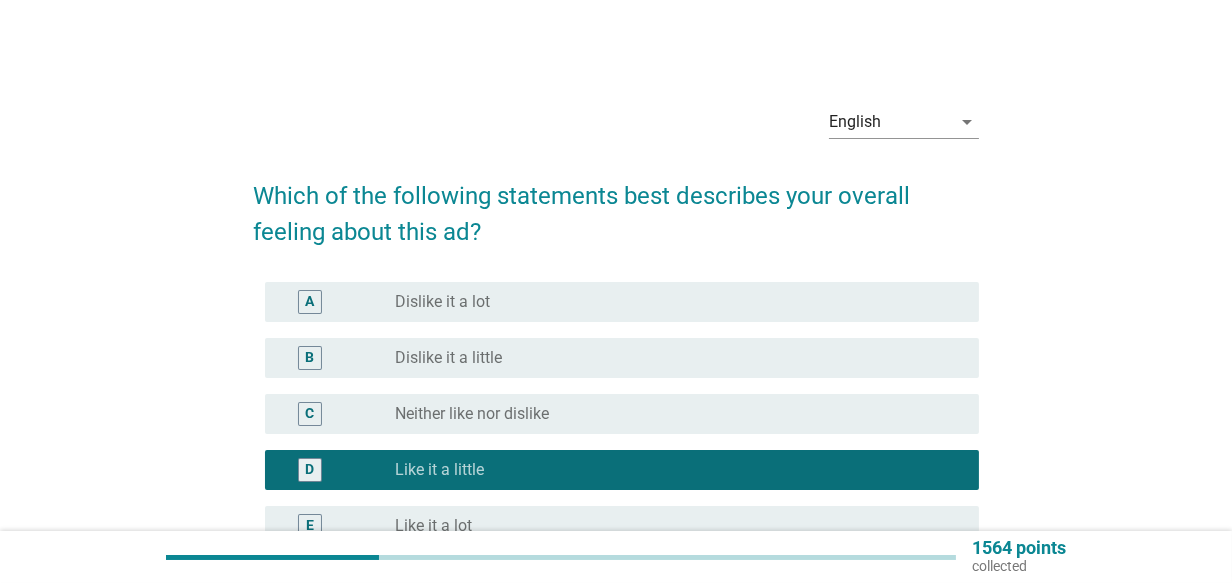 scroll, scrollTop: 224, scrollLeft: 0, axis: vertical 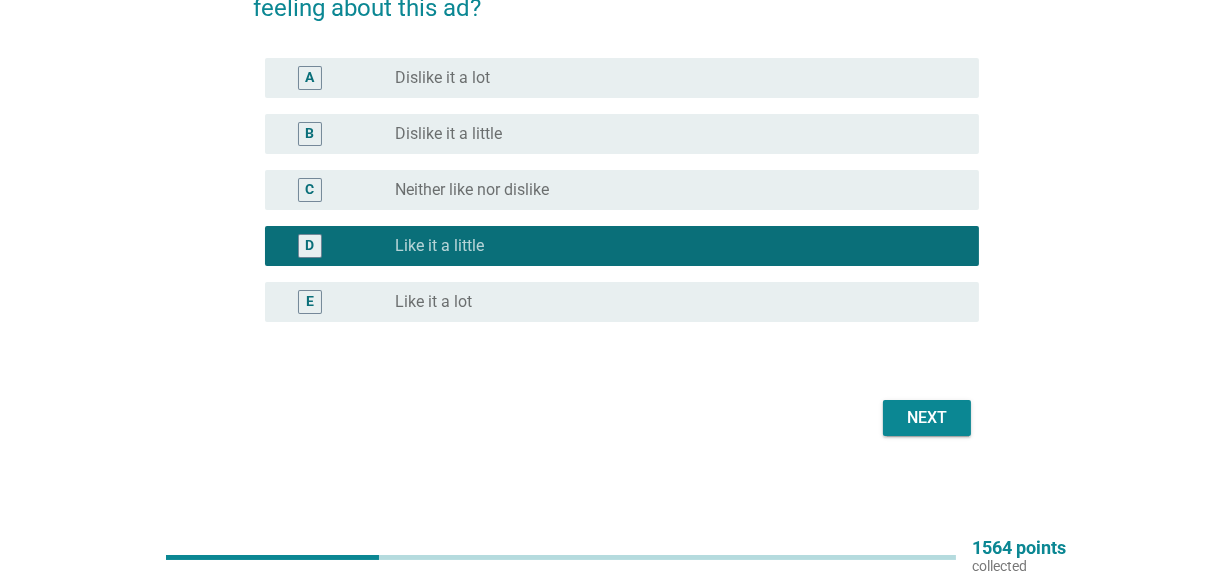 click on "Next" at bounding box center [927, 418] 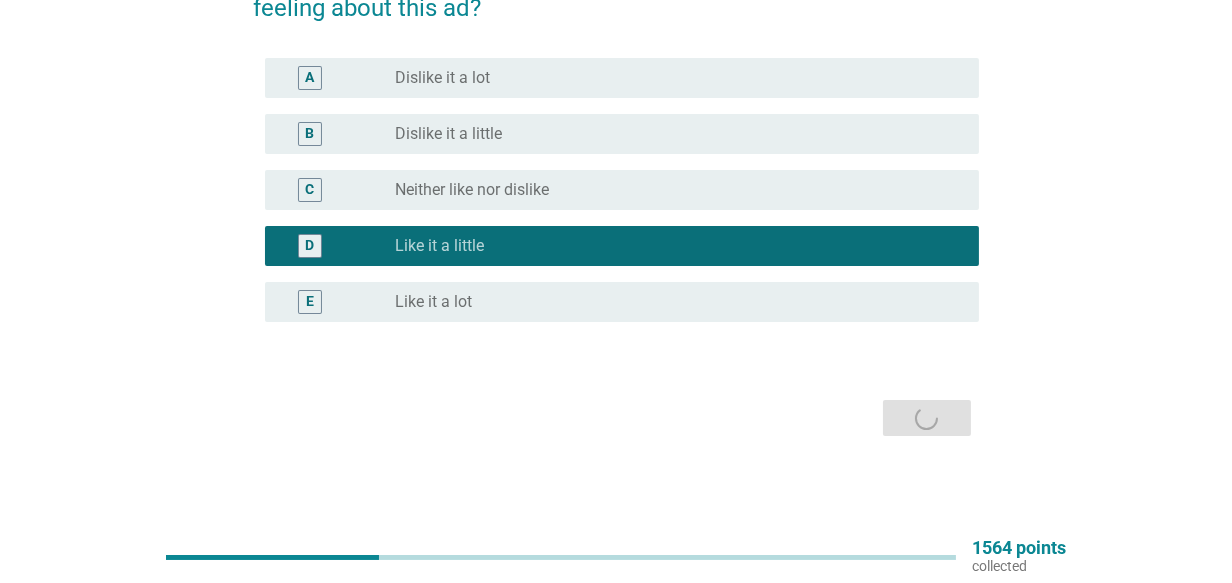 scroll, scrollTop: 0, scrollLeft: 0, axis: both 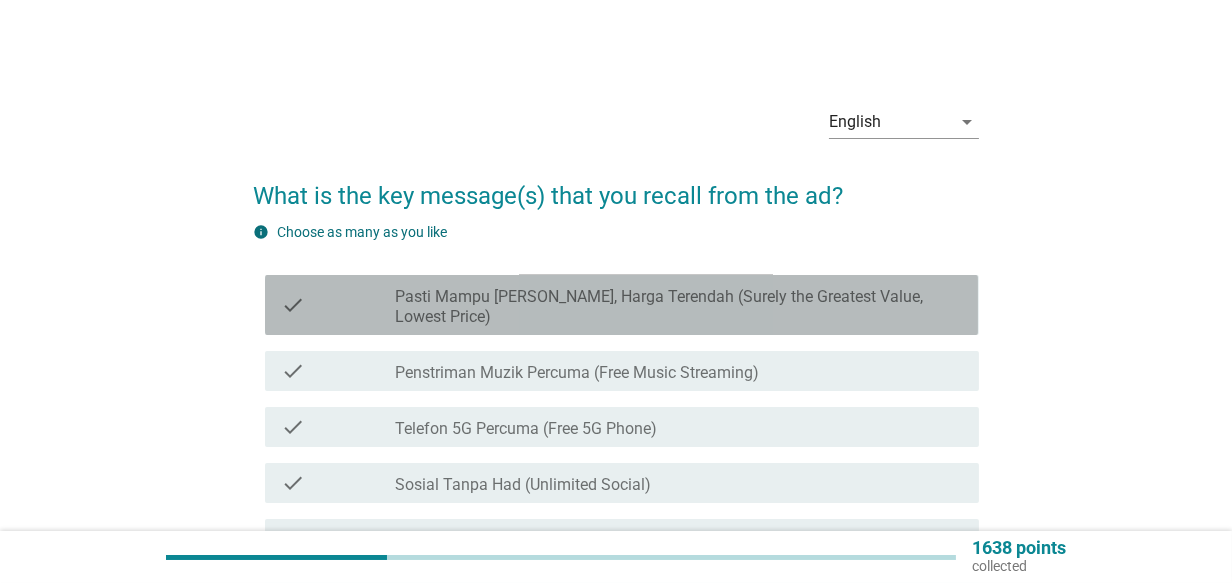 click on "Pasti Mampu [PERSON_NAME], Harga Terendah (Surely the Greatest Value, Lowest Price)" at bounding box center [679, 307] 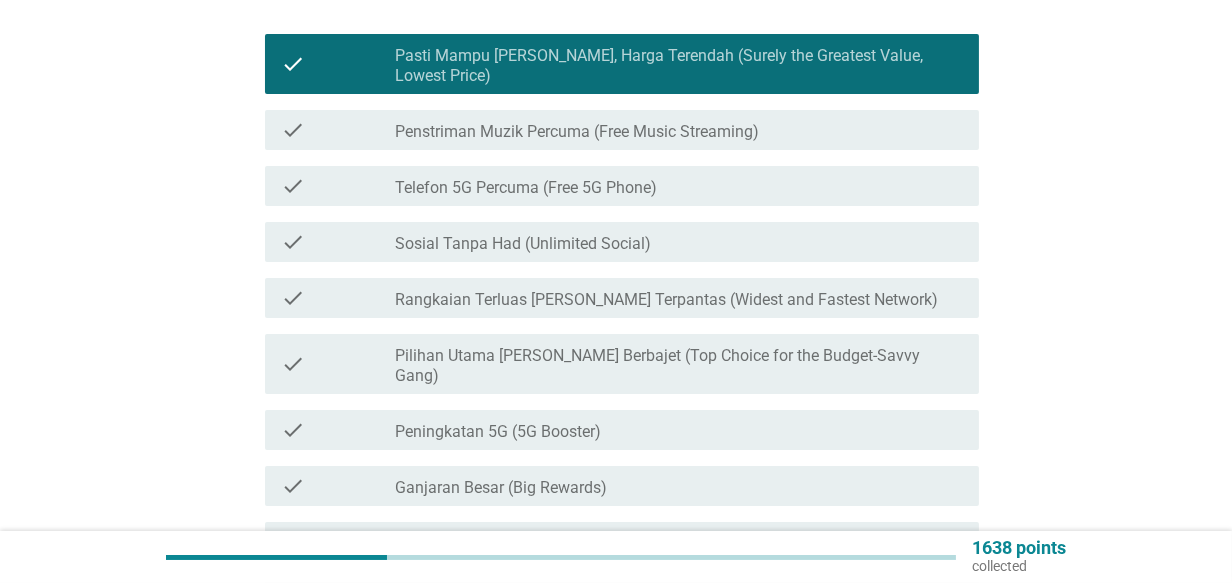 scroll, scrollTop: 300, scrollLeft: 0, axis: vertical 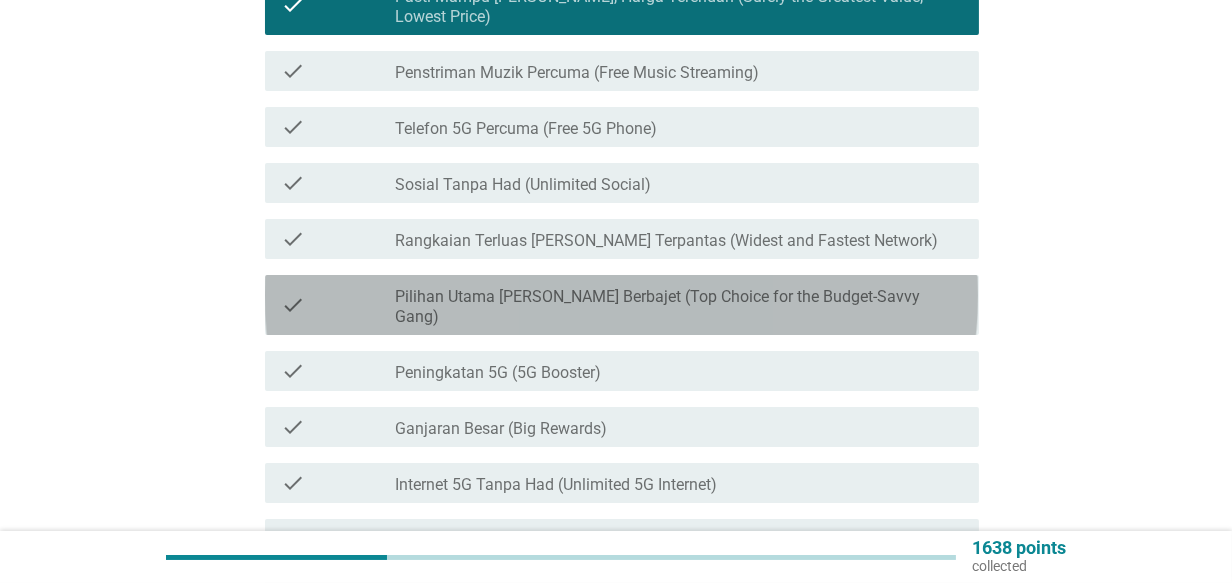 click on "Pilihan Utama [PERSON_NAME] Berbajet (Top Choice for the Budget-Savvy Gang)" at bounding box center [679, 307] 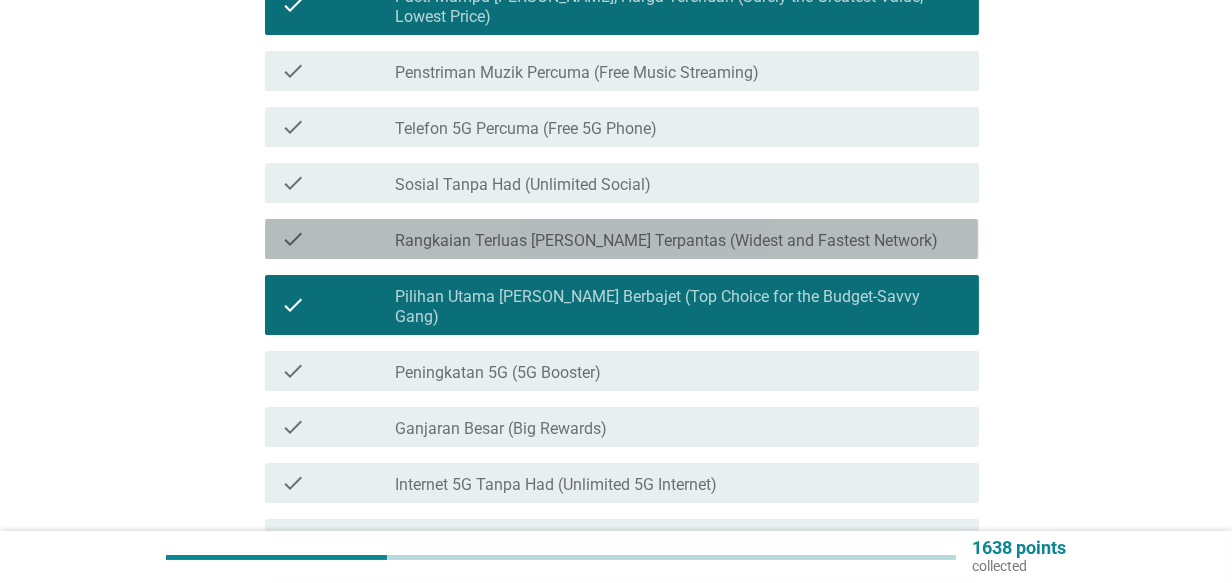 click on "Rangkaian Terluas [PERSON_NAME] Terpantas (Widest and Fastest Network)" at bounding box center [666, 241] 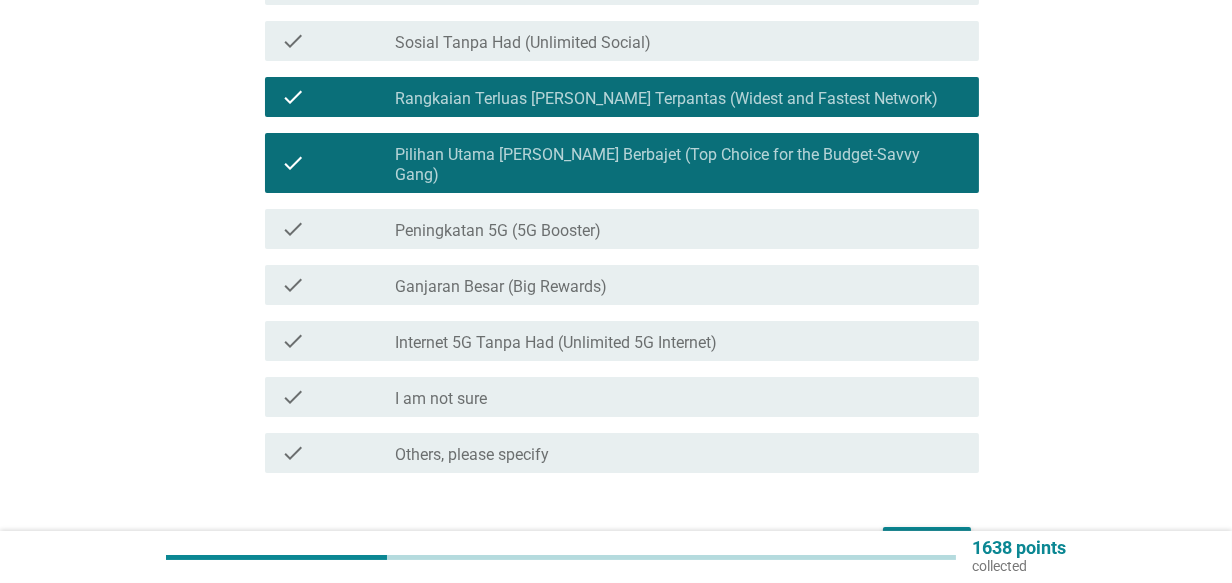 scroll, scrollTop: 549, scrollLeft: 0, axis: vertical 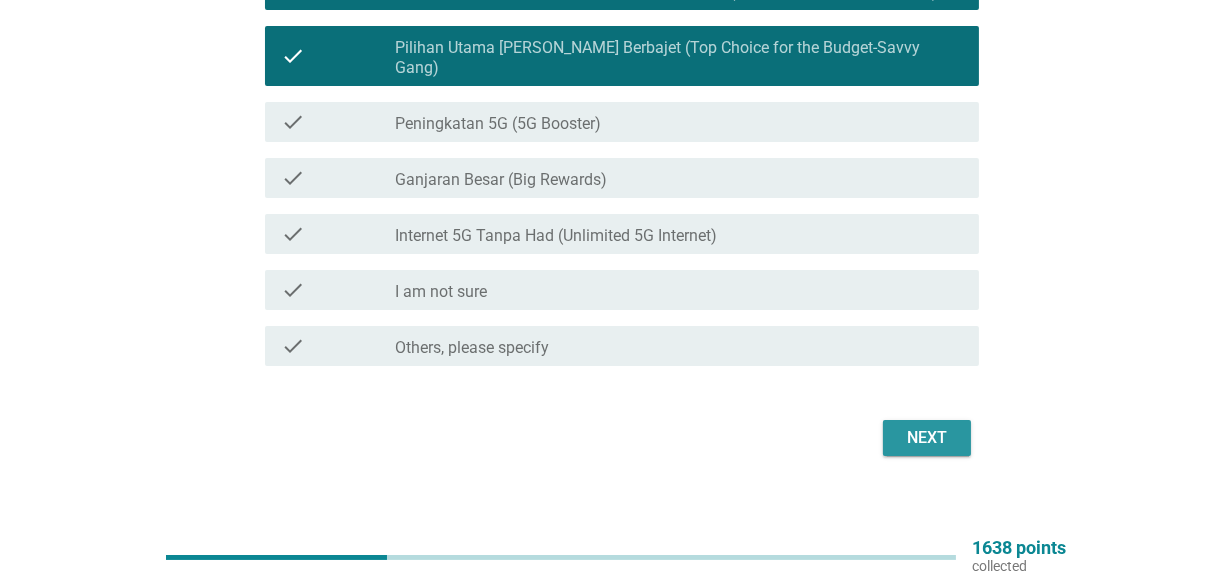 click on "Next" at bounding box center (927, 438) 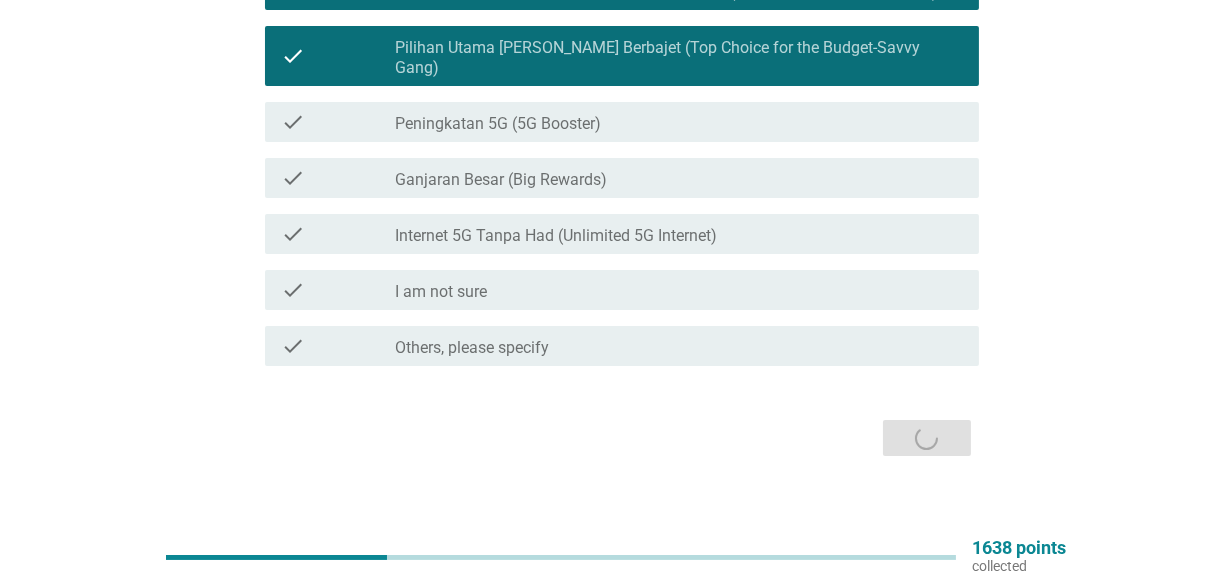 scroll, scrollTop: 0, scrollLeft: 0, axis: both 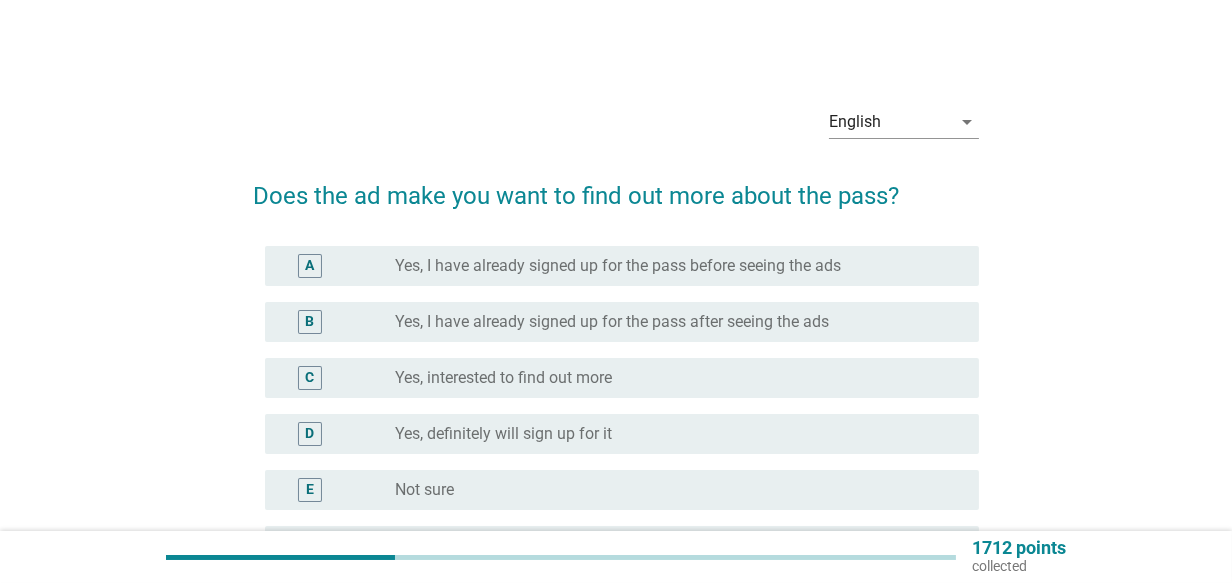 click on "Yes, interested to find out more" at bounding box center (503, 378) 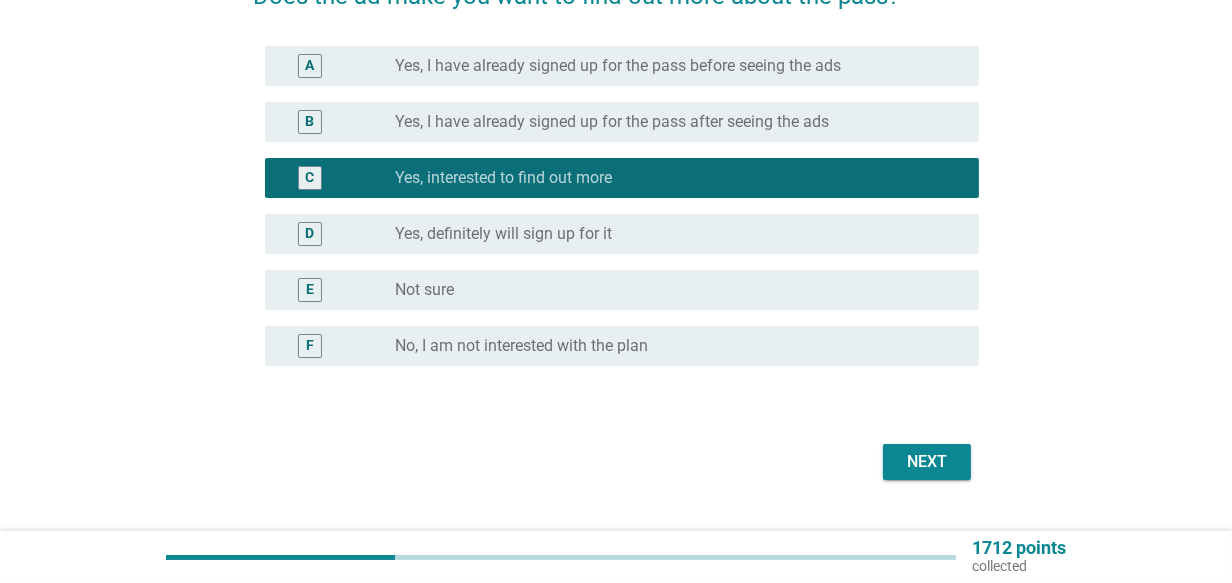 scroll, scrollTop: 244, scrollLeft: 0, axis: vertical 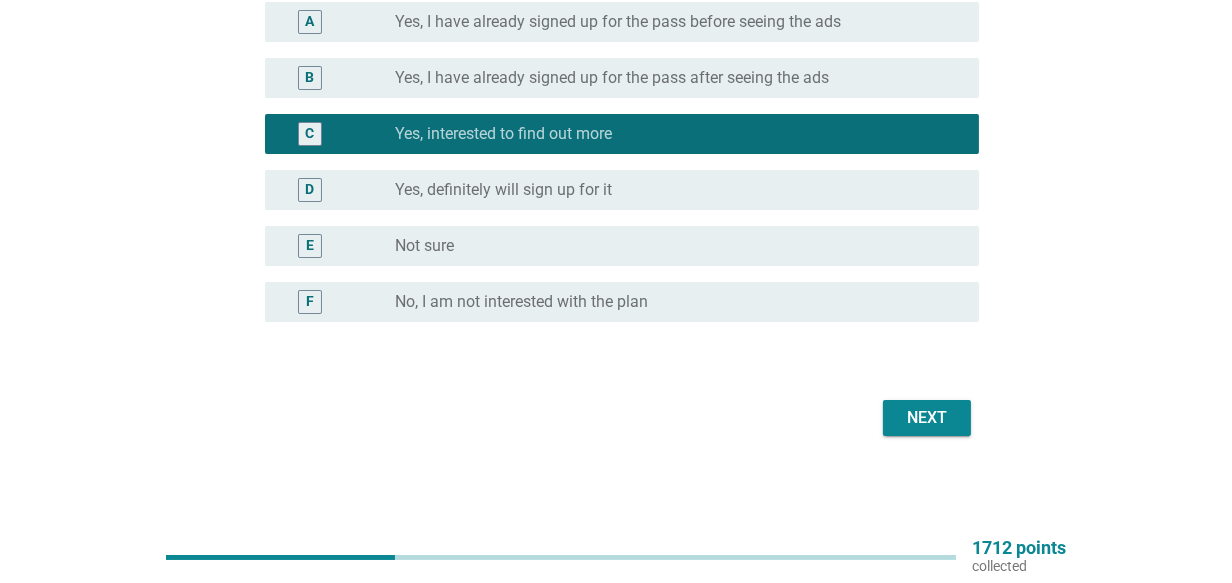 click on "Next" at bounding box center (927, 418) 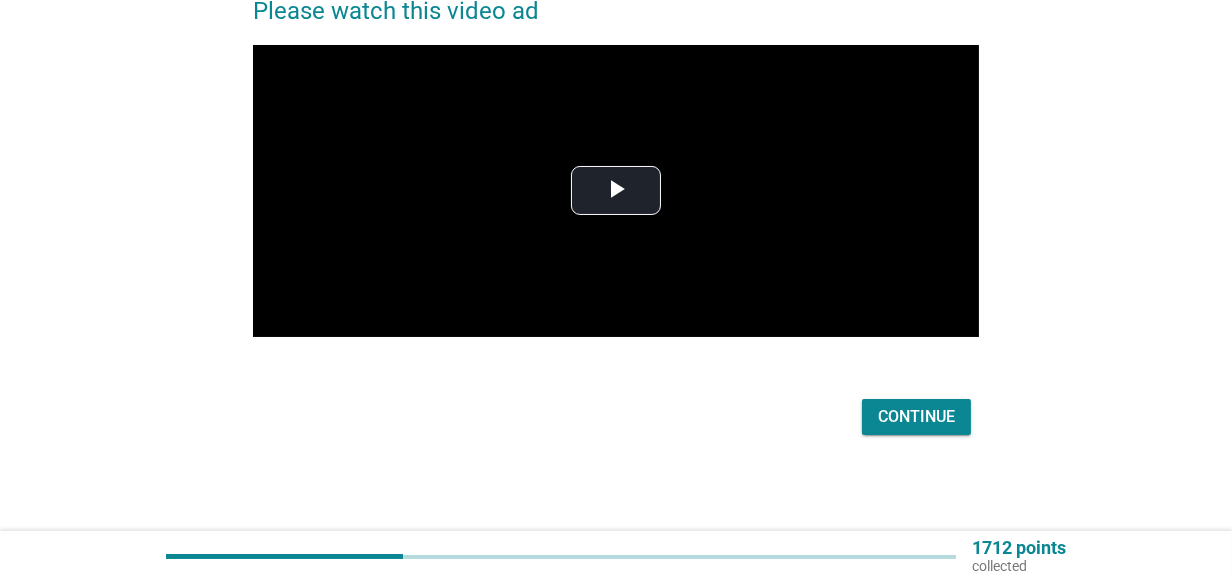 scroll, scrollTop: 0, scrollLeft: 0, axis: both 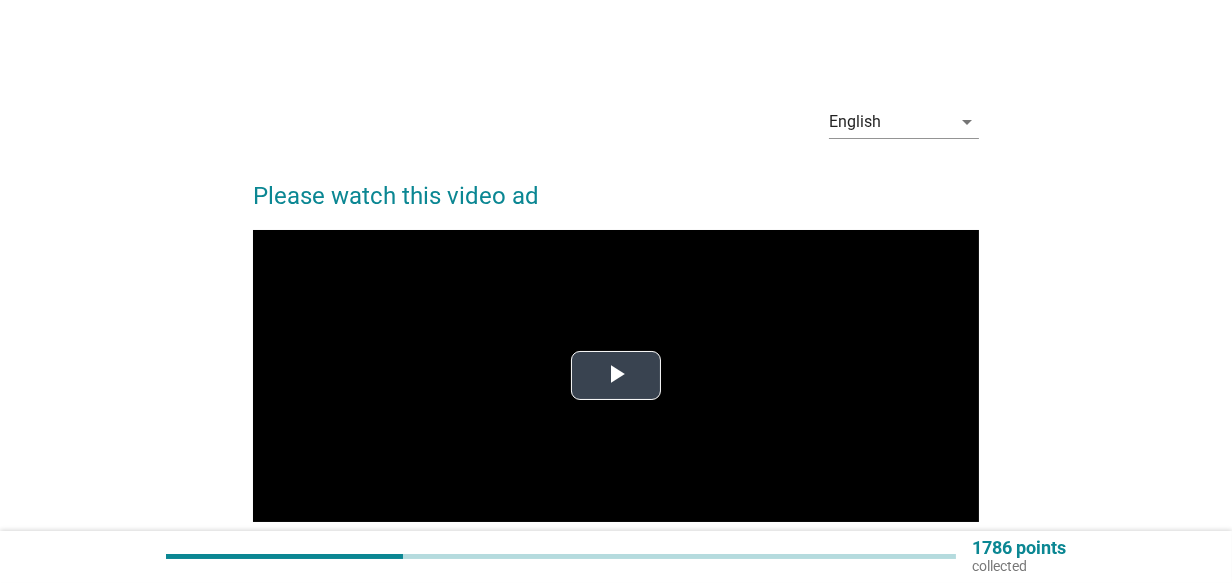 click at bounding box center (616, 376) 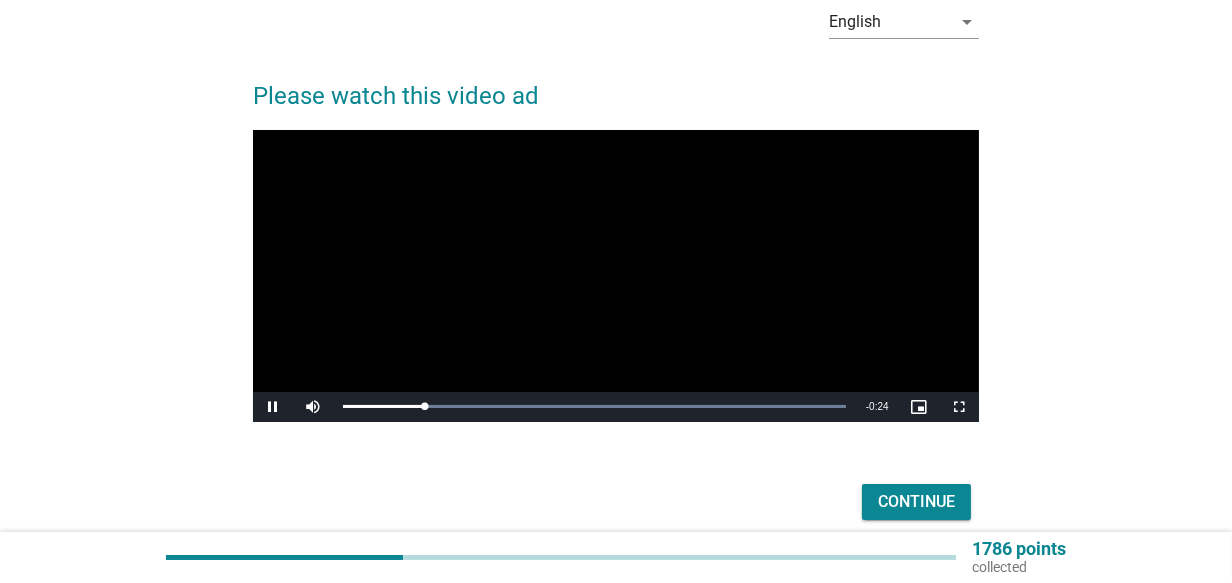 scroll, scrollTop: 184, scrollLeft: 0, axis: vertical 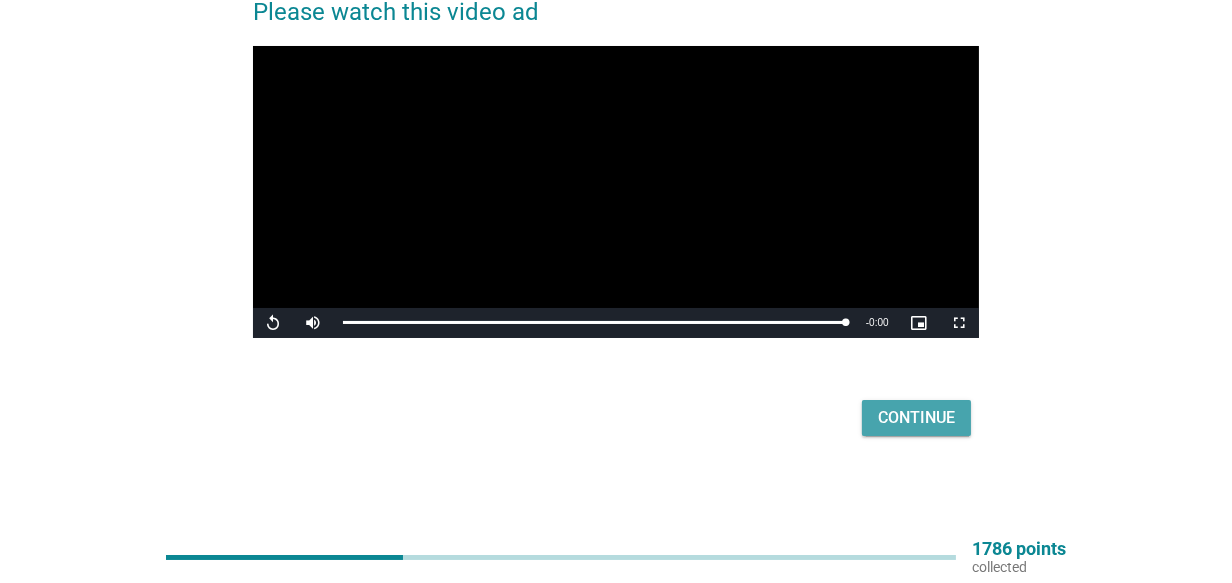 click on "Continue" at bounding box center [916, 418] 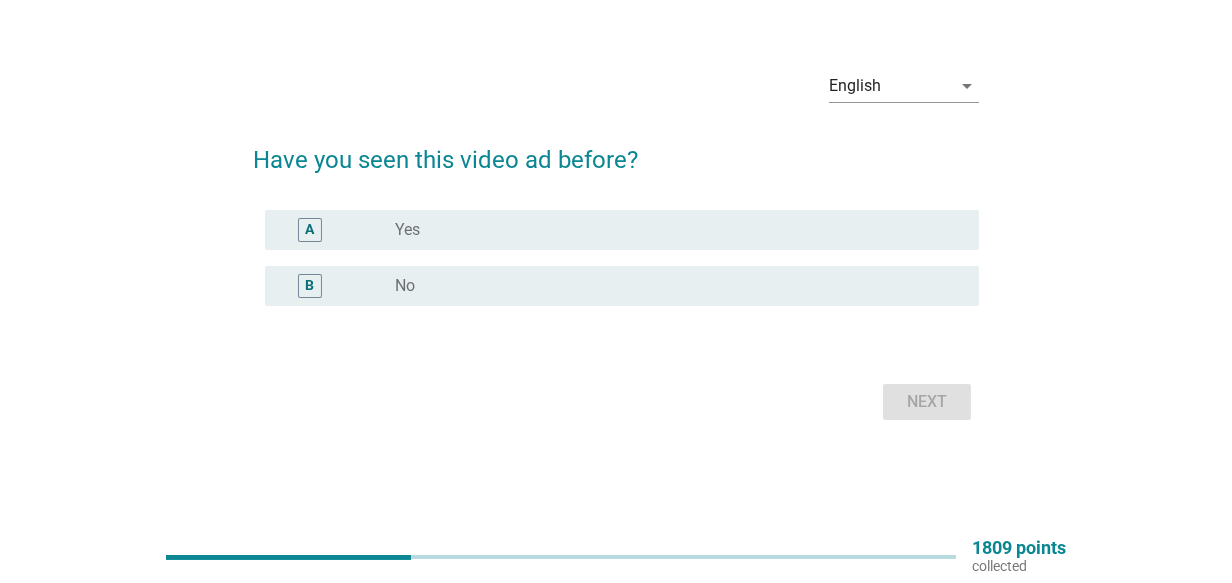 scroll, scrollTop: 0, scrollLeft: 0, axis: both 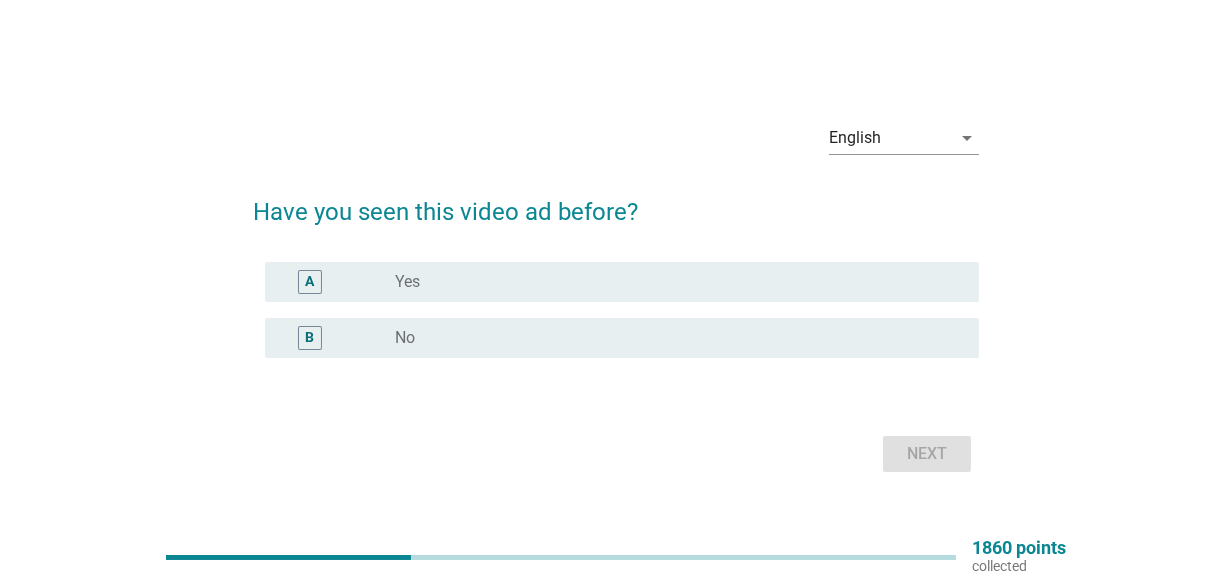 click on "B     radio_button_unchecked No" at bounding box center (621, 338) 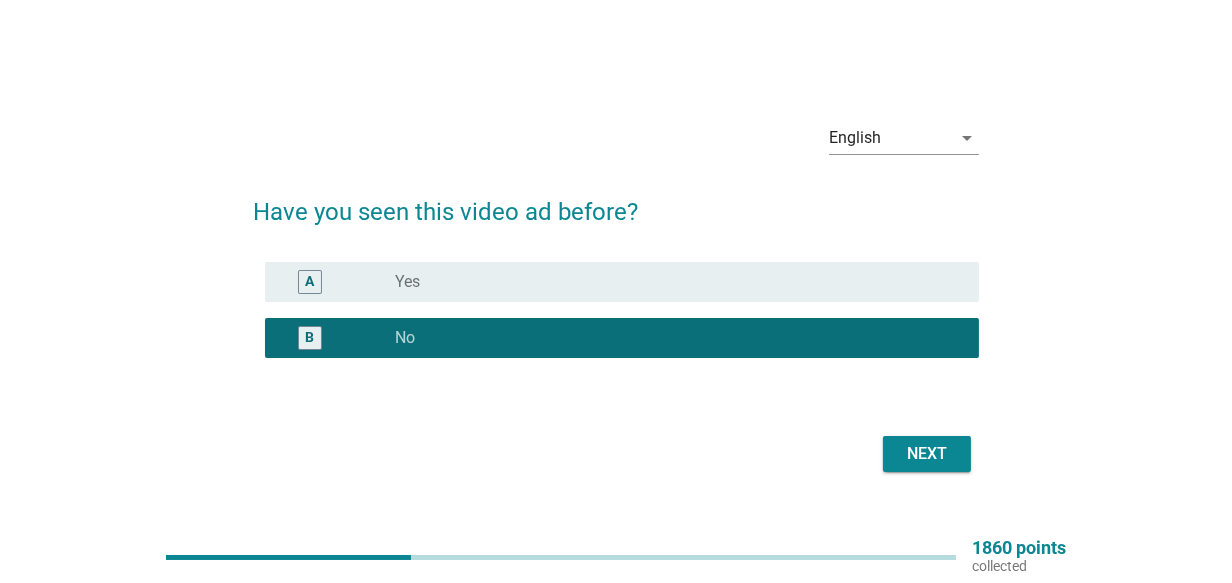 click on "Next" at bounding box center (927, 454) 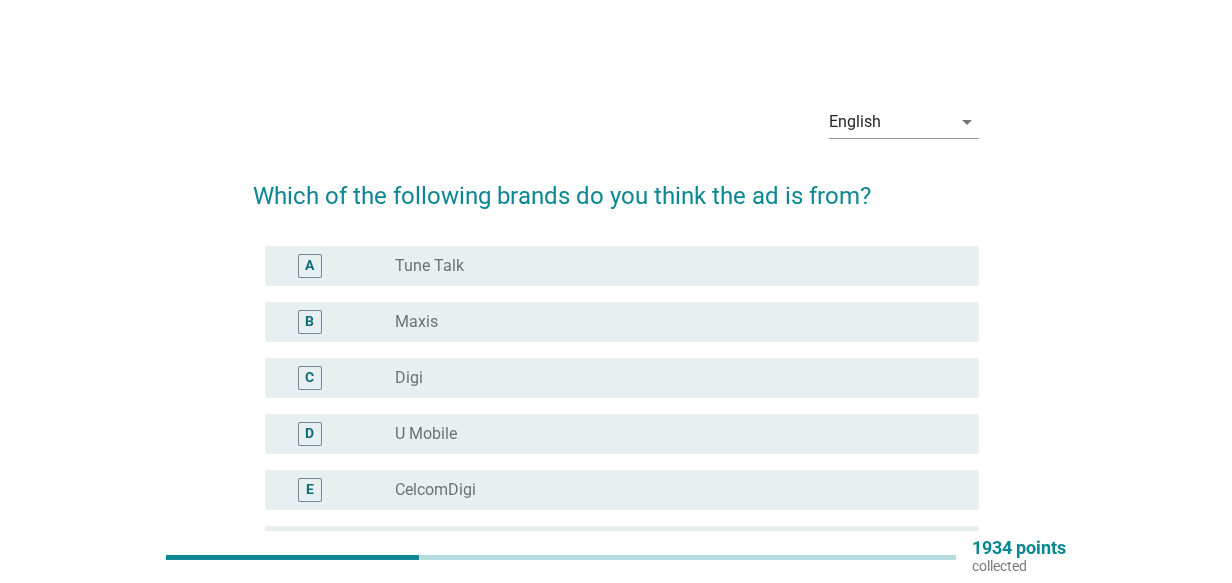 click on "Maxis" at bounding box center (416, 322) 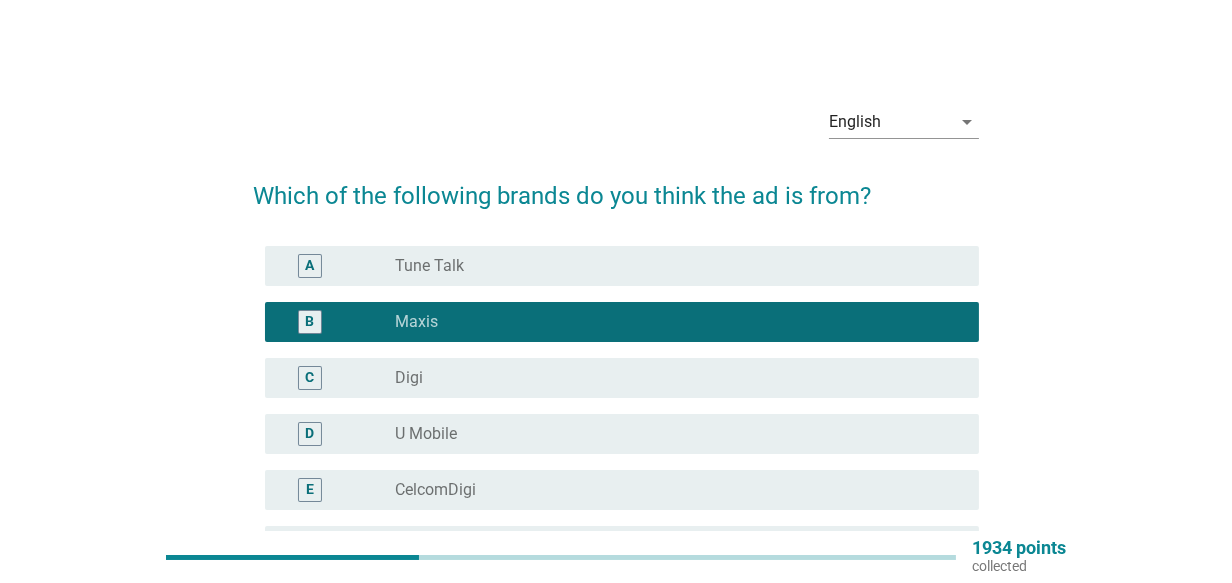 scroll, scrollTop: 400, scrollLeft: 0, axis: vertical 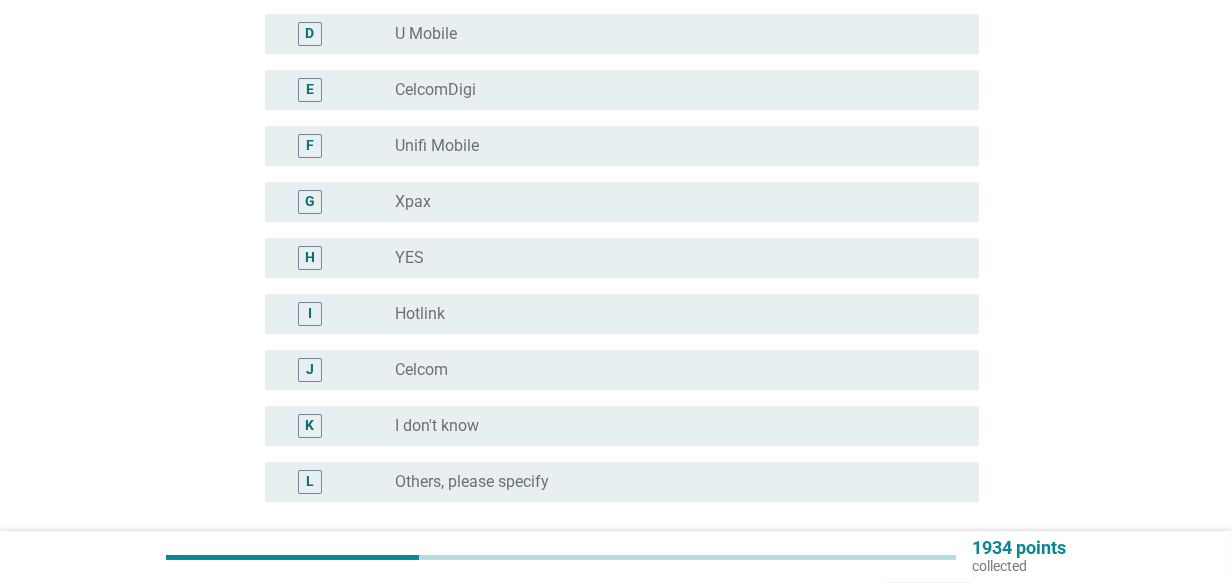 click on "Hotlink" at bounding box center (420, 314) 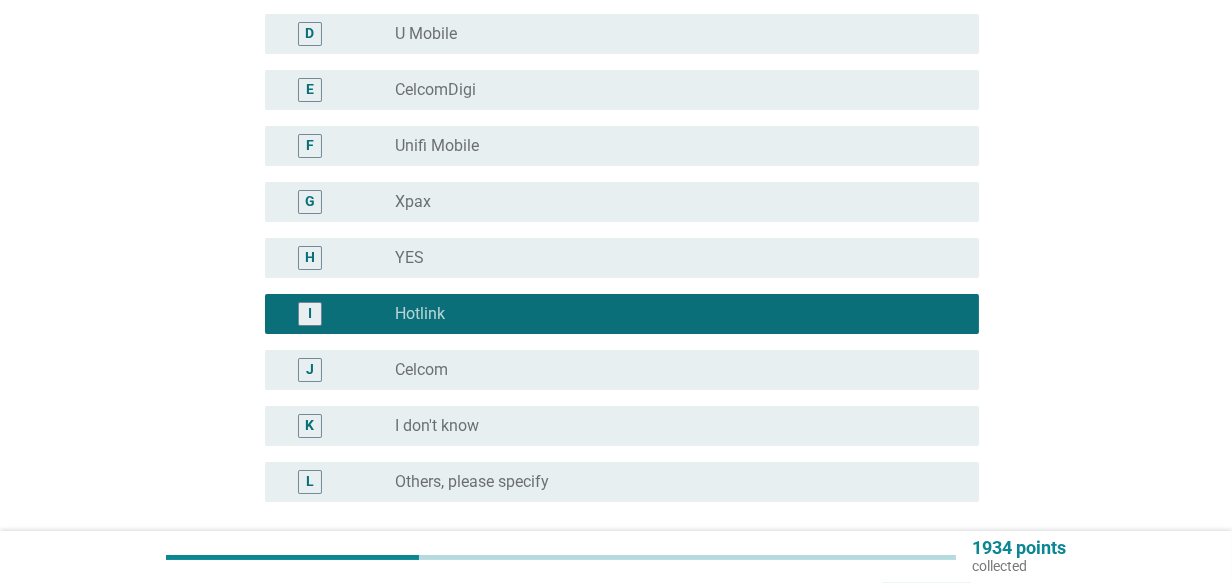 scroll, scrollTop: 580, scrollLeft: 0, axis: vertical 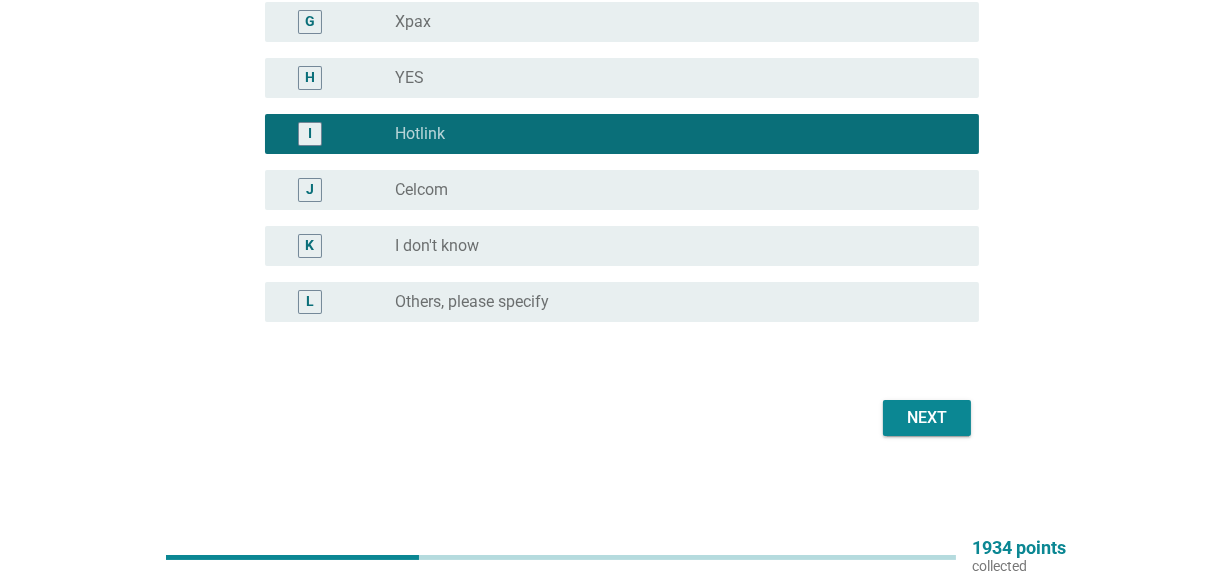 click on "Next" at bounding box center [927, 418] 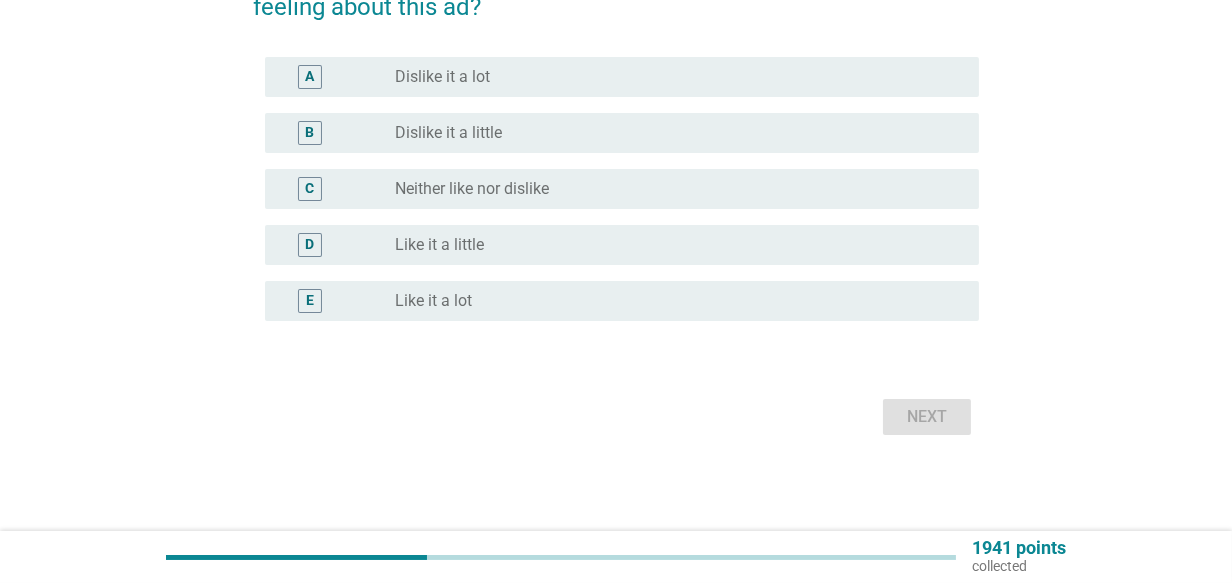scroll, scrollTop: 0, scrollLeft: 0, axis: both 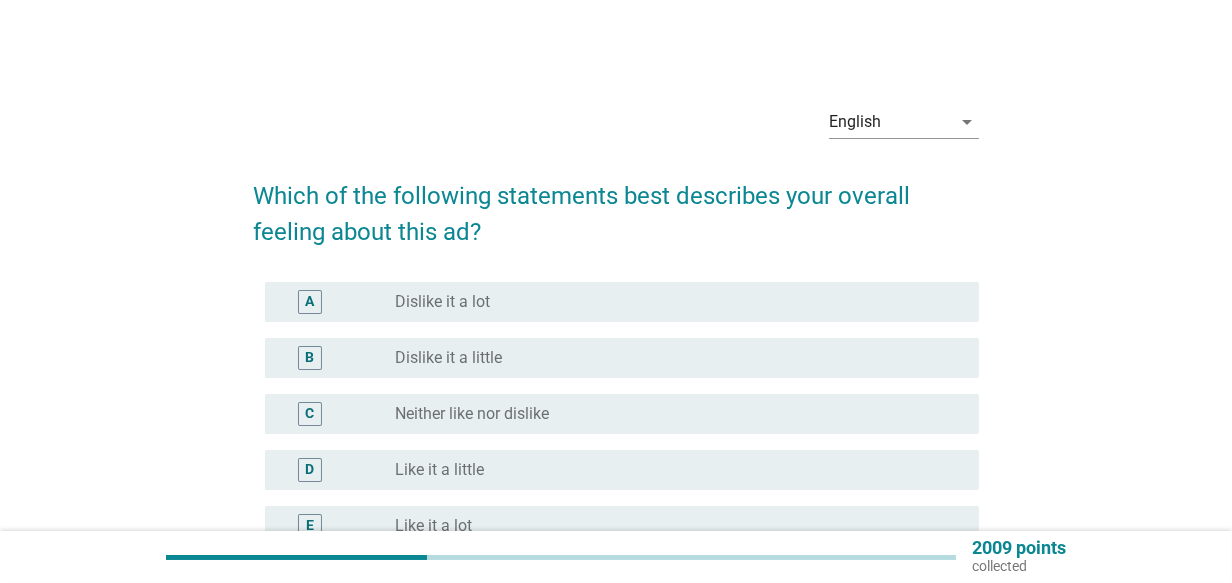 click on "radio_button_unchecked Like it a little" at bounding box center (671, 470) 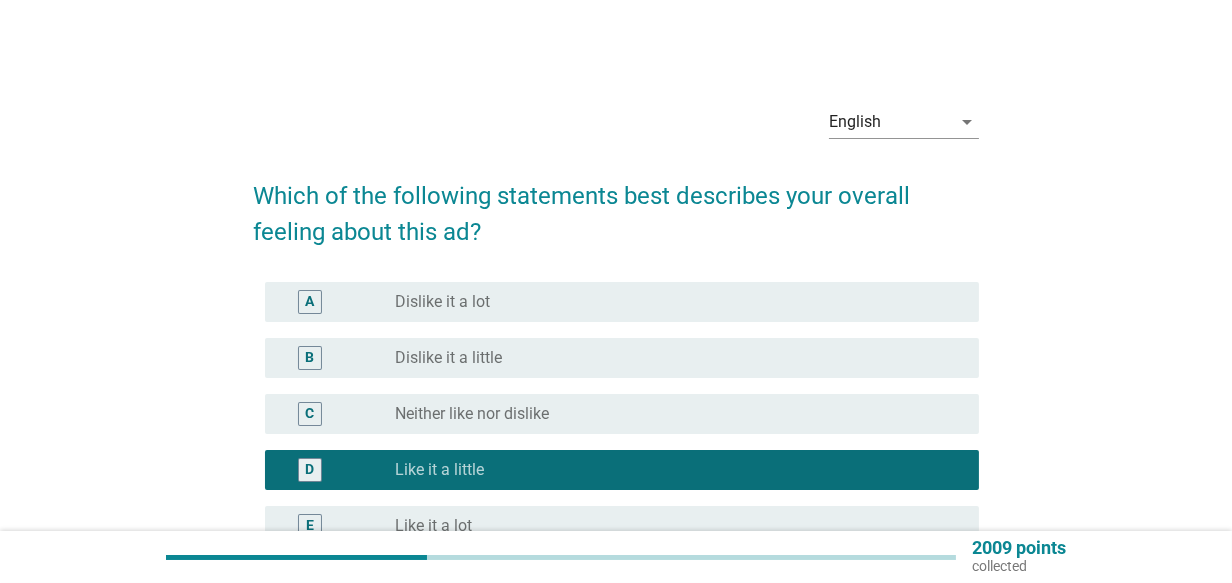 scroll, scrollTop: 224, scrollLeft: 0, axis: vertical 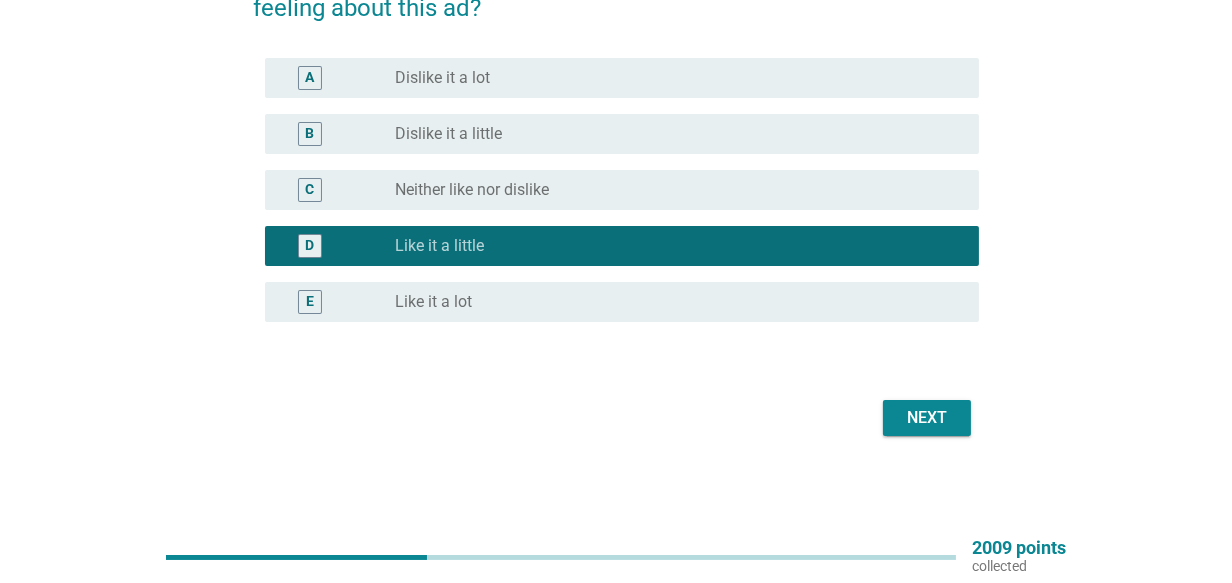 click on "Next" at bounding box center (927, 418) 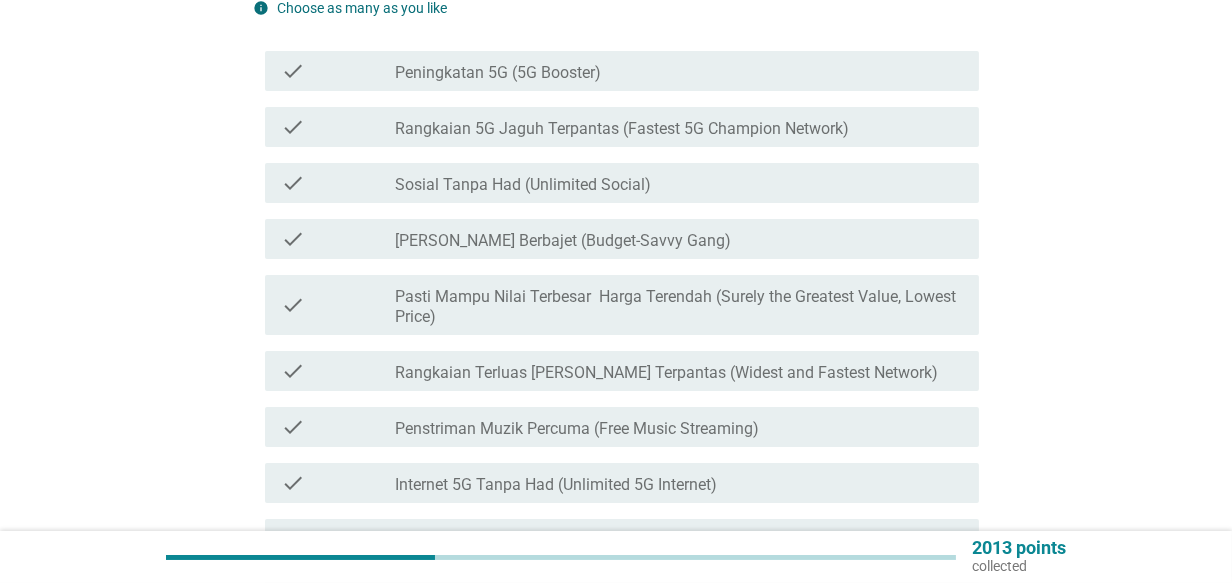 scroll, scrollTop: 0, scrollLeft: 0, axis: both 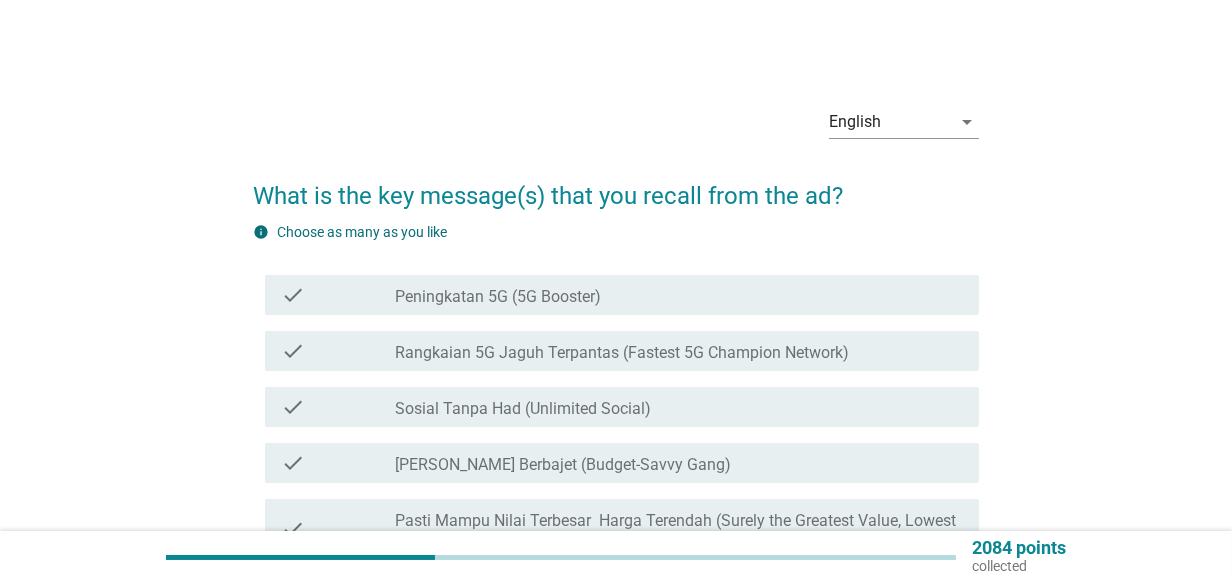 click on "check     check_box_outline_blank Rangkaian 5G Jaguh Terpantas (Fastest 5G Champion Network)" at bounding box center [621, 351] 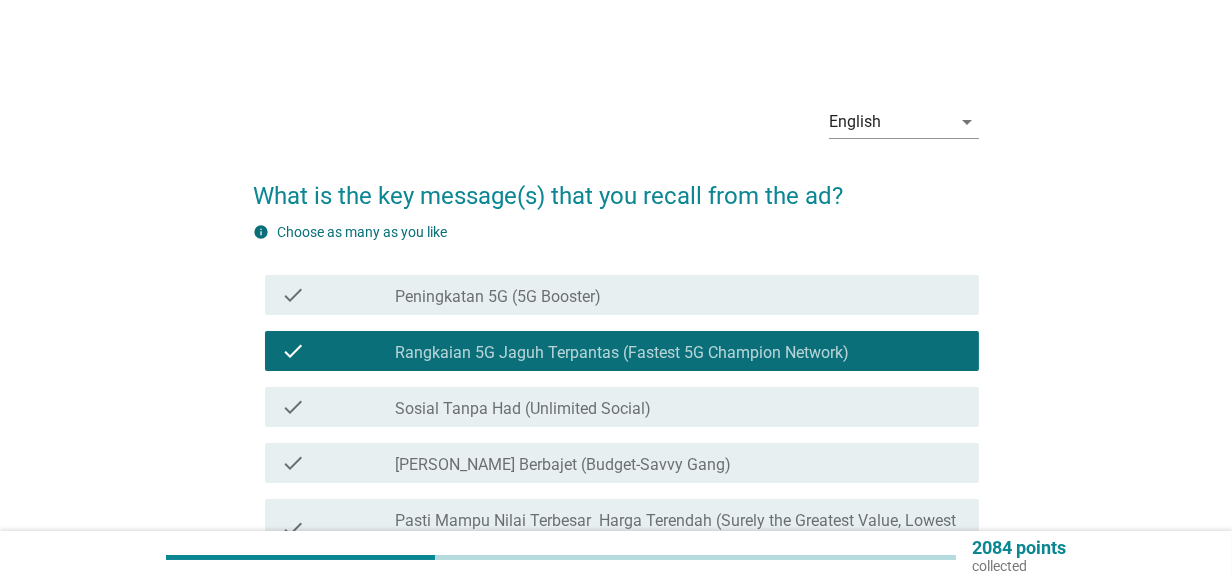 click on "Pasti Mampu Nilai Terbesar  Harga Terendah (Surely the Greatest Value, Lowest Price)" at bounding box center (679, 531) 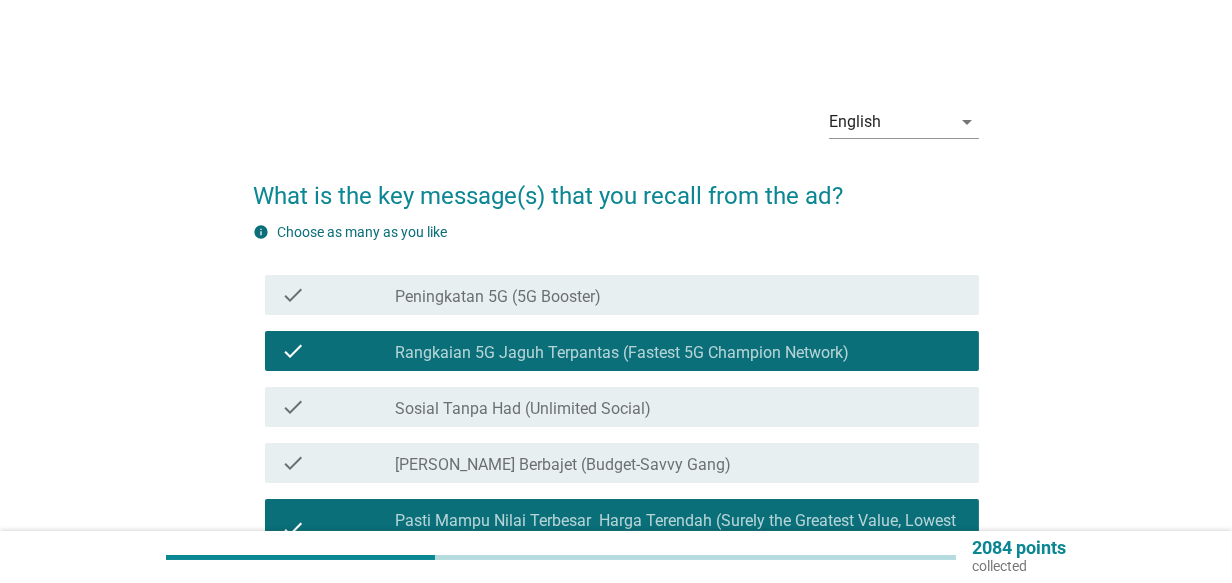 click on "[PERSON_NAME] Berbajet (Budget-Savvy Gang)" at bounding box center (563, 465) 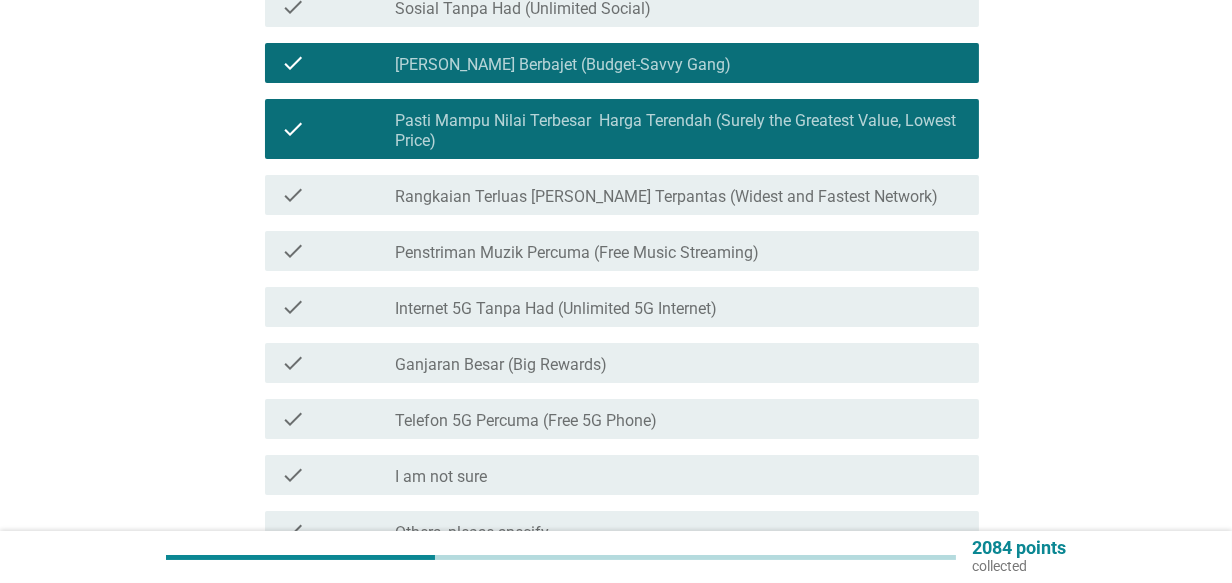 scroll, scrollTop: 605, scrollLeft: 0, axis: vertical 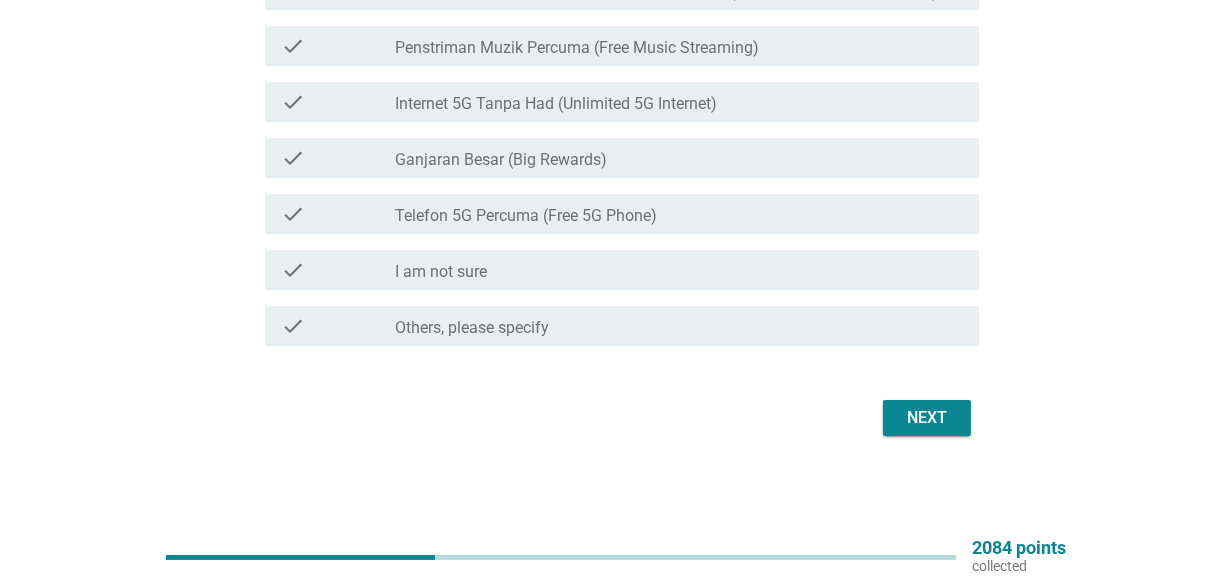 click on "Next" at bounding box center (927, 418) 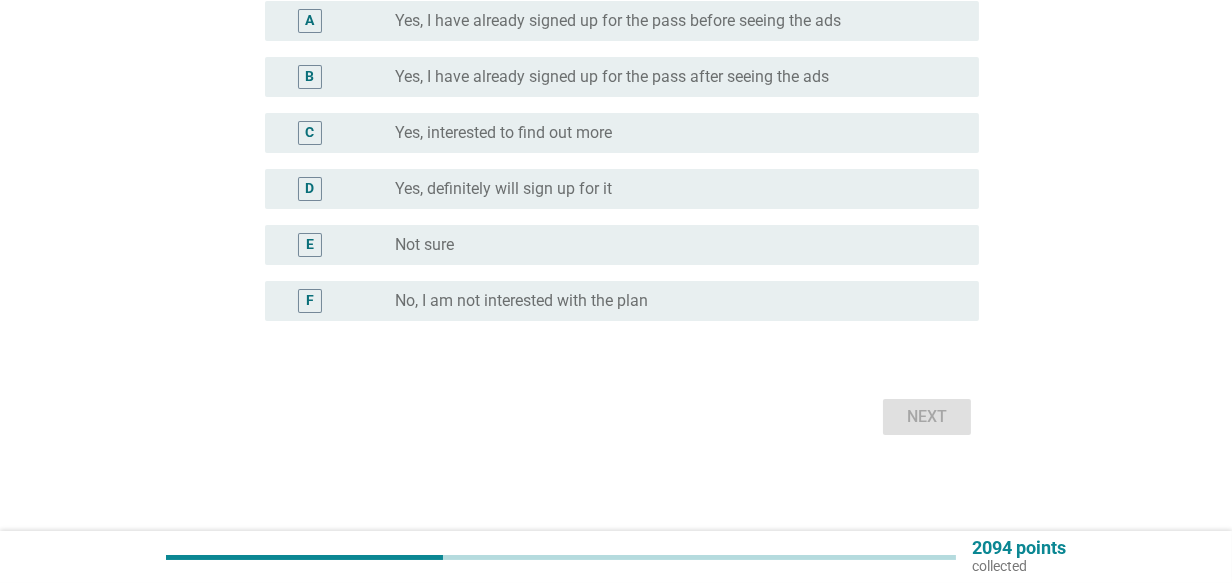 scroll, scrollTop: 0, scrollLeft: 0, axis: both 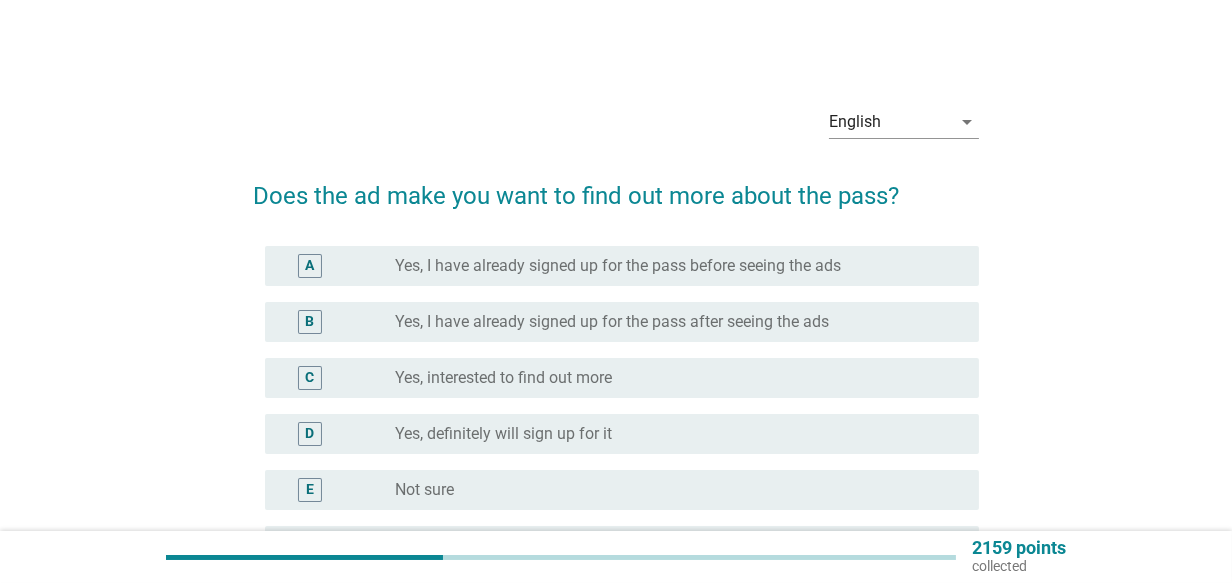 click on "Yes, interested to find out more" at bounding box center [503, 378] 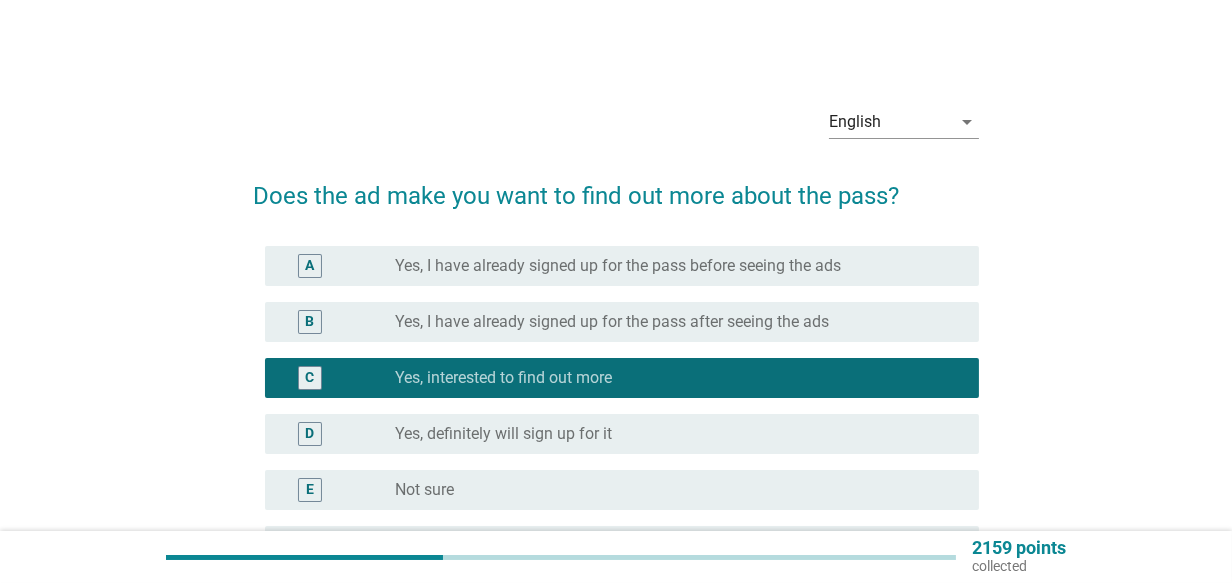 scroll, scrollTop: 144, scrollLeft: 0, axis: vertical 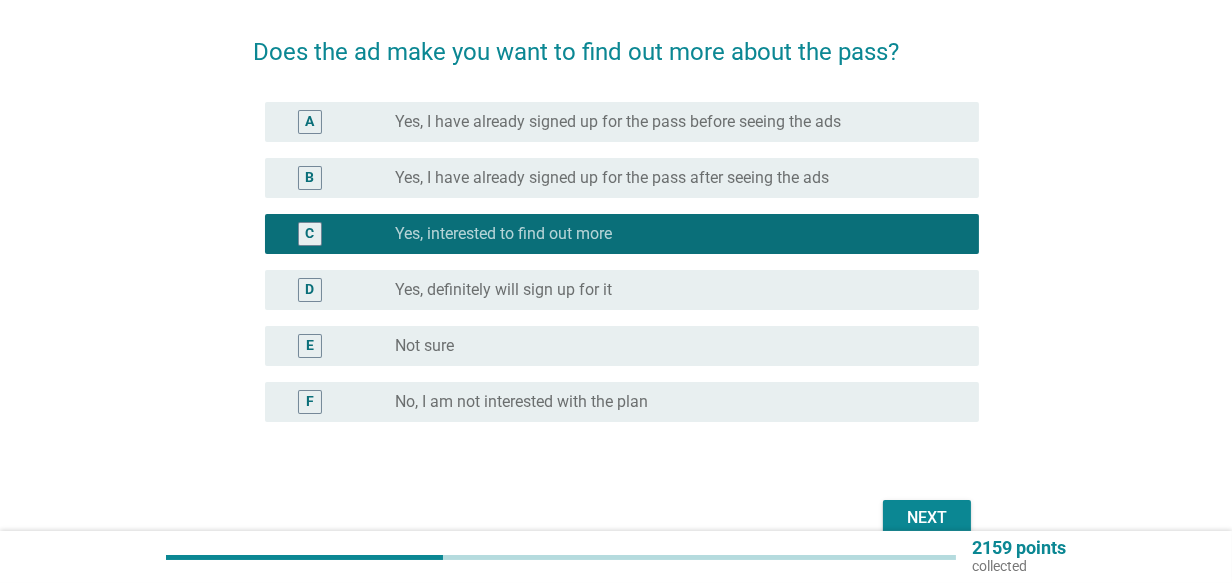 click on "Next" at bounding box center (615, 518) 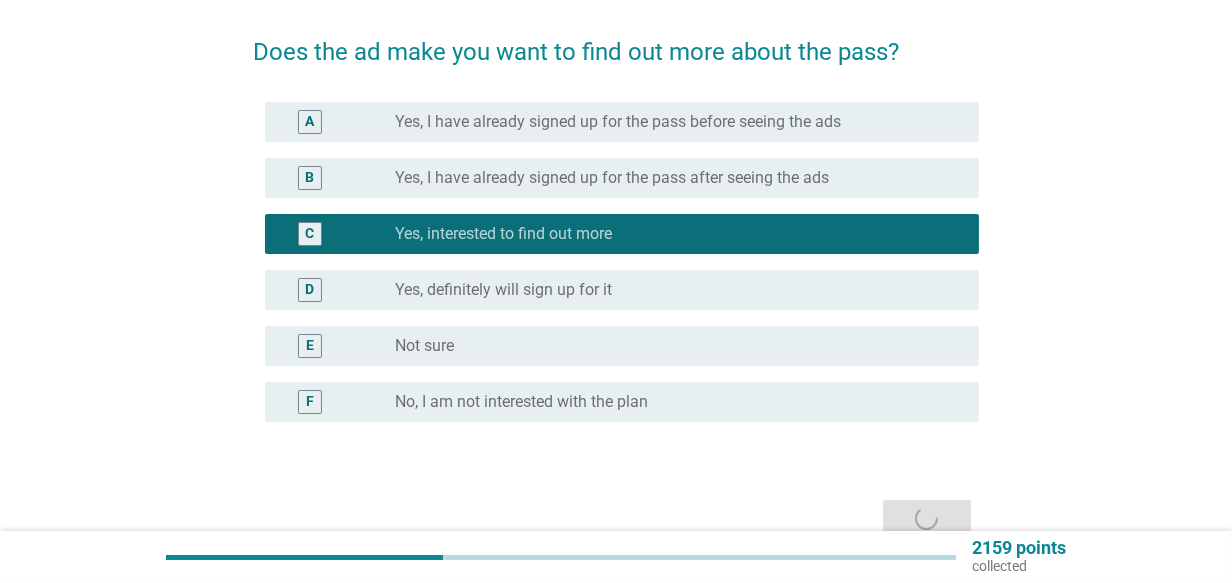 scroll, scrollTop: 0, scrollLeft: 0, axis: both 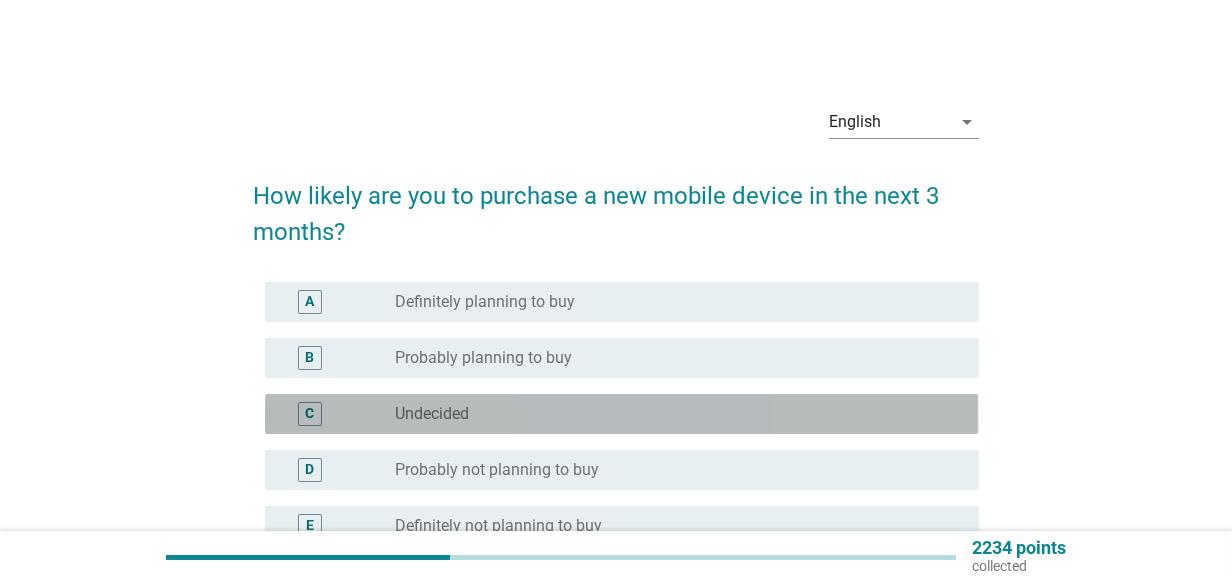 click on "radio_button_unchecked Undecided" at bounding box center (671, 414) 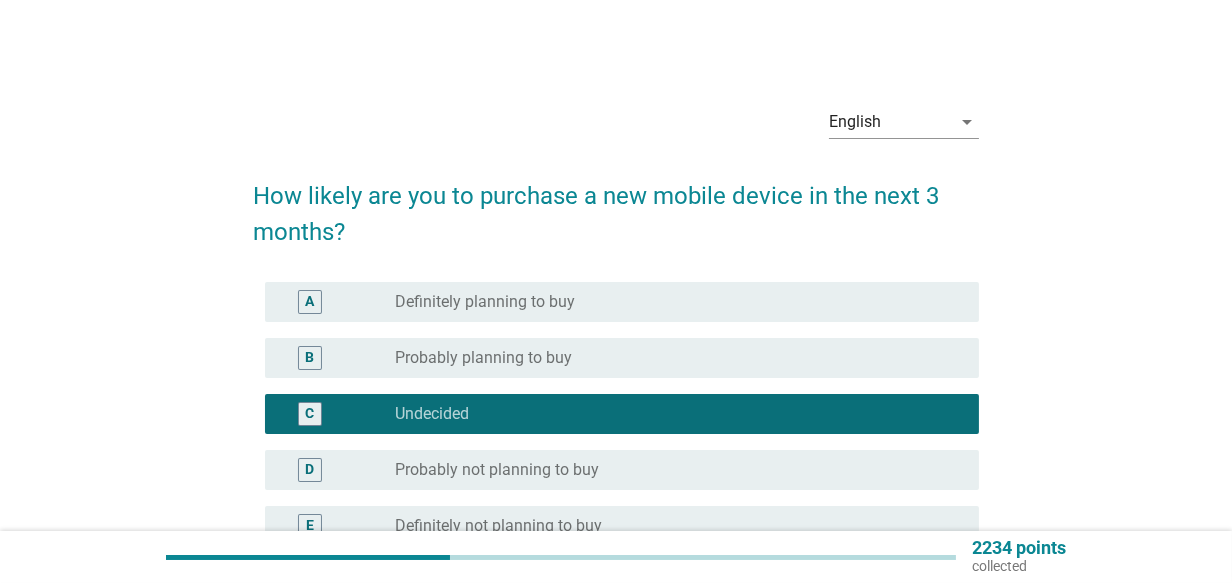 scroll, scrollTop: 224, scrollLeft: 0, axis: vertical 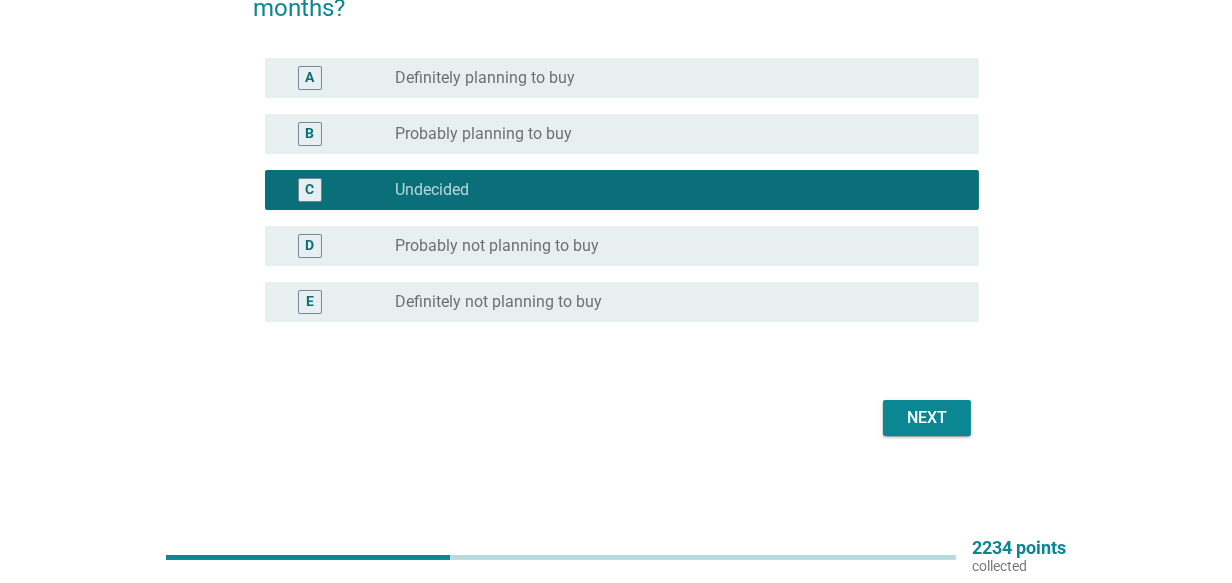 click on "Next" at bounding box center [927, 418] 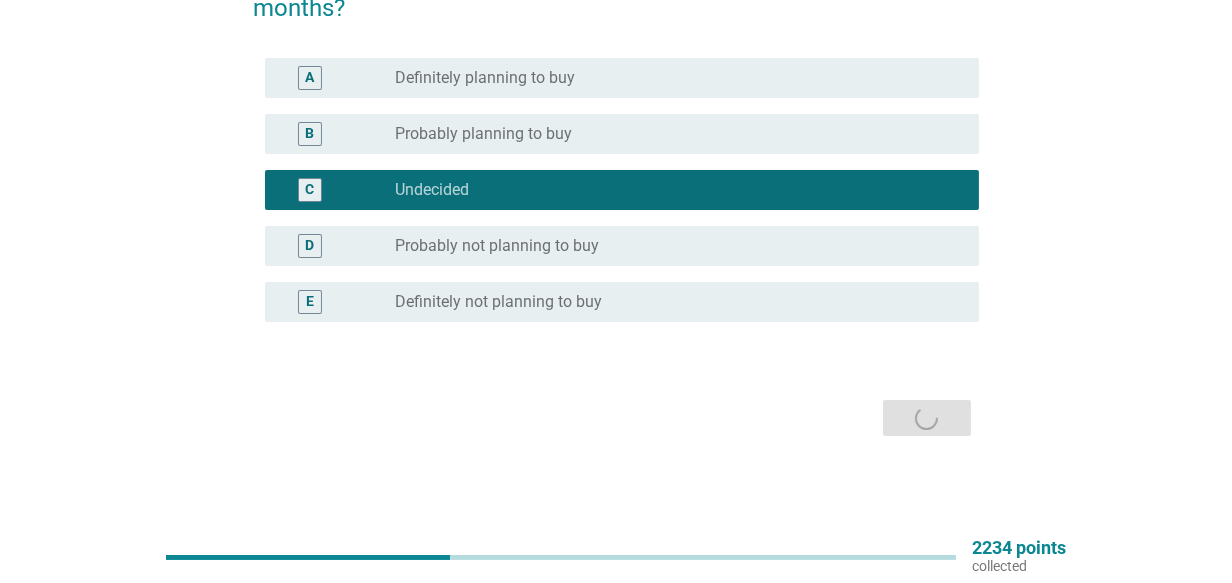 scroll, scrollTop: 0, scrollLeft: 0, axis: both 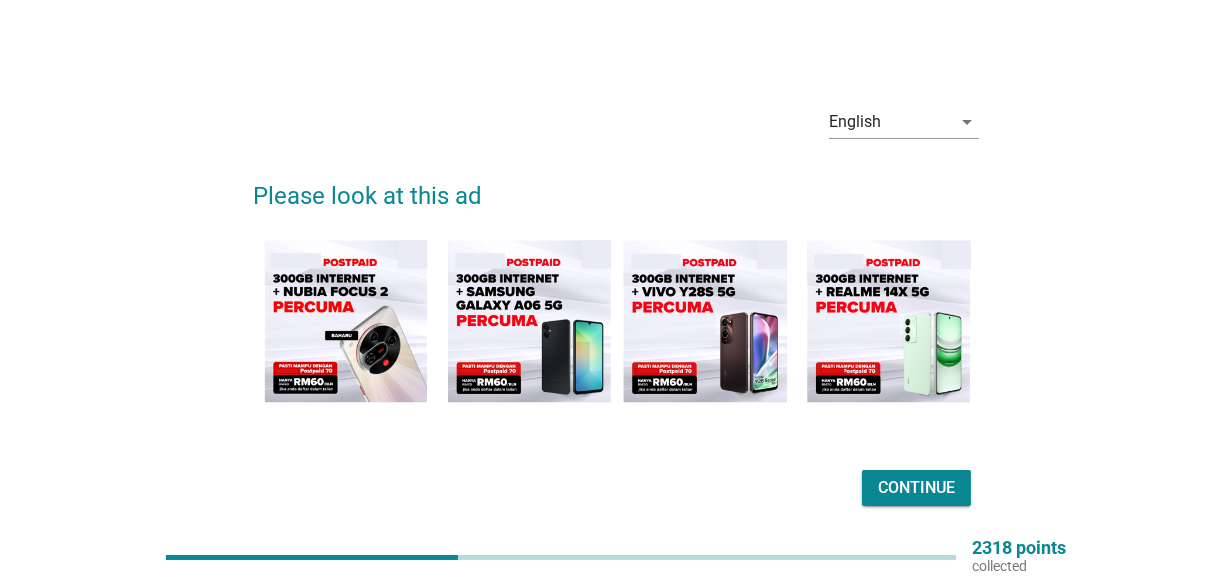 click on "Continue" at bounding box center (916, 488) 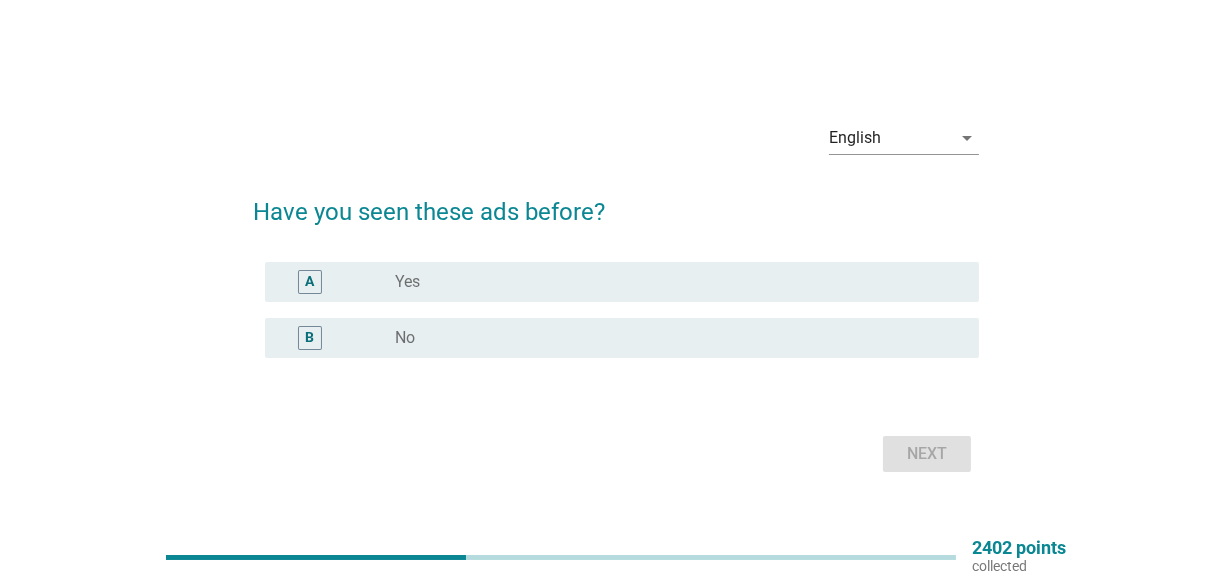 click on "radio_button_unchecked No" at bounding box center (671, 338) 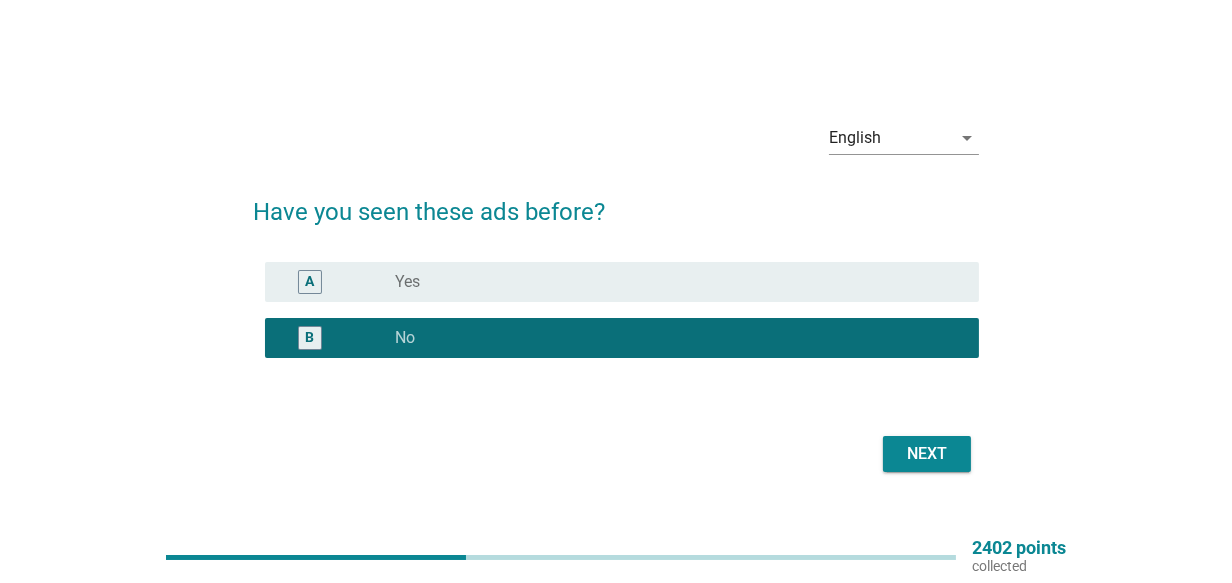 click on "Next" at bounding box center [927, 454] 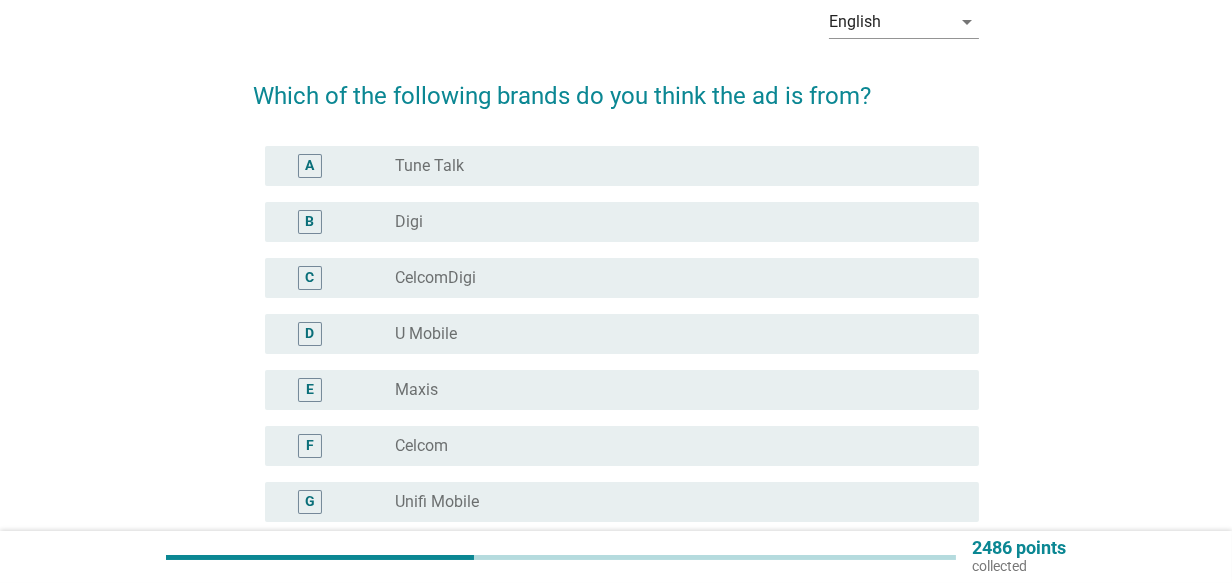 scroll, scrollTop: 400, scrollLeft: 0, axis: vertical 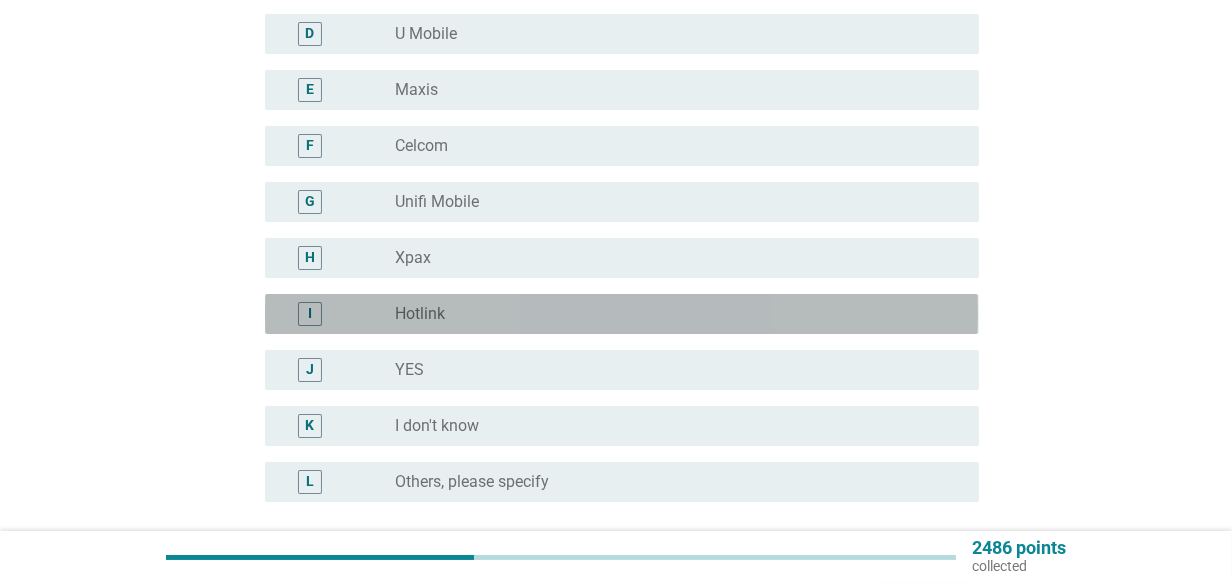 click on "radio_button_unchecked Hotlink" at bounding box center [671, 314] 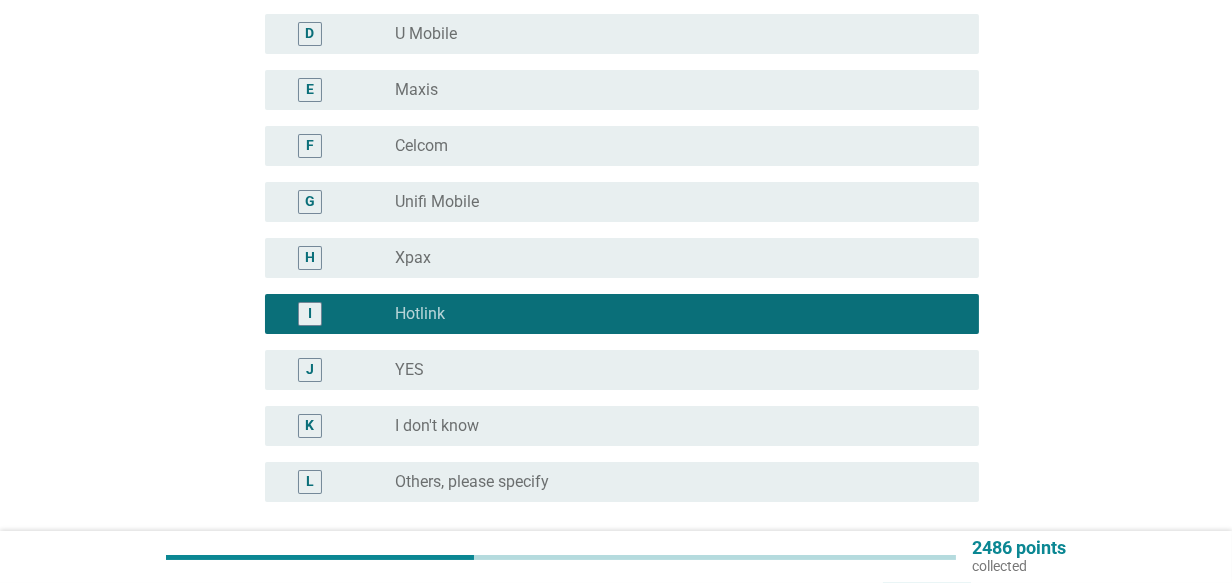 scroll, scrollTop: 580, scrollLeft: 0, axis: vertical 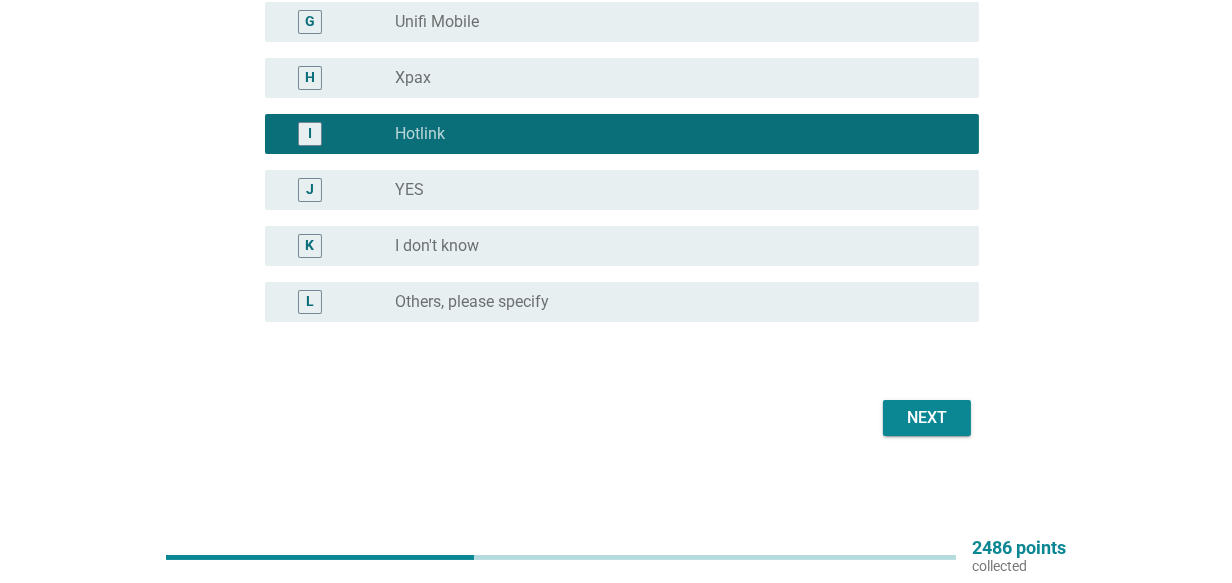 click on "Next" at bounding box center (927, 418) 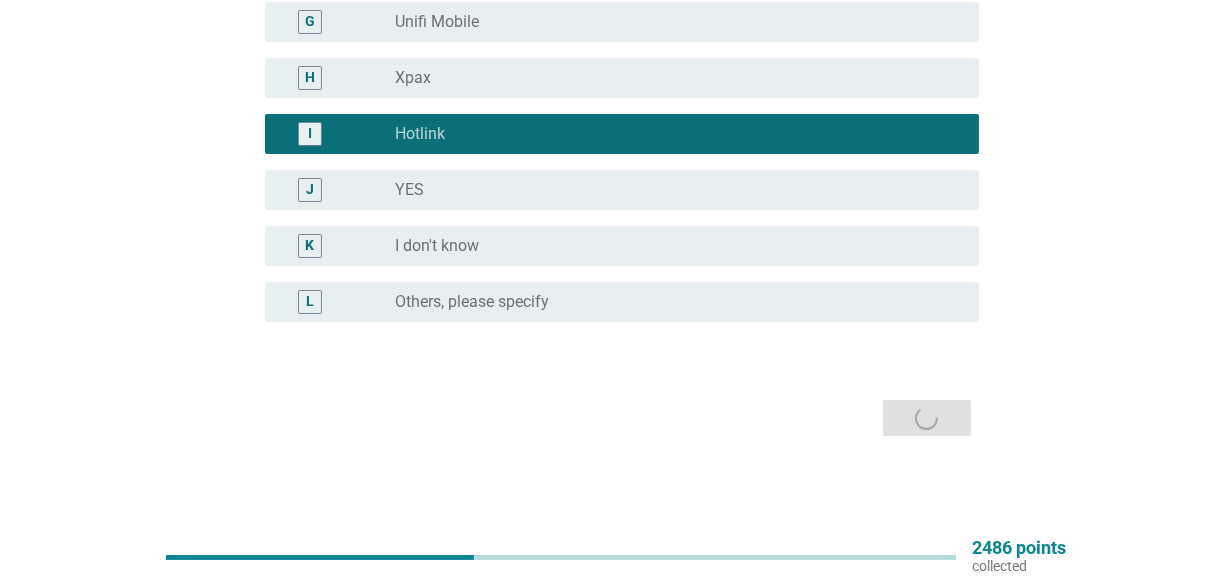 scroll, scrollTop: 0, scrollLeft: 0, axis: both 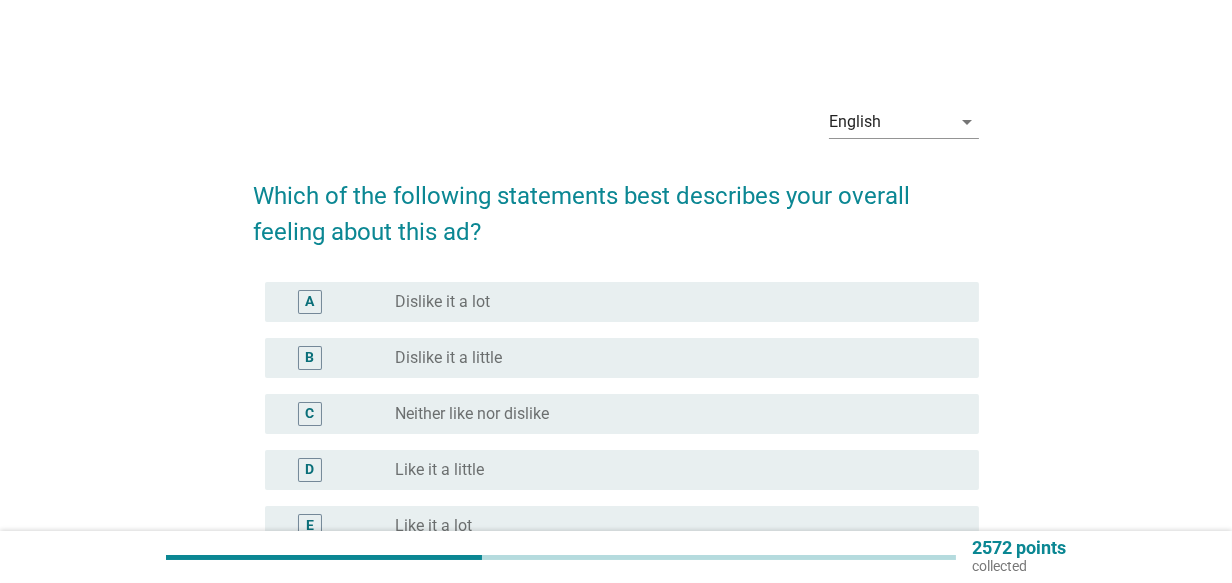 click on "radio_button_unchecked Like it a little" at bounding box center (671, 470) 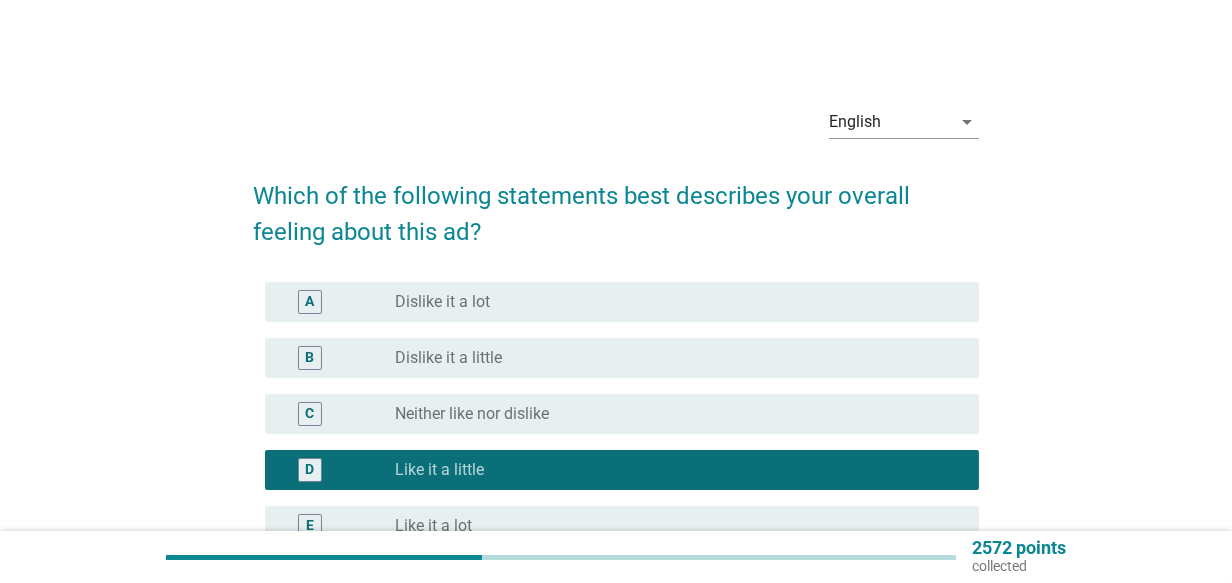 scroll, scrollTop: 224, scrollLeft: 0, axis: vertical 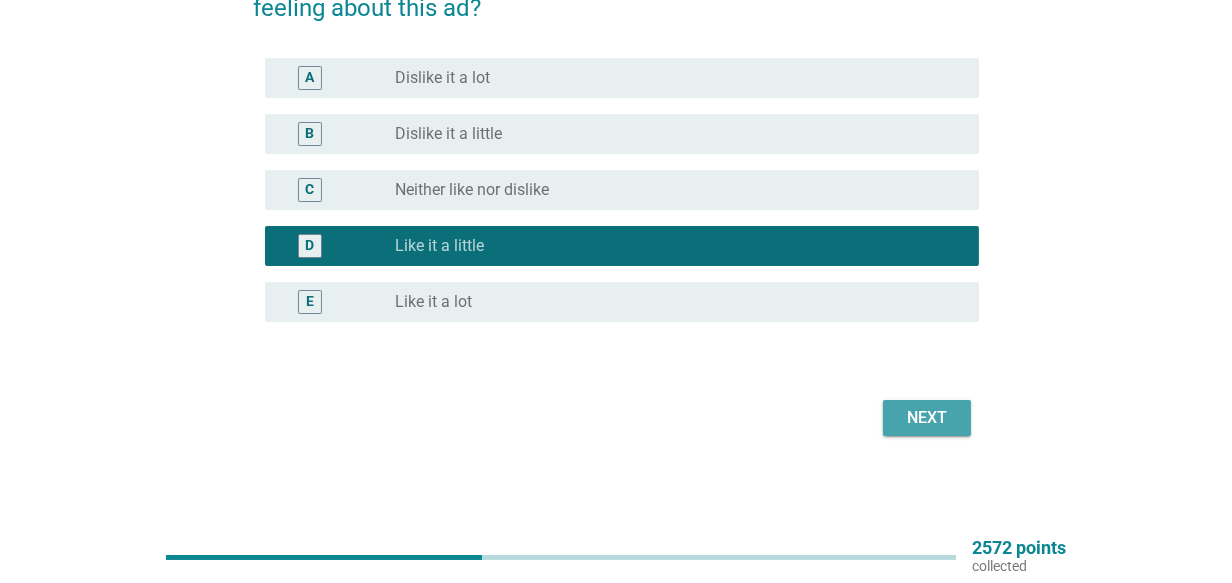 click on "Next" at bounding box center (927, 418) 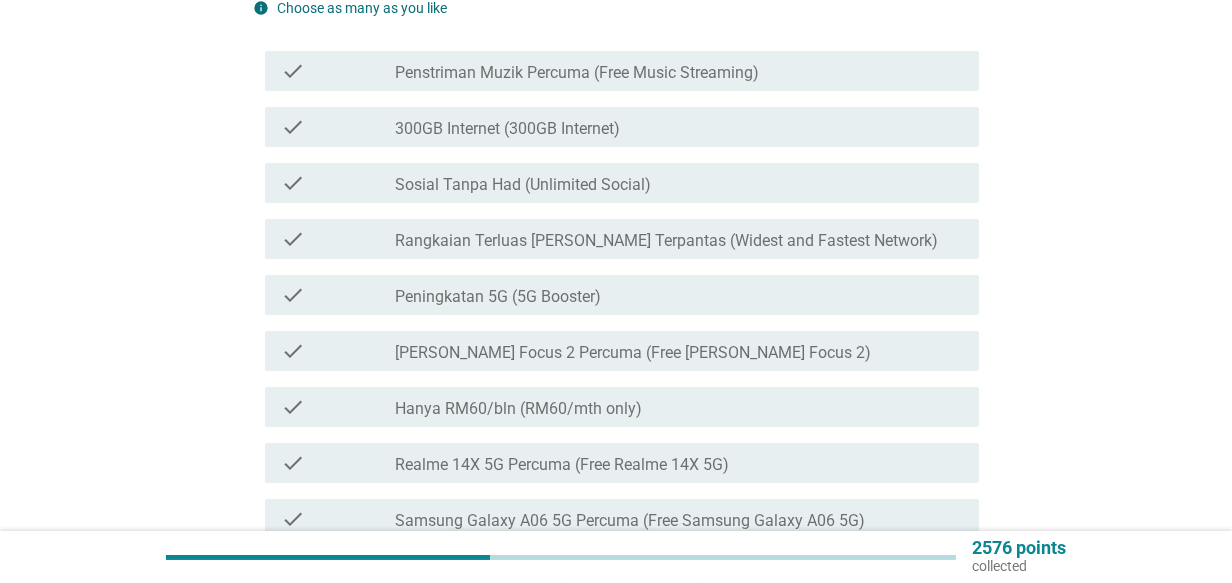 scroll, scrollTop: 0, scrollLeft: 0, axis: both 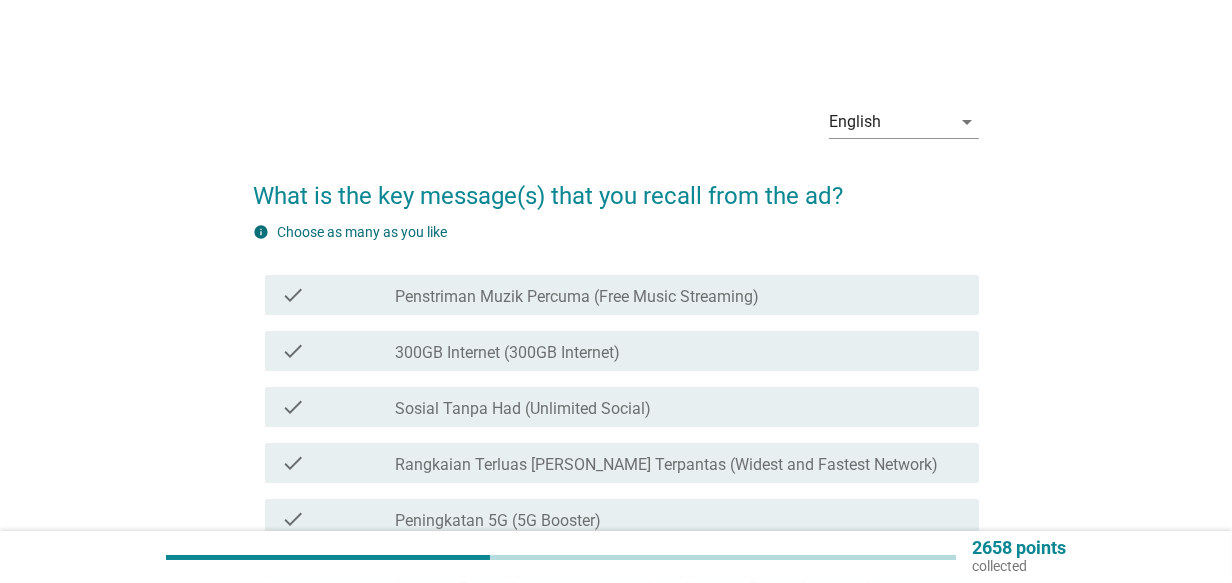 click on "check     check_box_outline_blank Penstriman Muzik Percuma (Free Music Streaming)" at bounding box center [621, 295] 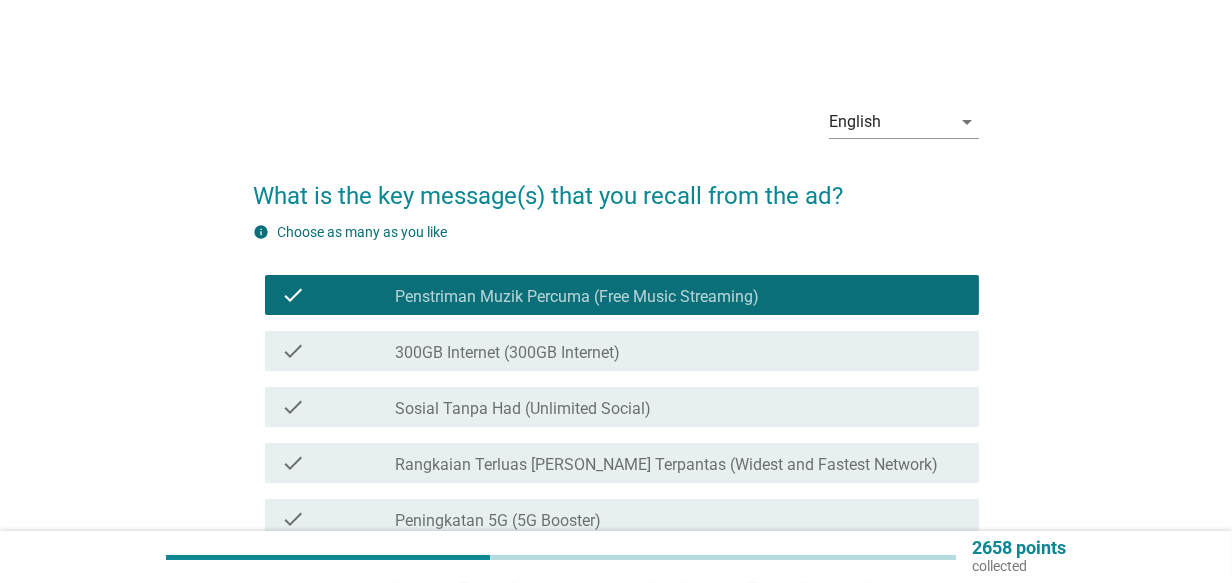 click on "Rangkaian Terluas [PERSON_NAME] Terpantas (Widest and Fastest Network)" at bounding box center [666, 465] 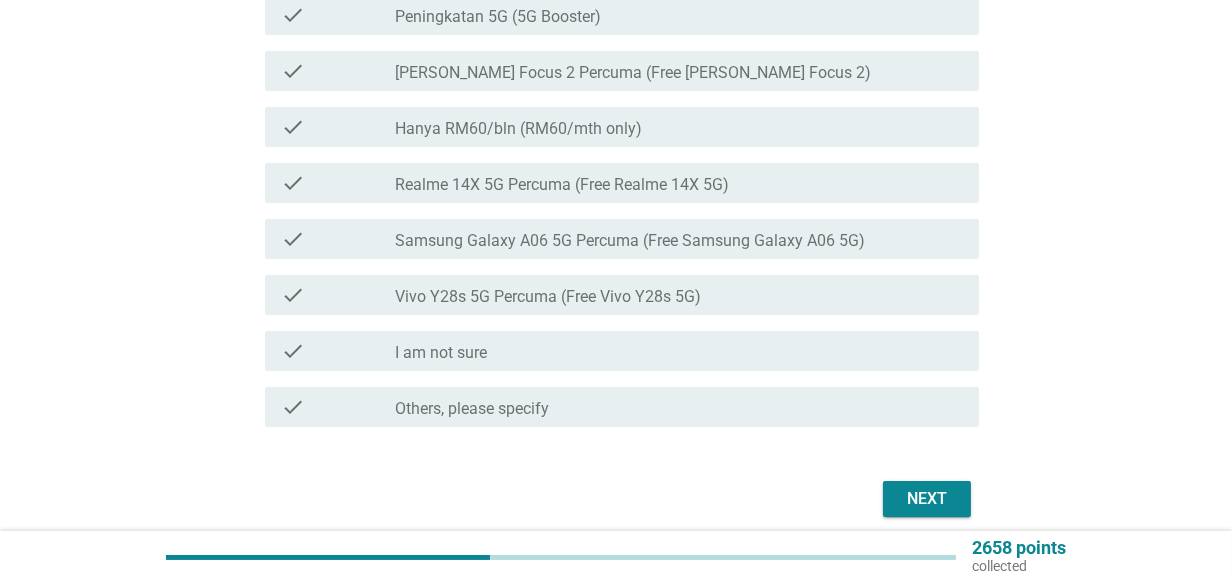 scroll, scrollTop: 522, scrollLeft: 0, axis: vertical 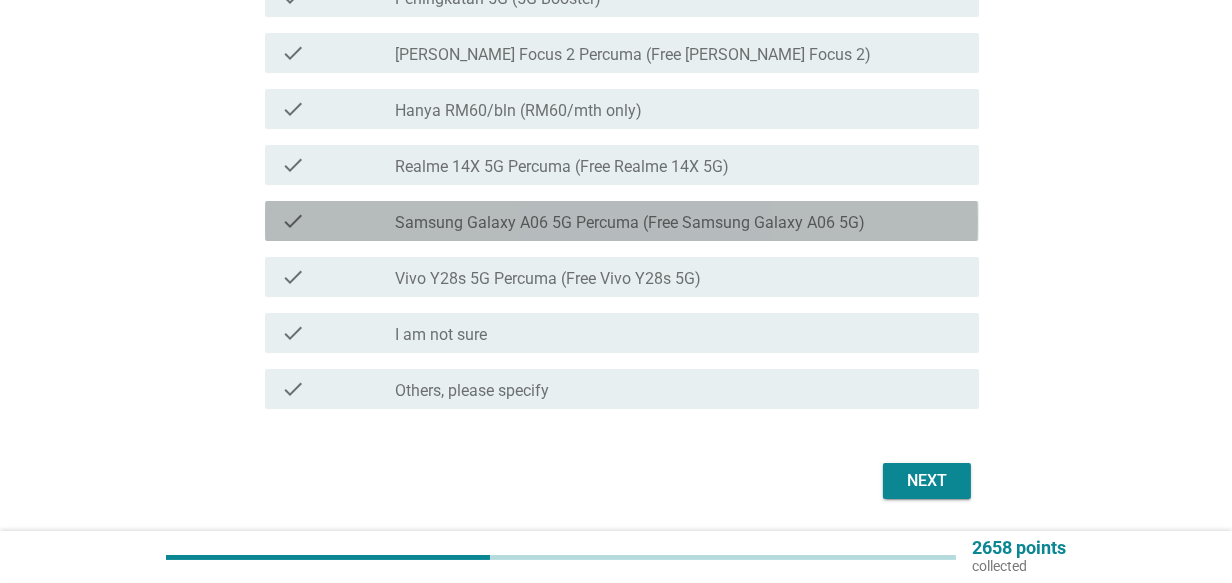 click on "Samsung Galaxy A06 5G Percuma (Free Samsung Galaxy A06 5G)" at bounding box center [630, 223] 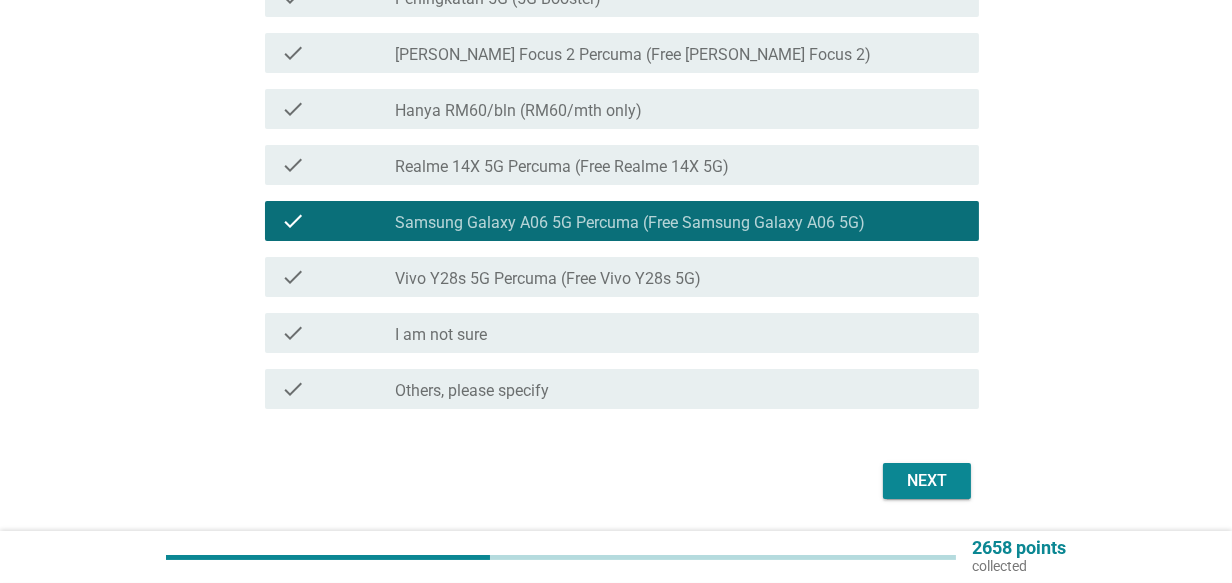 click on "Next" at bounding box center [927, 481] 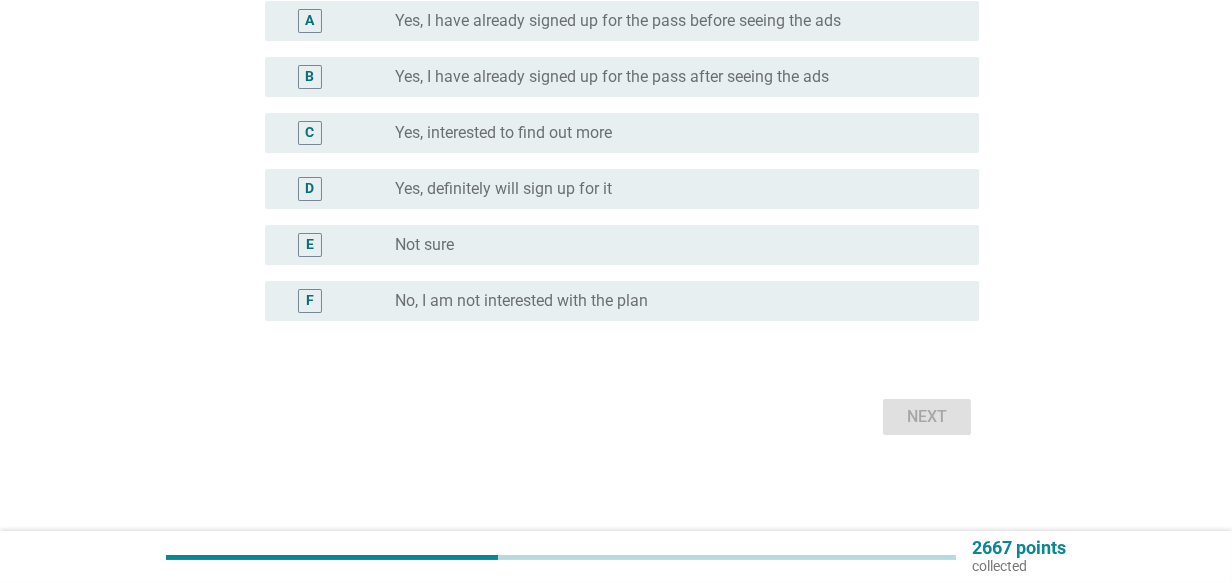 scroll, scrollTop: 0, scrollLeft: 0, axis: both 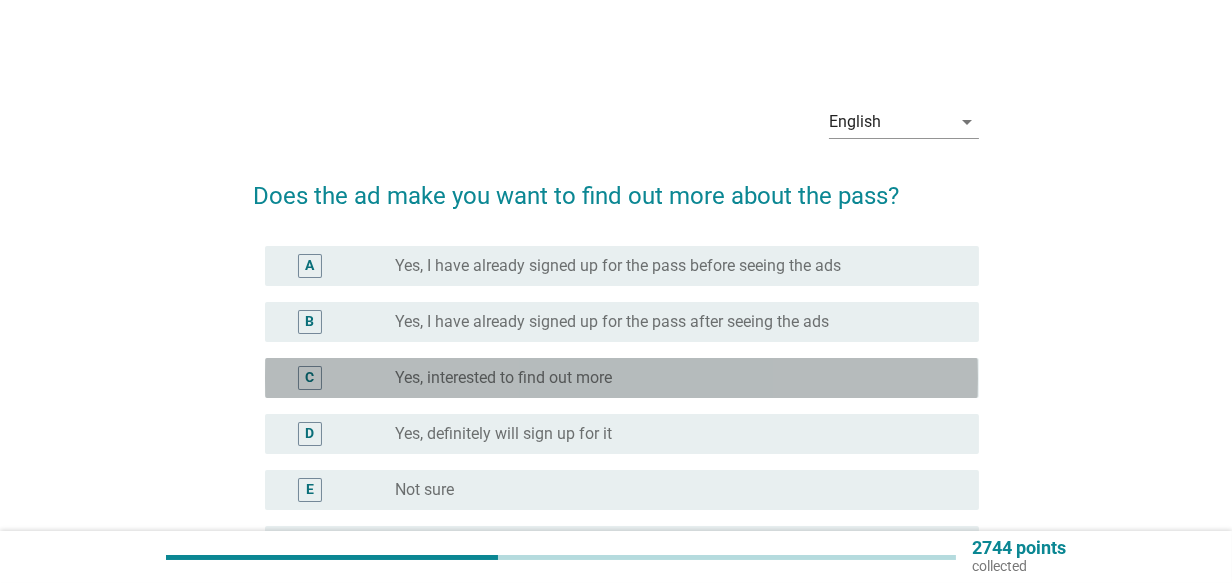 click on "C     radio_button_unchecked Yes, interested to find out more" at bounding box center [621, 378] 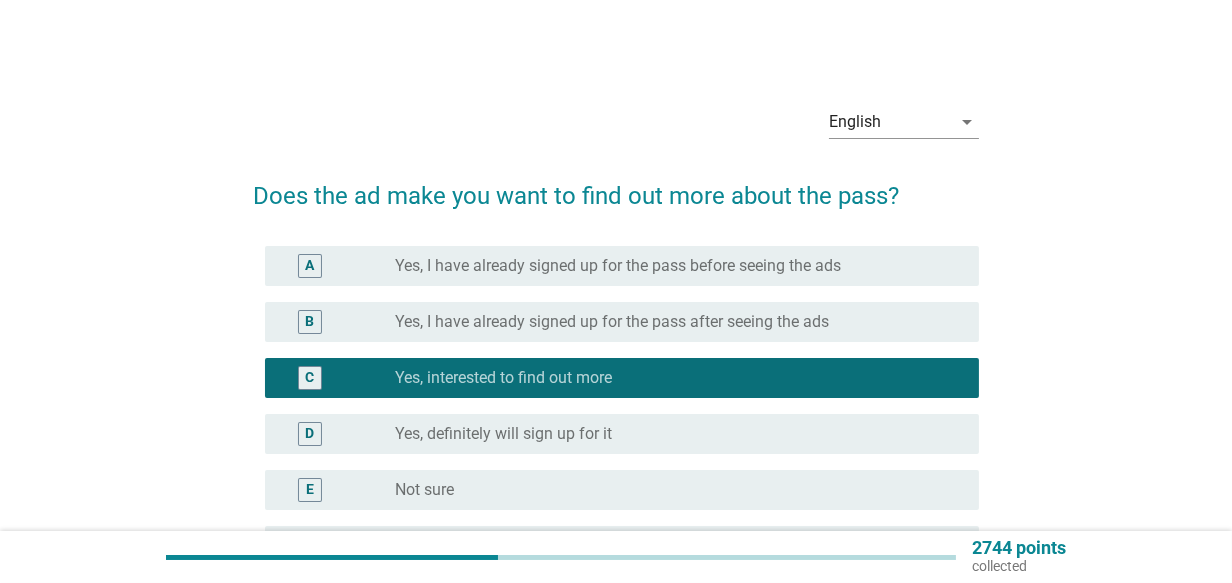 scroll, scrollTop: 244, scrollLeft: 0, axis: vertical 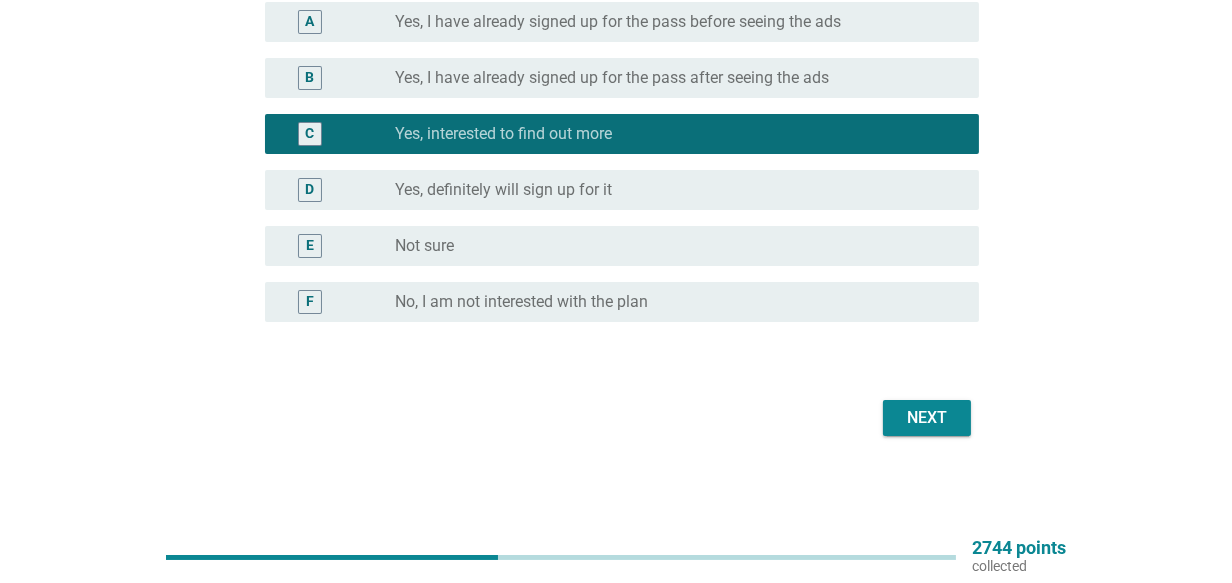 click on "Next" at bounding box center (927, 418) 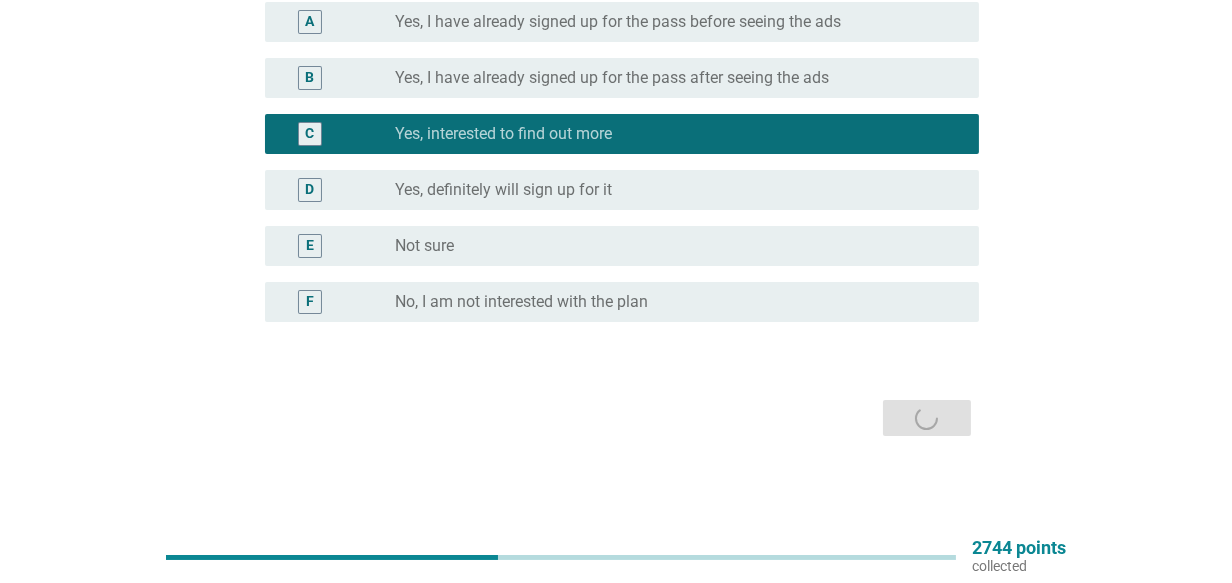 scroll, scrollTop: 0, scrollLeft: 0, axis: both 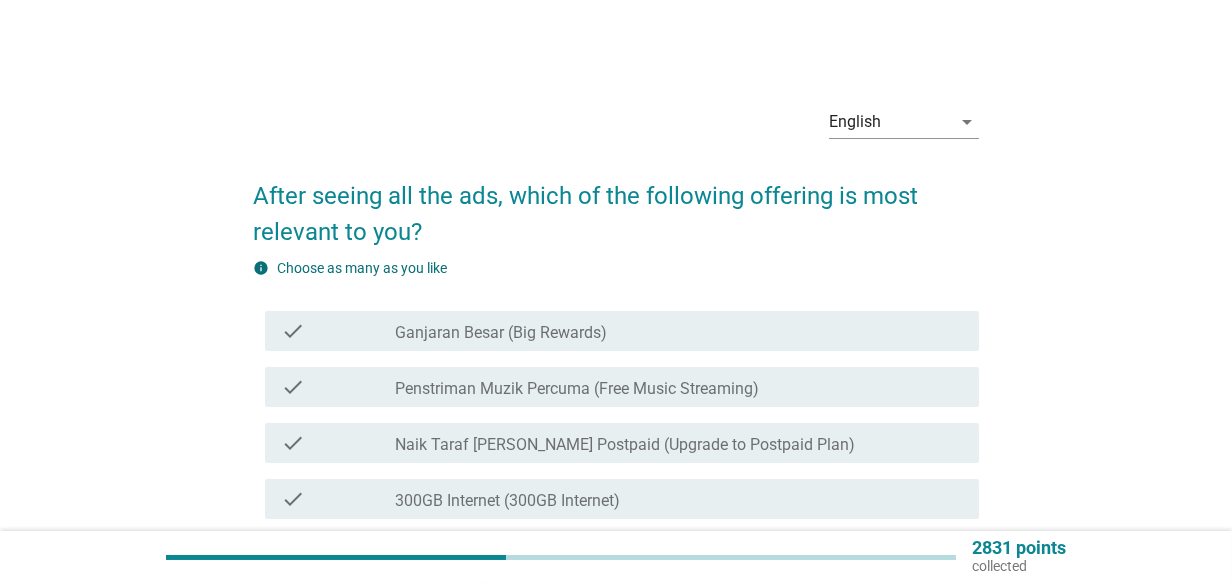 click on "Ganjaran Besar (Big Rewards)" at bounding box center (501, 333) 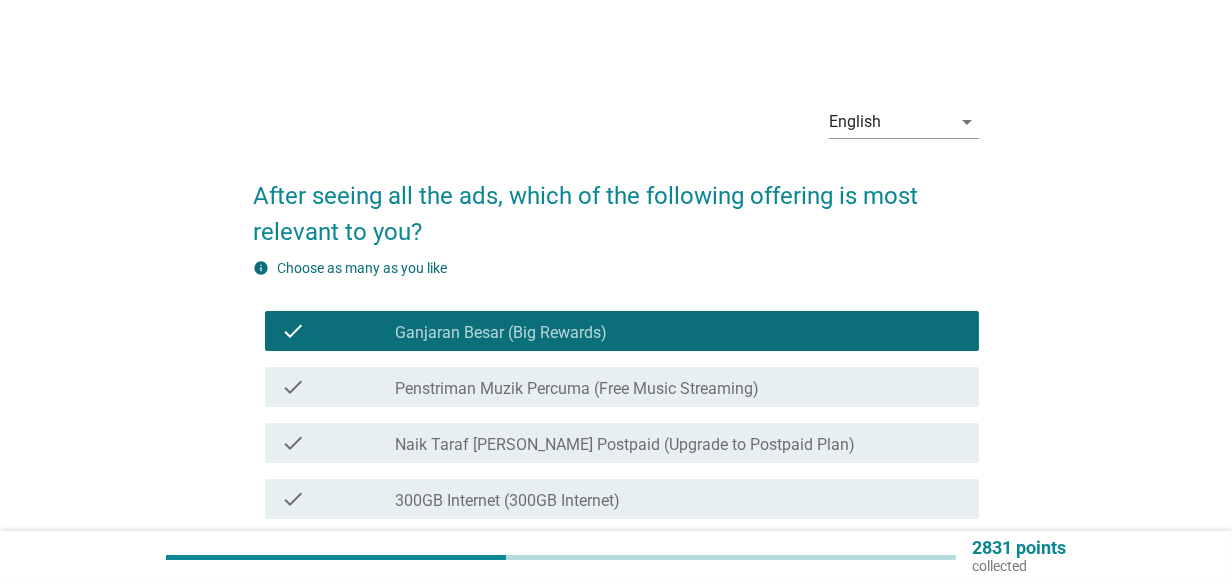 click on "Penstriman Muzik Percuma (Free Music Streaming)" at bounding box center [577, 389] 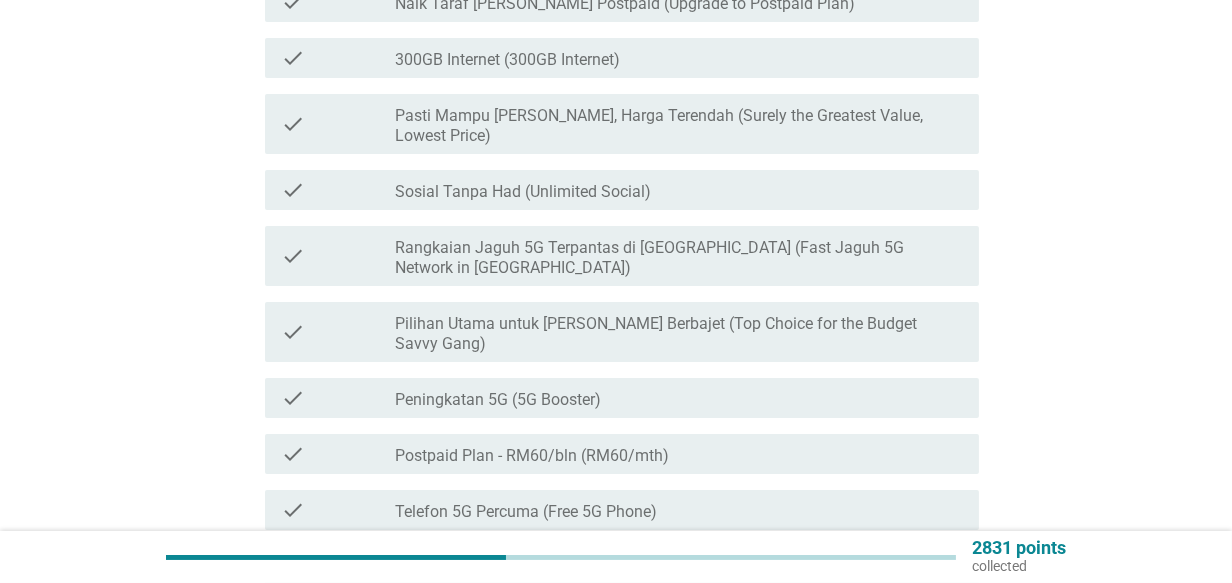 scroll, scrollTop: 477, scrollLeft: 0, axis: vertical 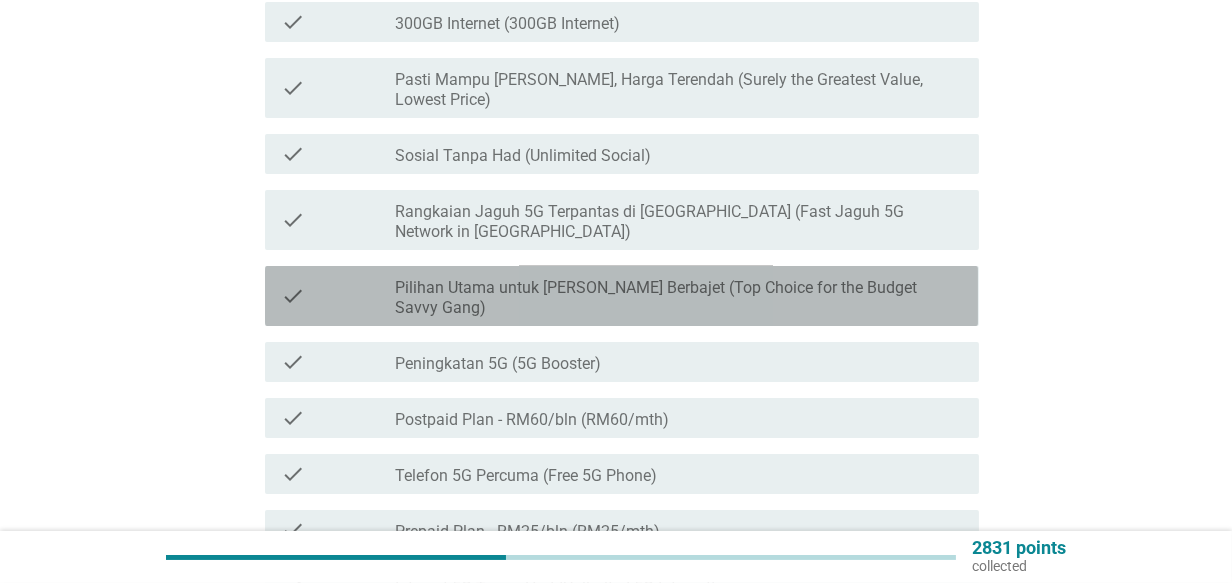 click on "Pilihan Utama untuk [PERSON_NAME] Berbajet (Top Choice for the Budget Savvy Gang)" at bounding box center (679, 298) 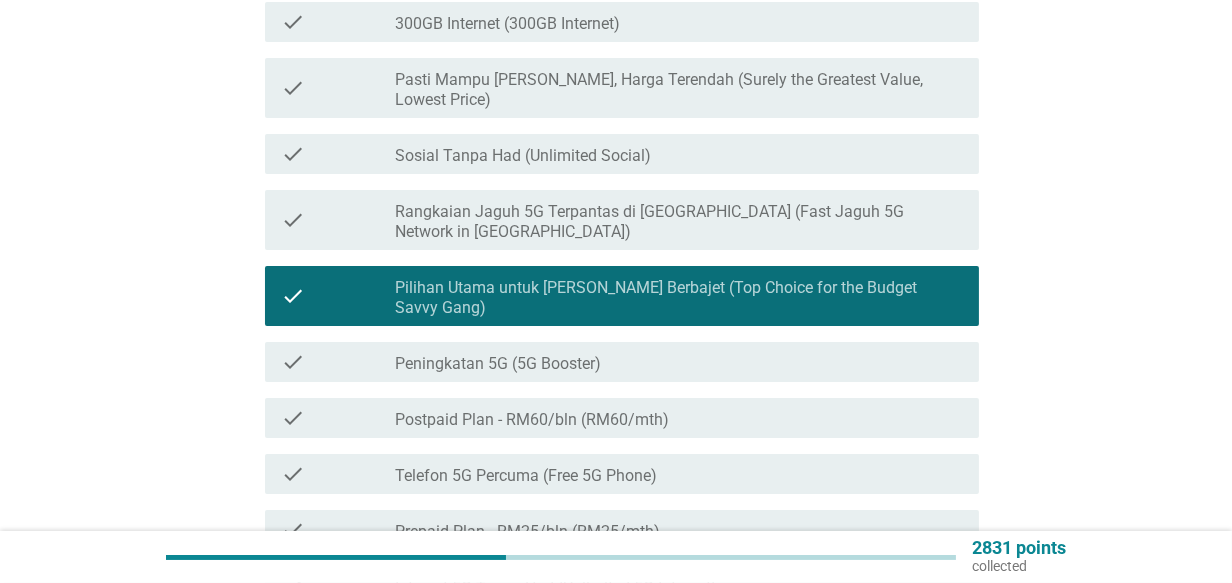 click on "Rangkaian Jaguh 5G Terpantas di [GEOGRAPHIC_DATA] (Fast Jaguh 5G Network in [GEOGRAPHIC_DATA])" at bounding box center [679, 222] 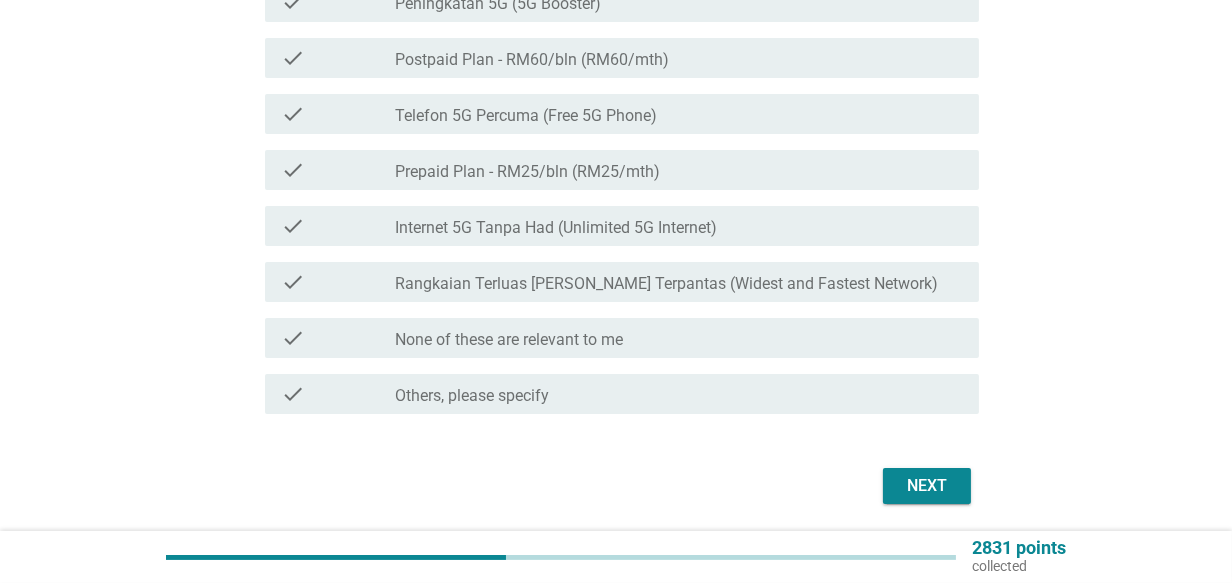 scroll, scrollTop: 888, scrollLeft: 0, axis: vertical 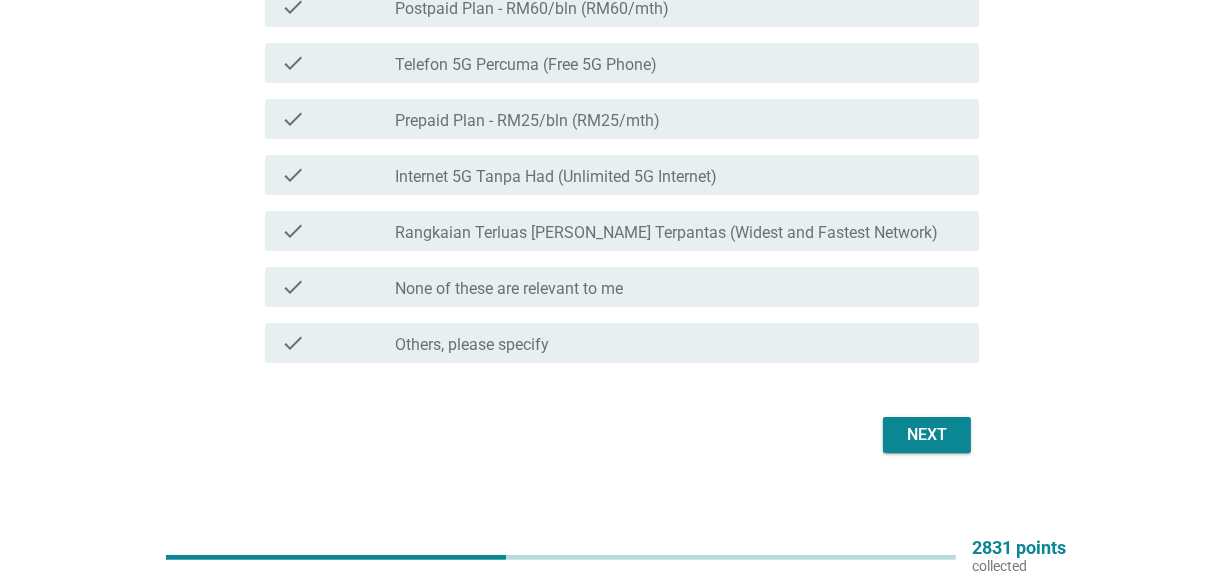 click on "Next" at bounding box center (927, 435) 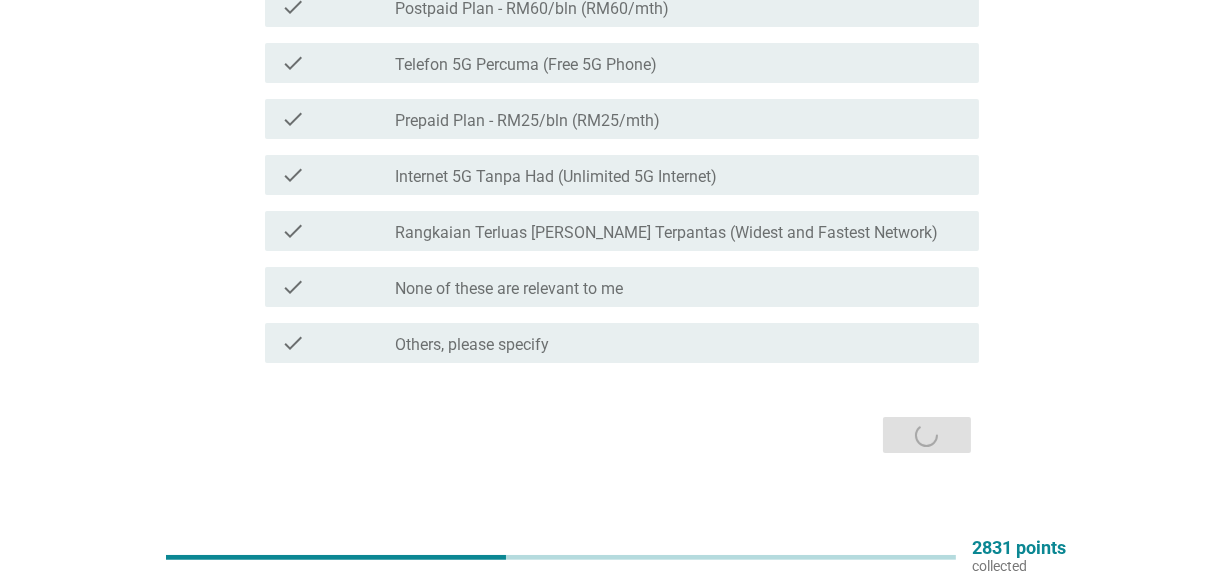scroll, scrollTop: 0, scrollLeft: 0, axis: both 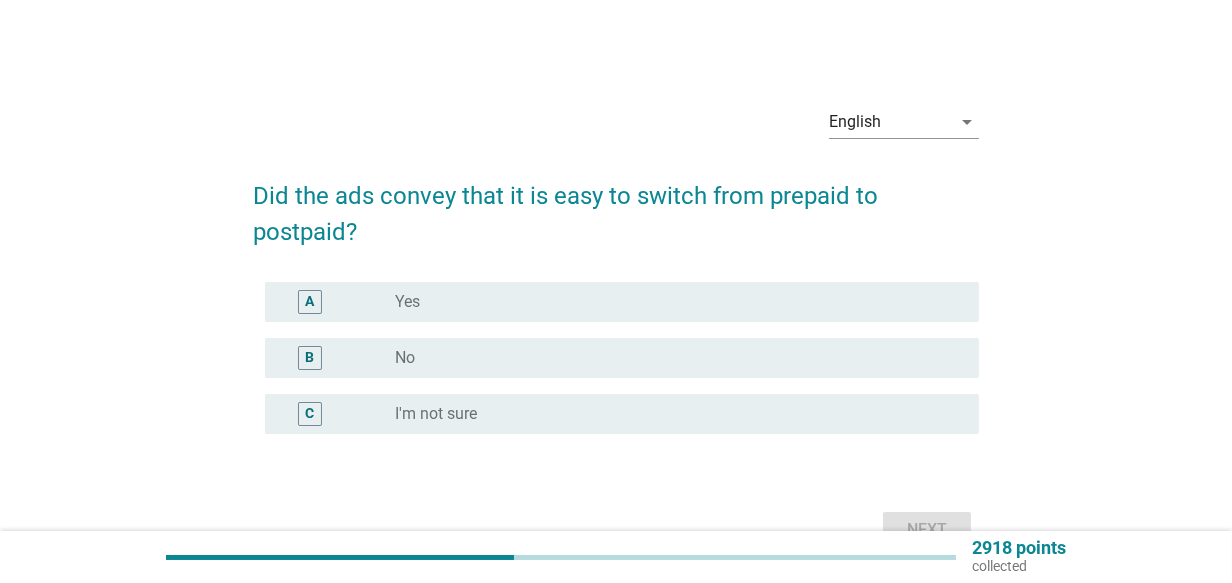 click on "radio_button_unchecked I'm not sure" at bounding box center (671, 414) 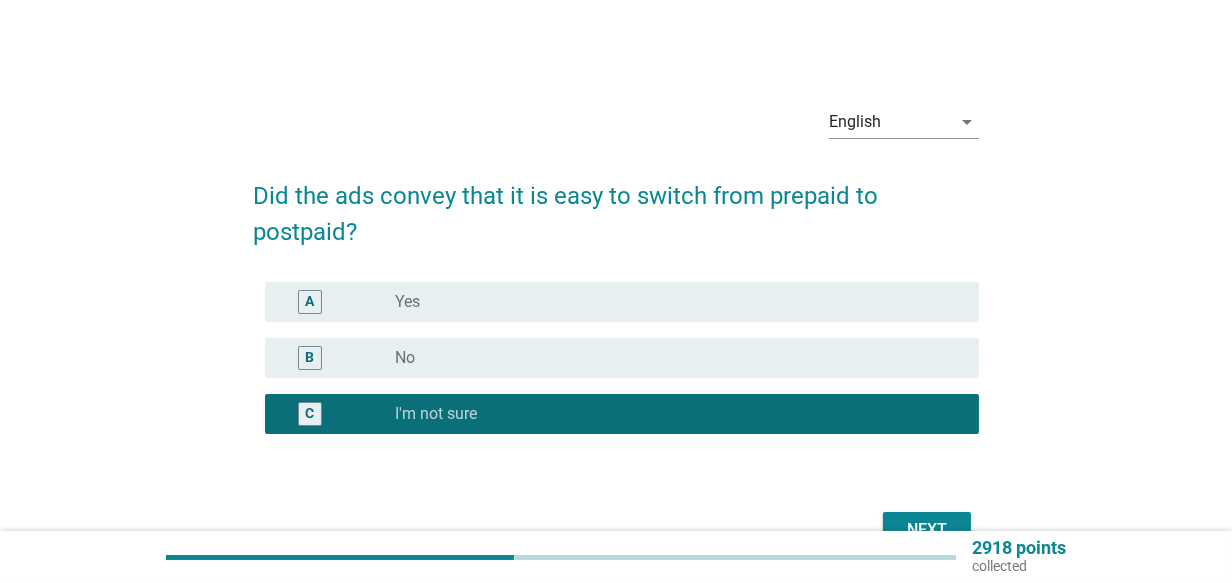 click on "Next" at bounding box center [927, 530] 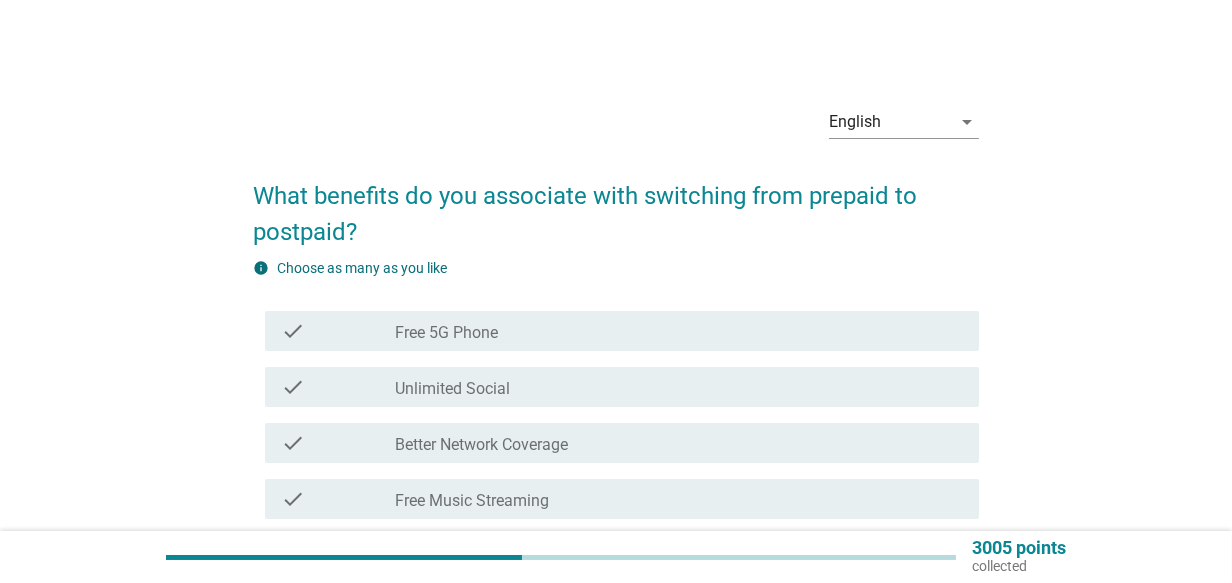 click on "Free Music Streaming" at bounding box center (472, 501) 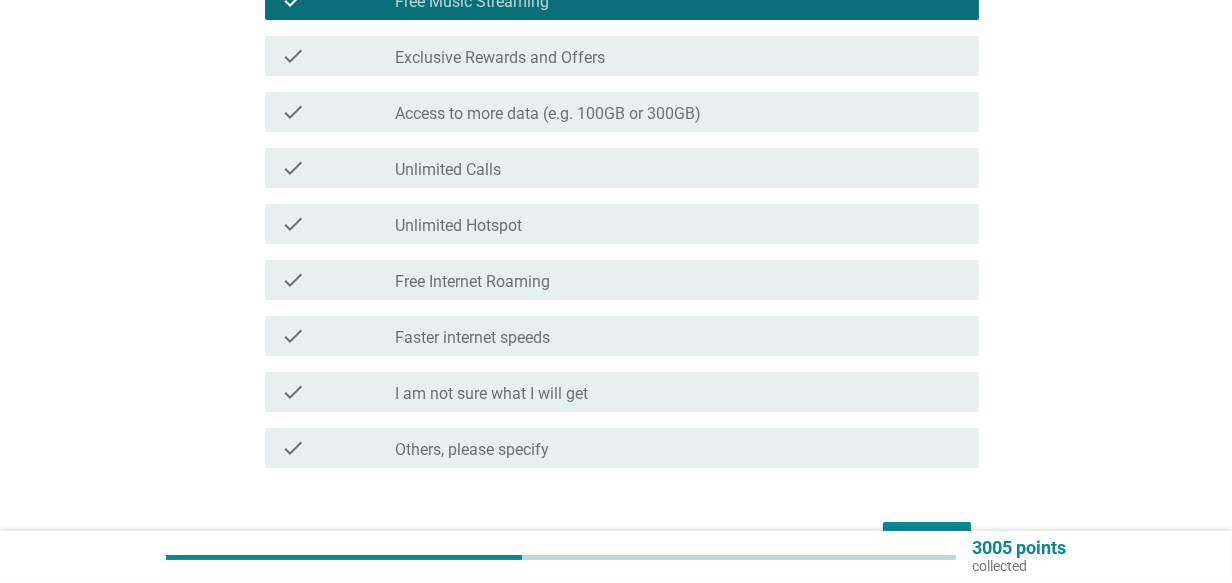 scroll, scrollTop: 400, scrollLeft: 0, axis: vertical 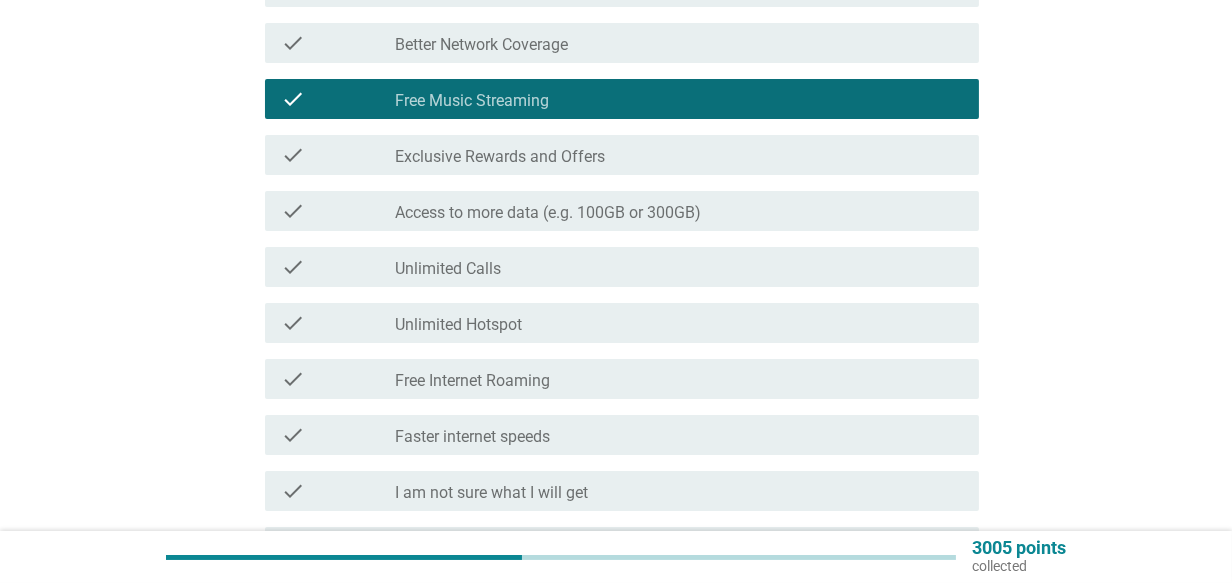 click on "Faster internet speeds" at bounding box center [472, 437] 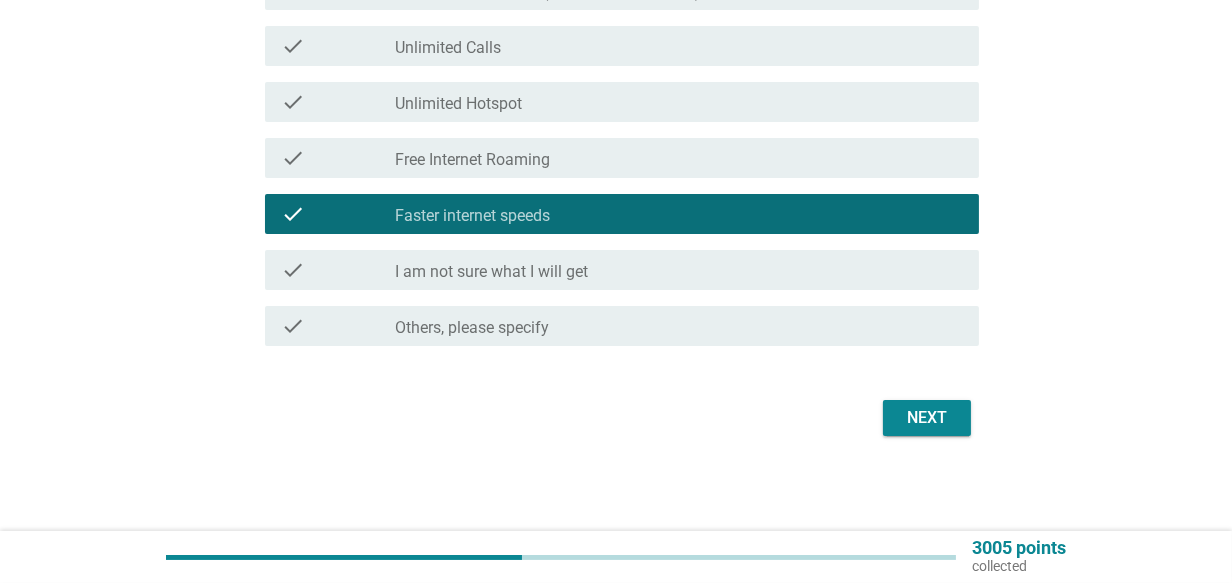 scroll, scrollTop: 521, scrollLeft: 0, axis: vertical 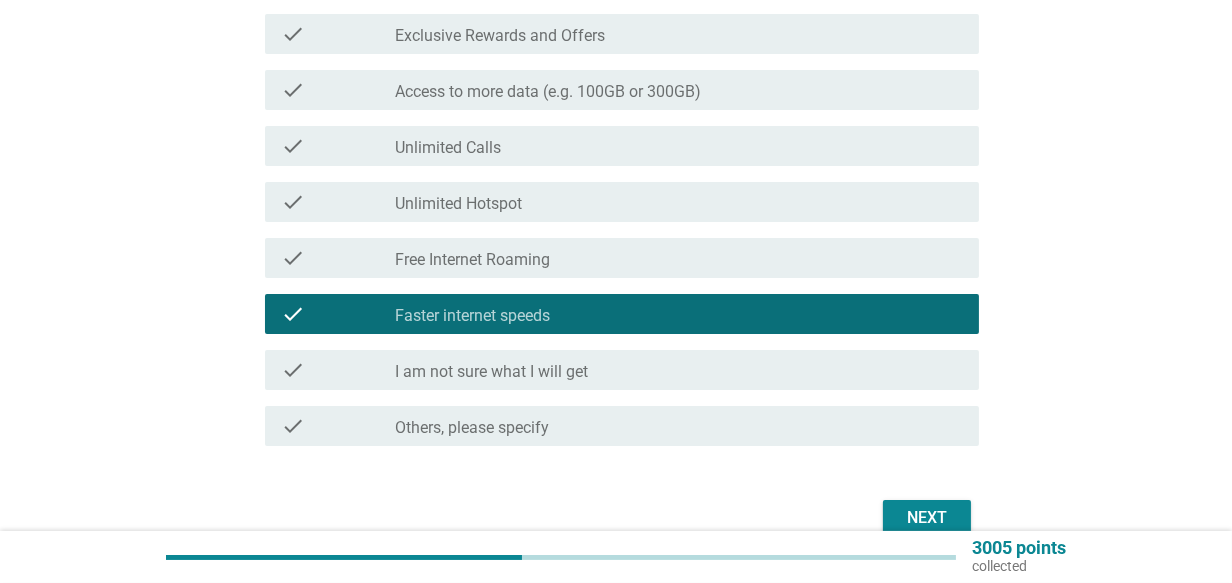 click on "Next" at bounding box center (927, 518) 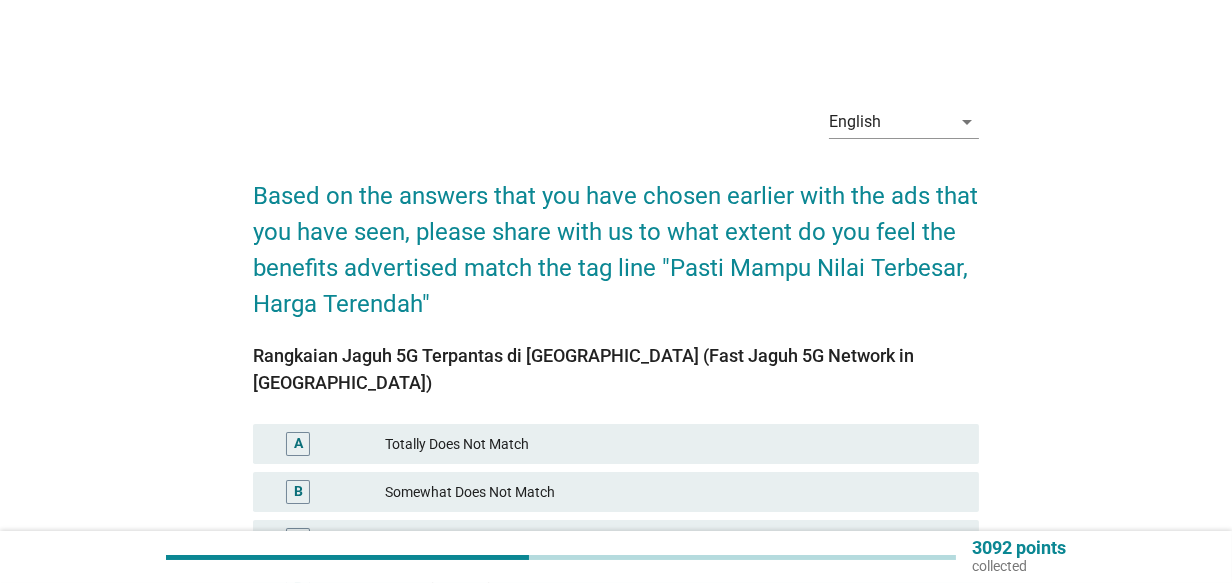 scroll, scrollTop: 267, scrollLeft: 0, axis: vertical 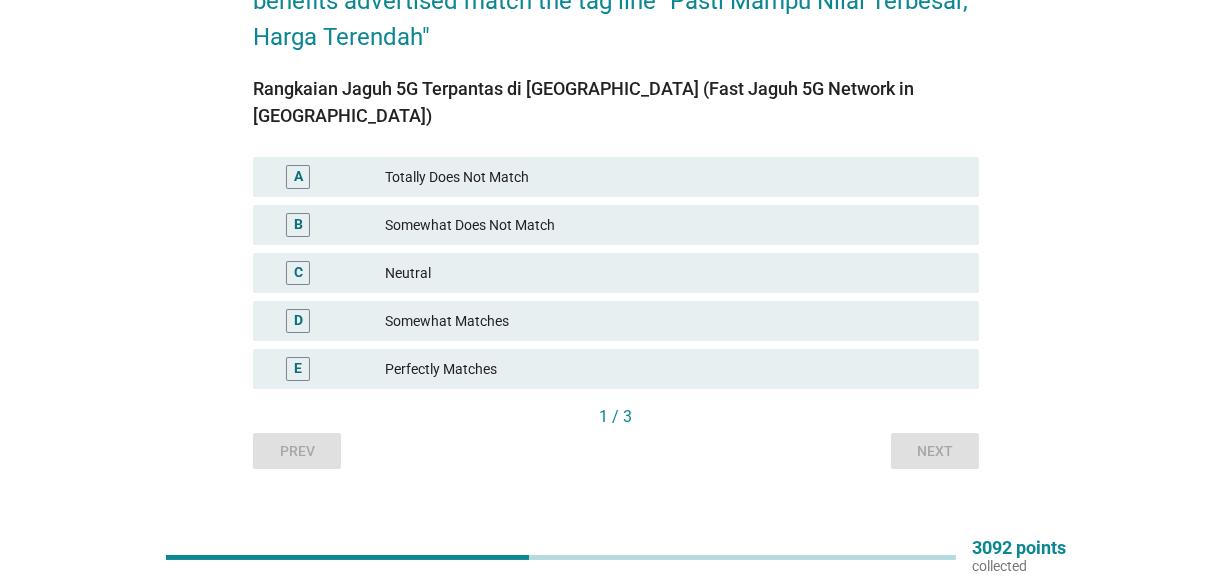 click on "Somewhat Matches" at bounding box center [674, 321] 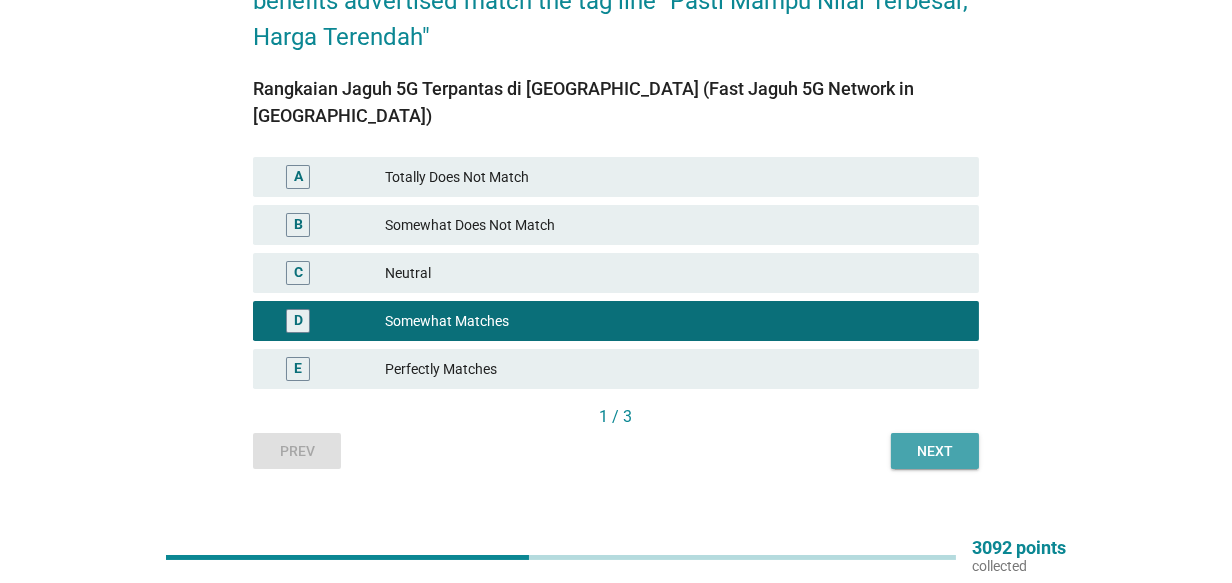 click on "Next" at bounding box center [935, 451] 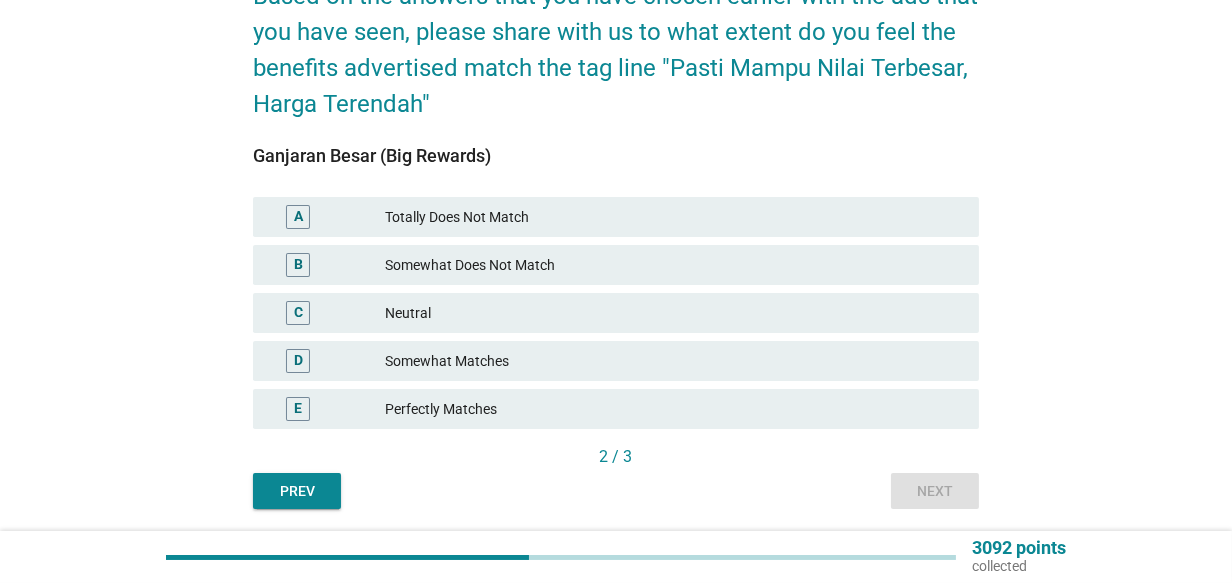 scroll, scrollTop: 267, scrollLeft: 0, axis: vertical 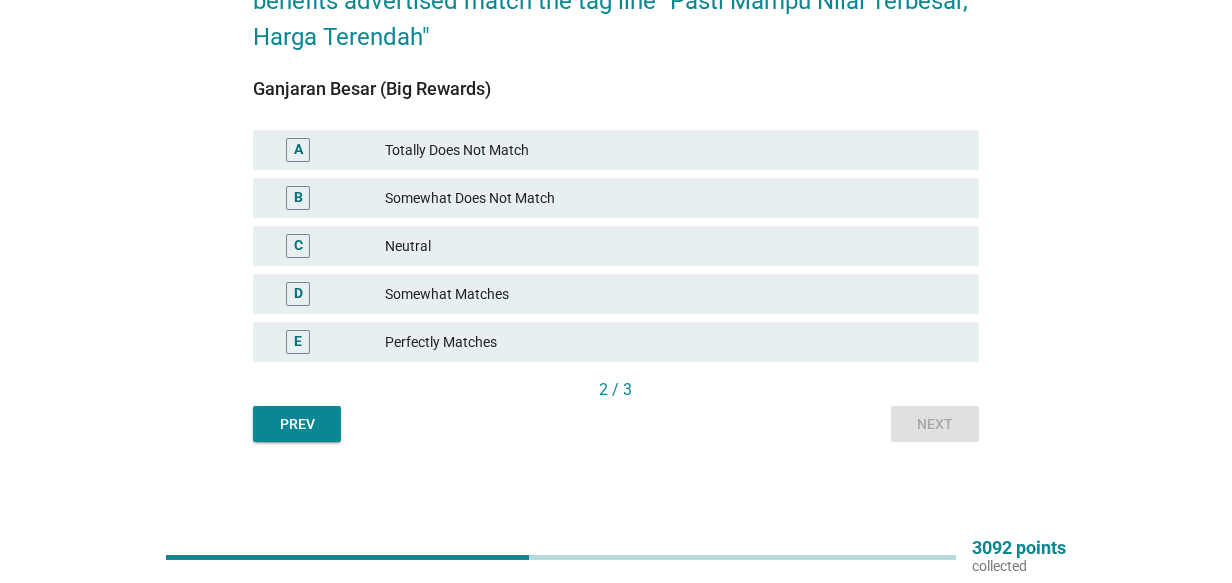 click on "Somewhat Matches" at bounding box center (674, 294) 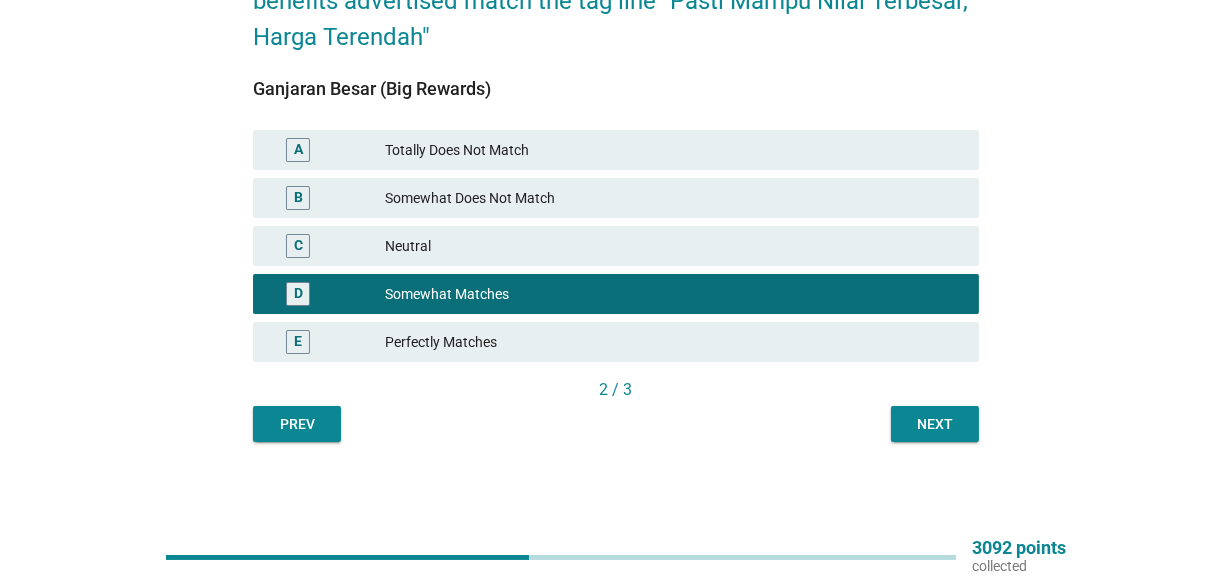 click on "Next" at bounding box center (935, 424) 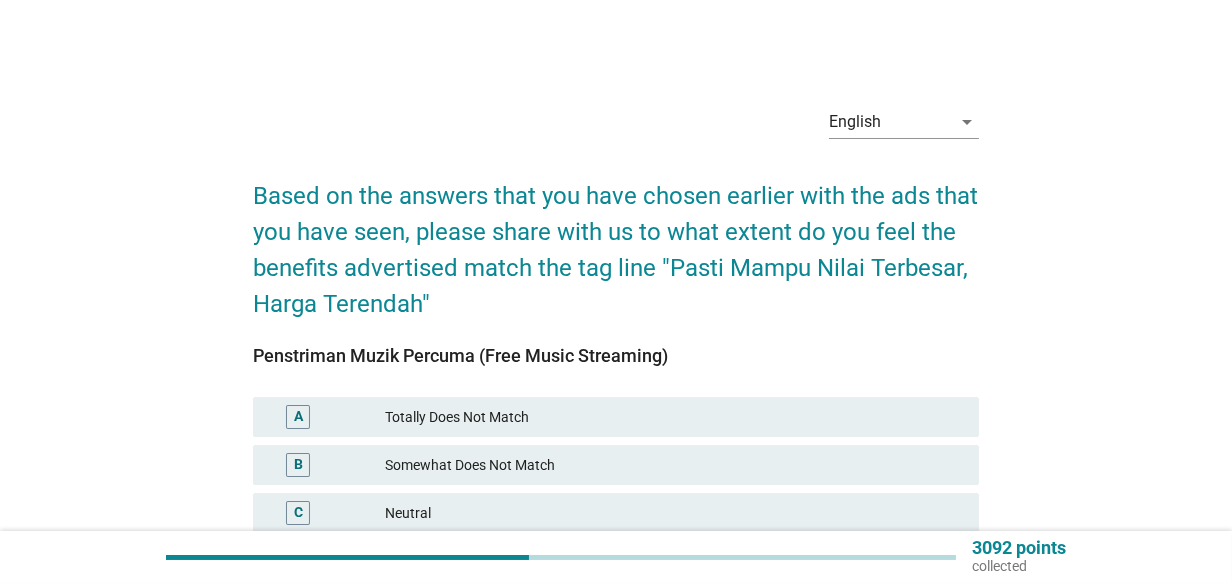 scroll, scrollTop: 267, scrollLeft: 0, axis: vertical 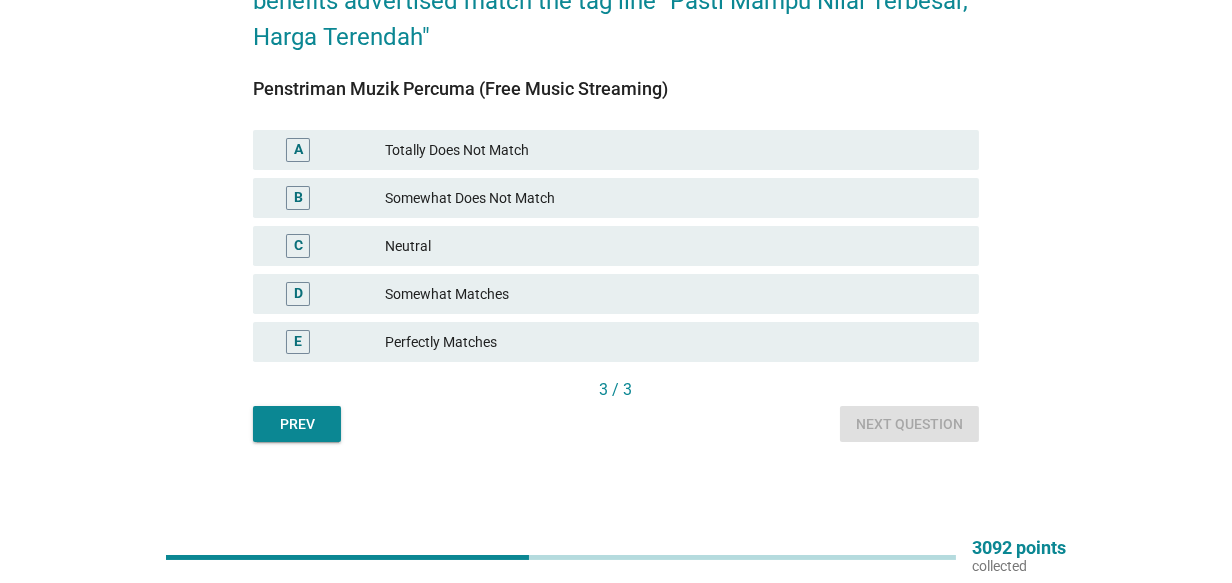 click on "Neutral" at bounding box center [674, 246] 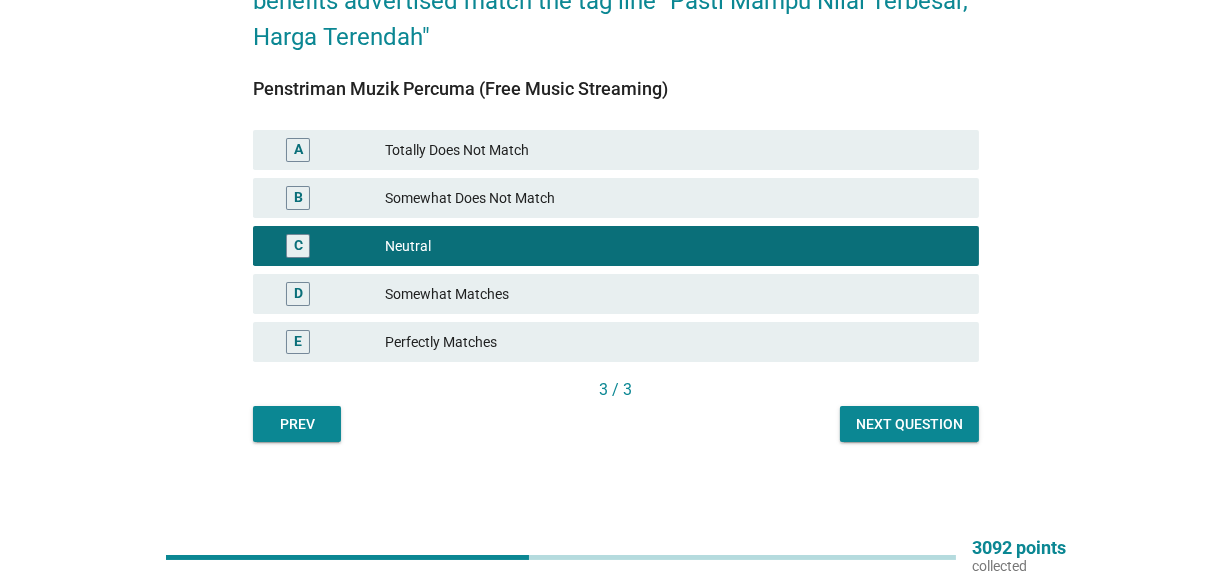 click on "Next question" at bounding box center (909, 424) 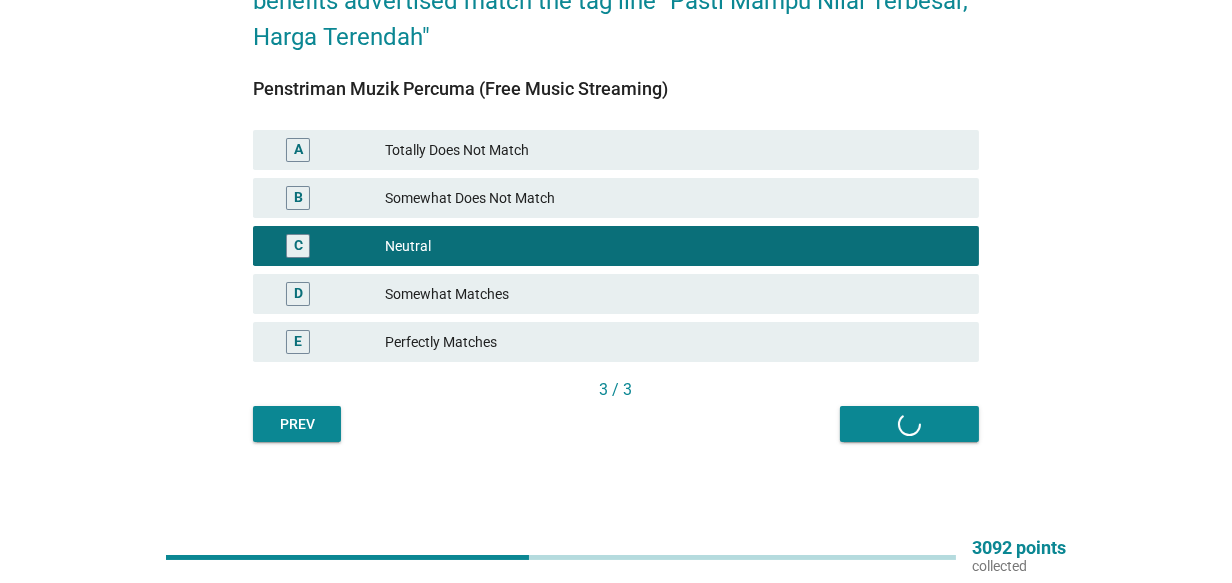 scroll, scrollTop: 0, scrollLeft: 0, axis: both 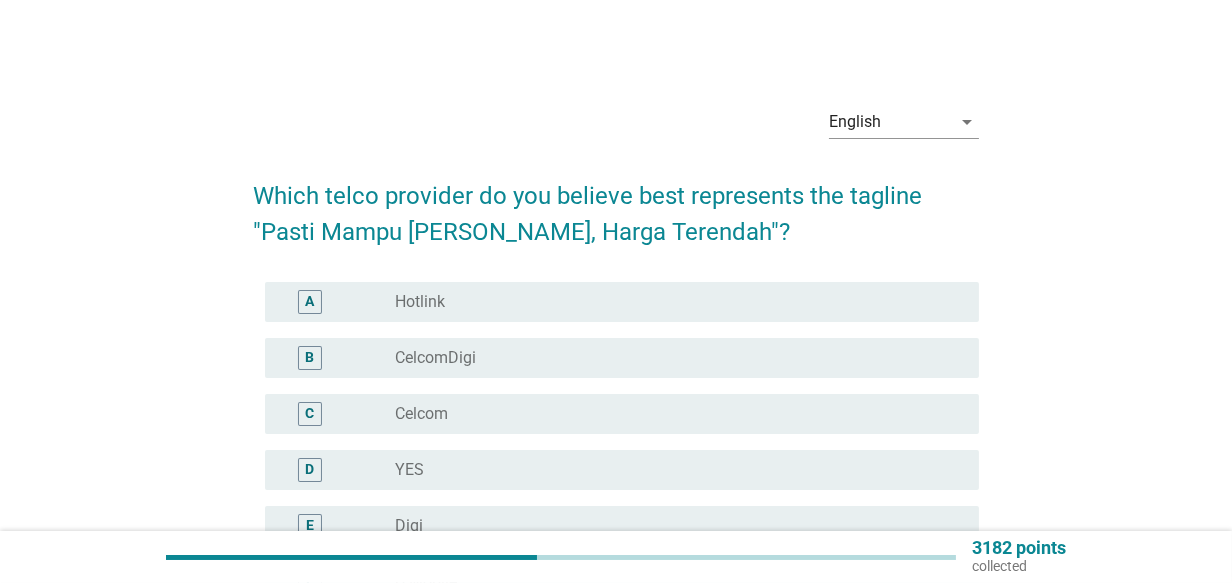 click on "A     radio_button_unchecked Hotlink" at bounding box center (621, 302) 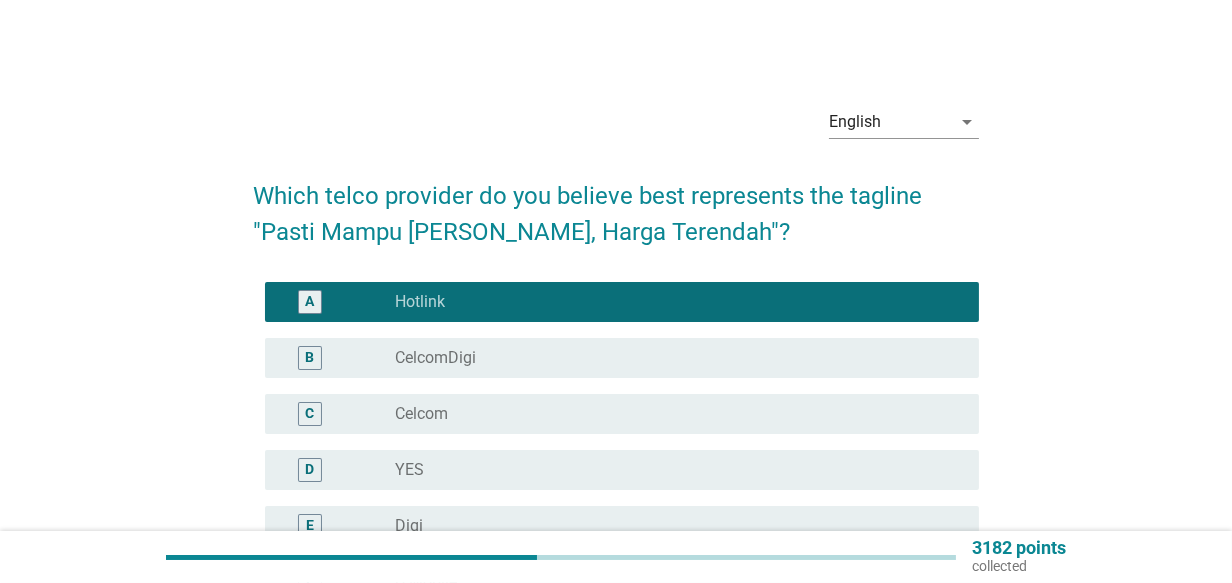 scroll, scrollTop: 600, scrollLeft: 0, axis: vertical 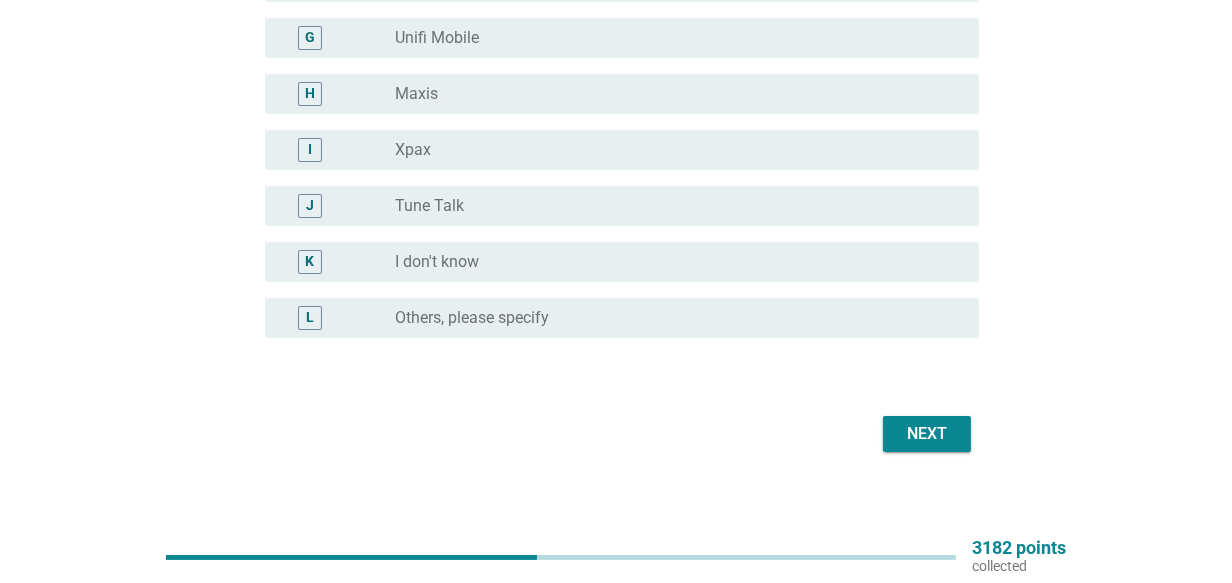 click on "Next" at bounding box center [927, 434] 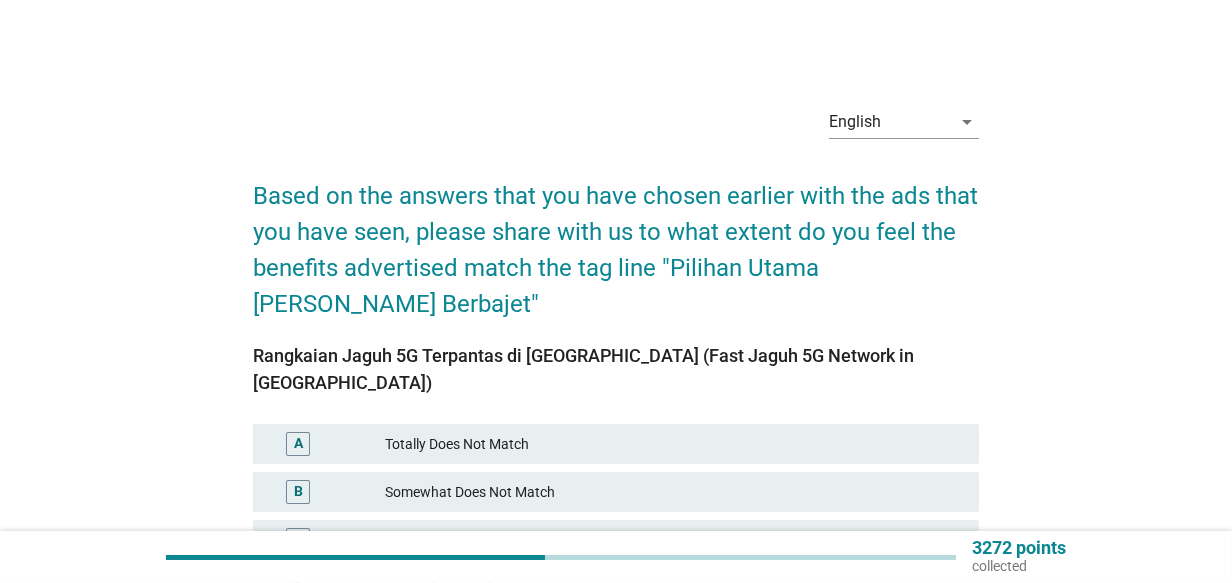 scroll, scrollTop: 267, scrollLeft: 0, axis: vertical 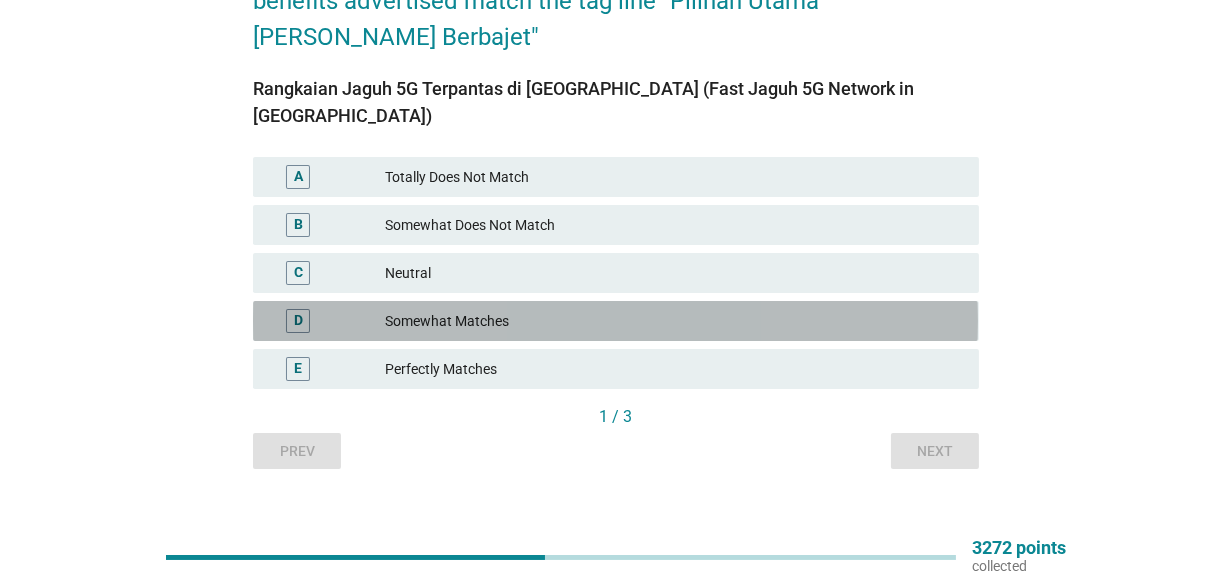 click on "Somewhat Matches" at bounding box center (674, 321) 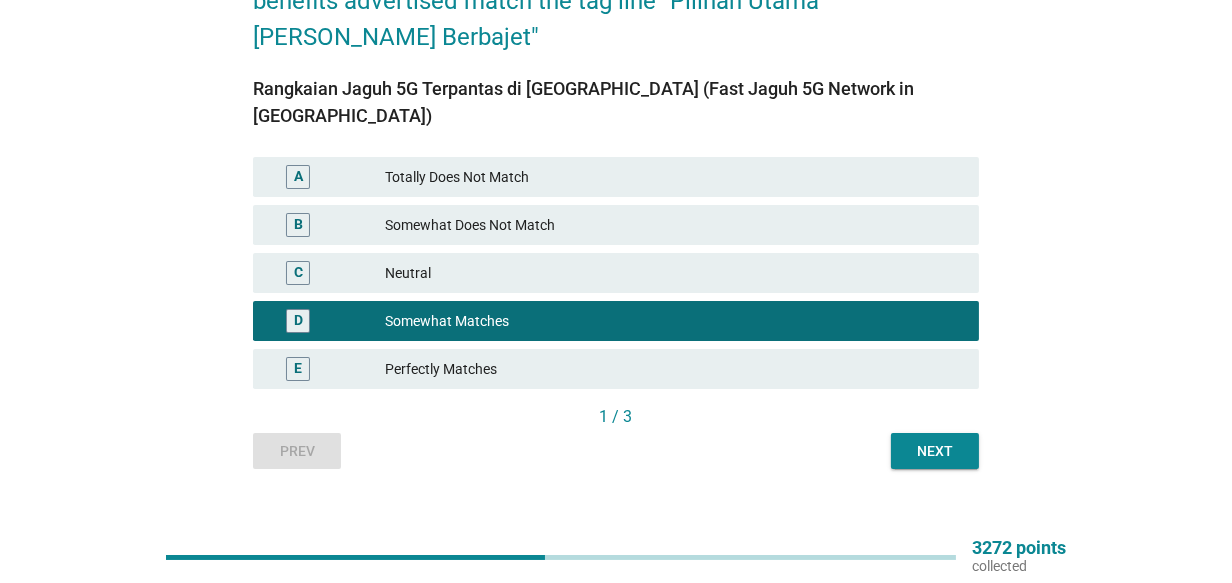 click on "Next" at bounding box center (935, 451) 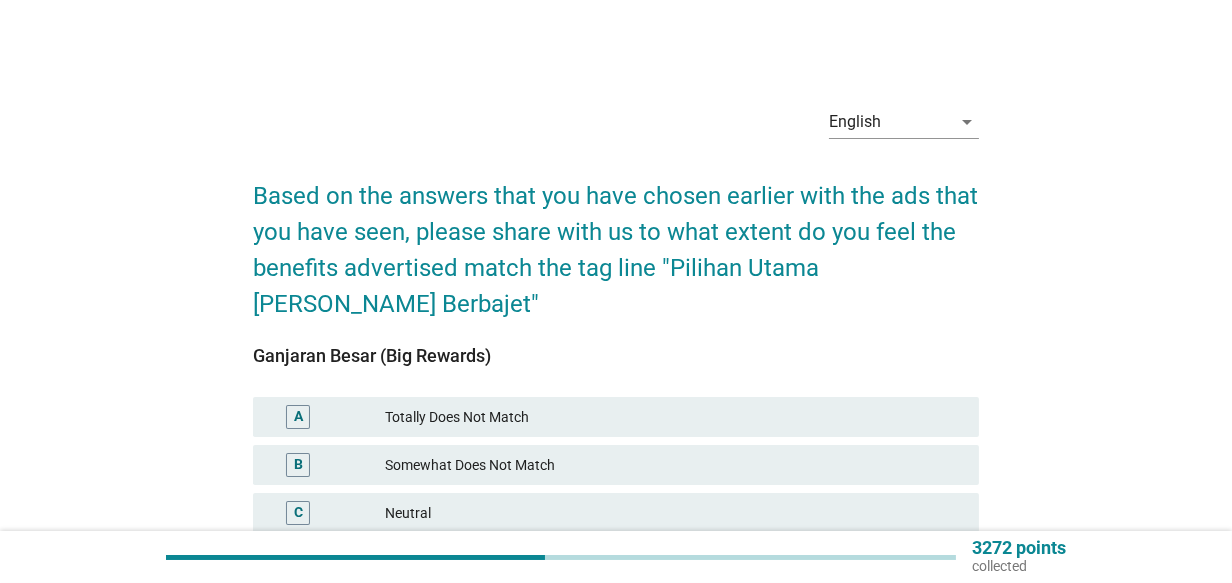 scroll, scrollTop: 267, scrollLeft: 0, axis: vertical 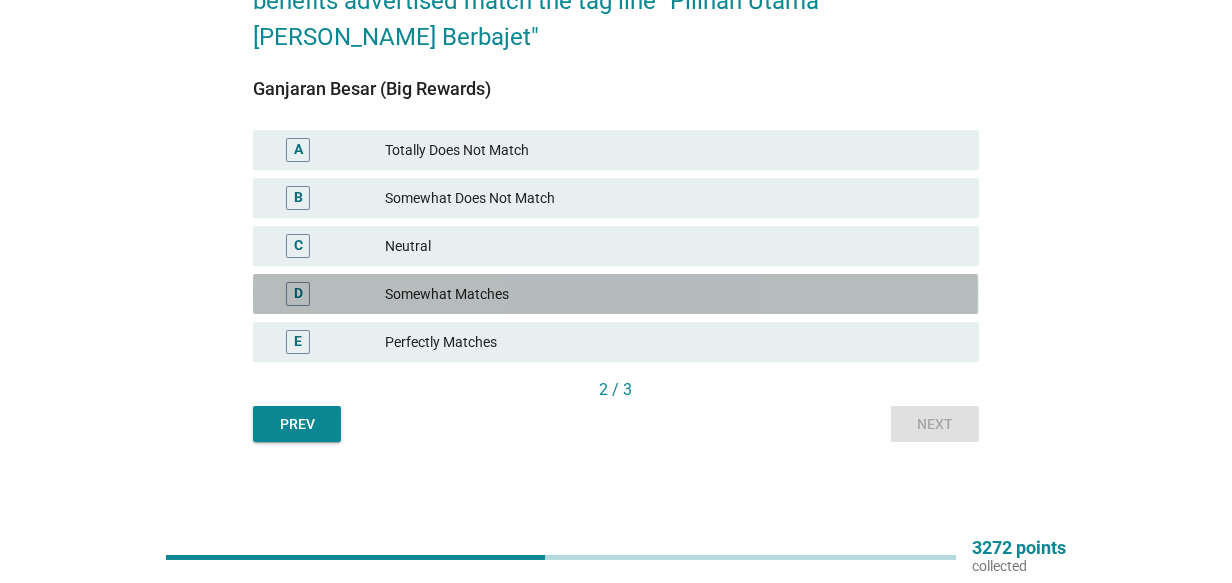 click on "Somewhat Matches" at bounding box center (674, 294) 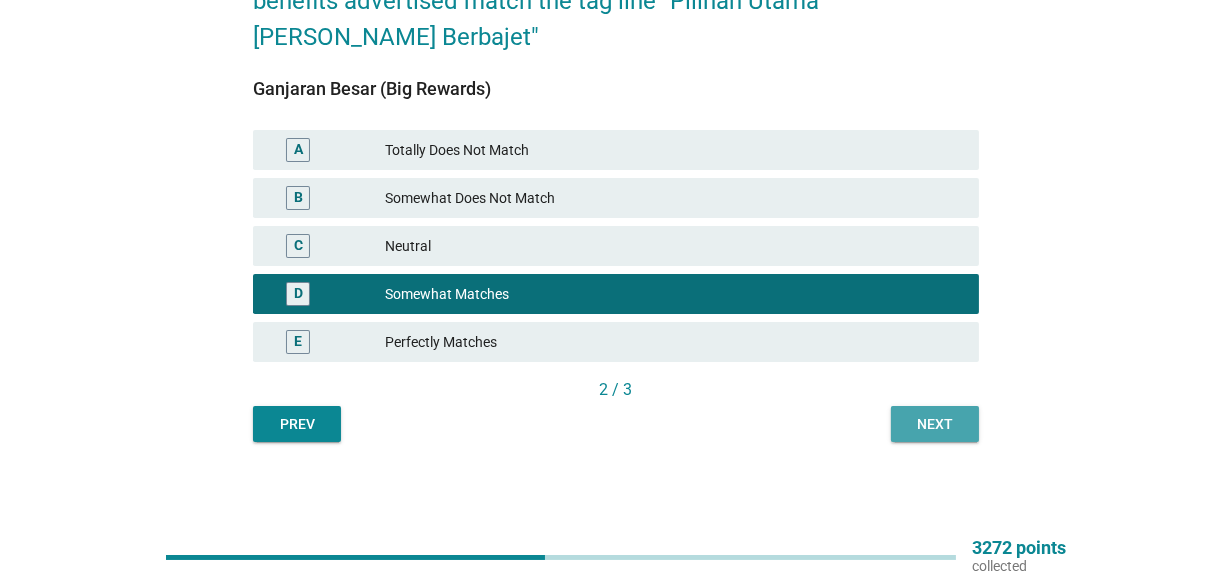 click on "Next" at bounding box center [935, 424] 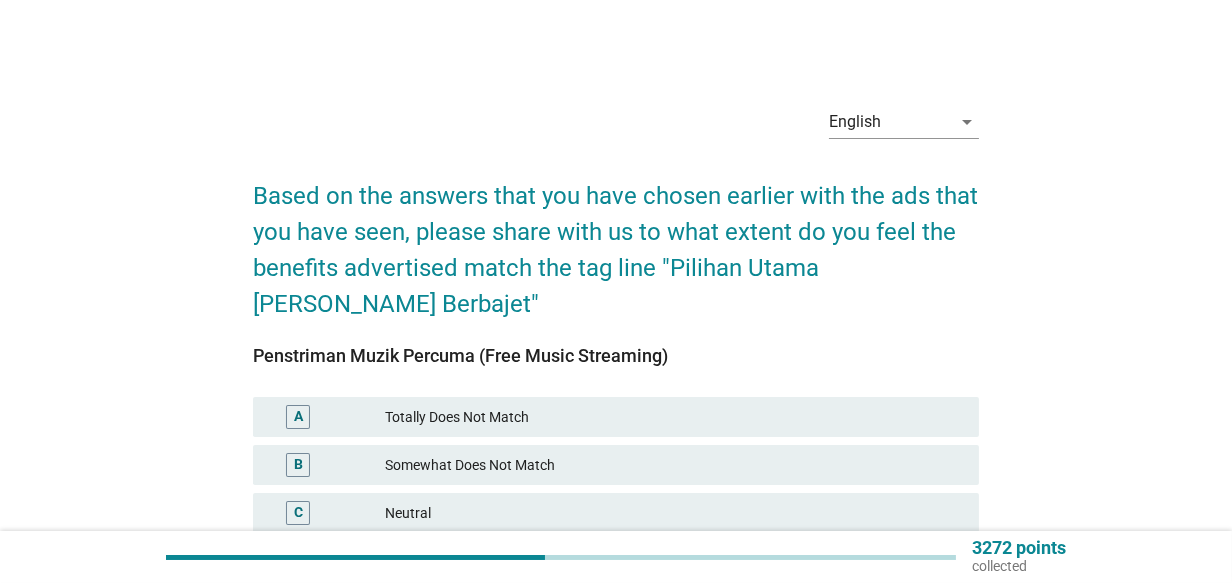 click on "Neutral" at bounding box center [674, 513] 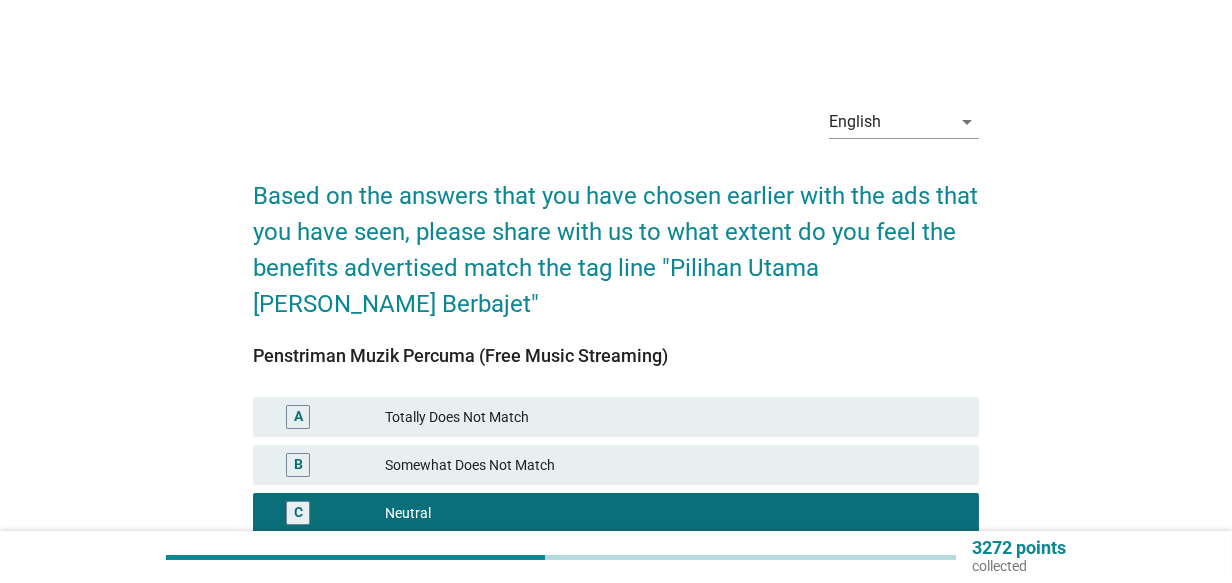 scroll, scrollTop: 267, scrollLeft: 0, axis: vertical 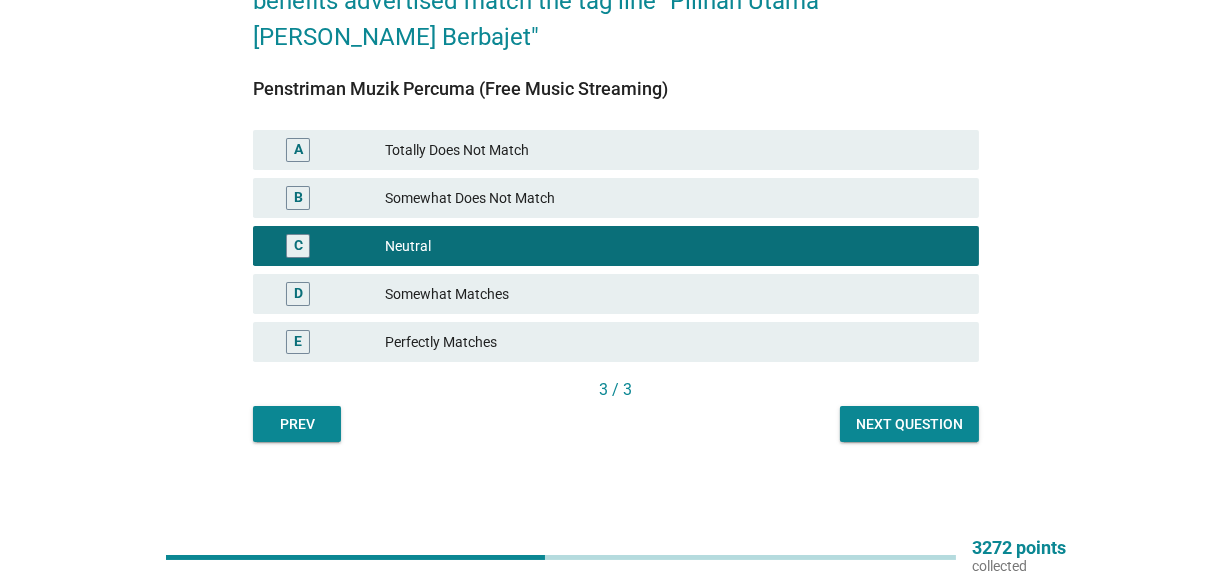 click on "Next question" at bounding box center [909, 424] 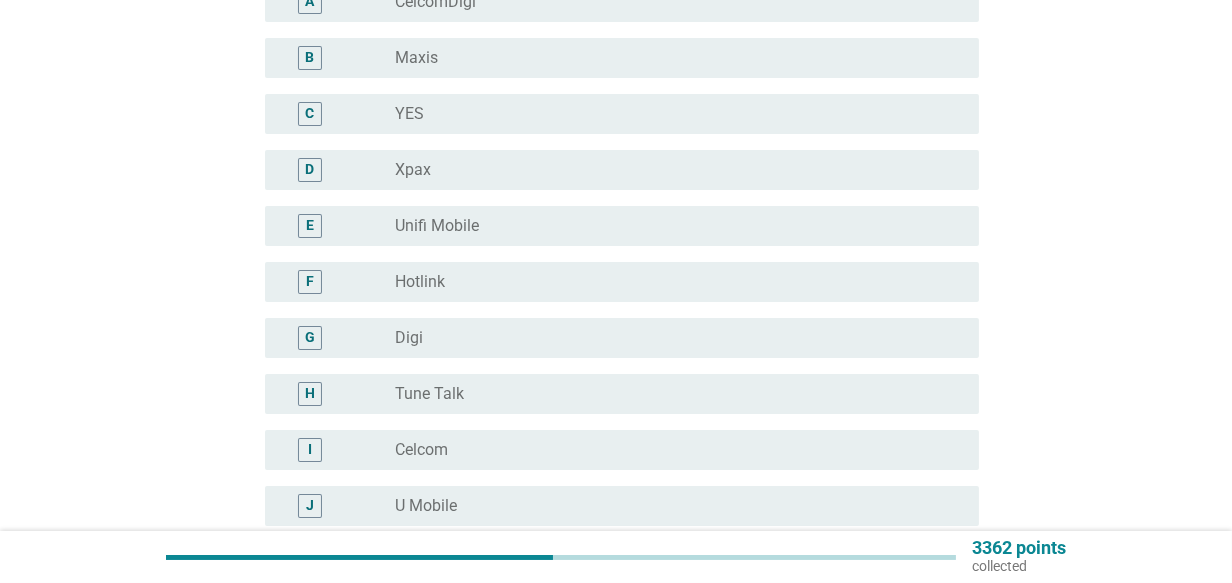 scroll, scrollTop: 499, scrollLeft: 0, axis: vertical 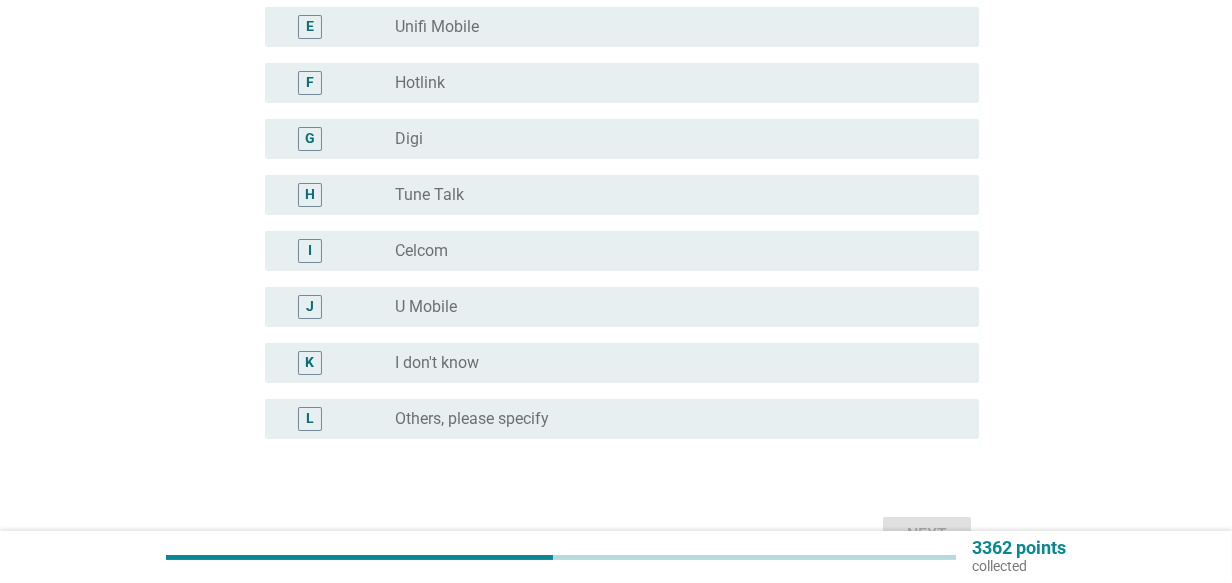 click on "radio_button_unchecked Hotlink" at bounding box center (679, 83) 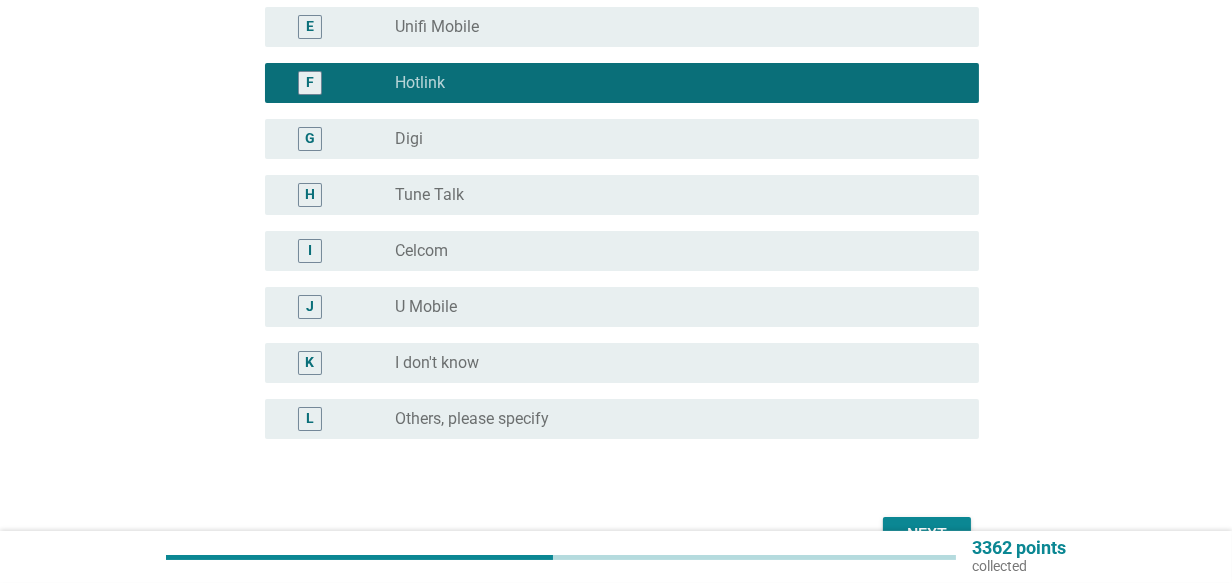 click on "Next" at bounding box center (927, 535) 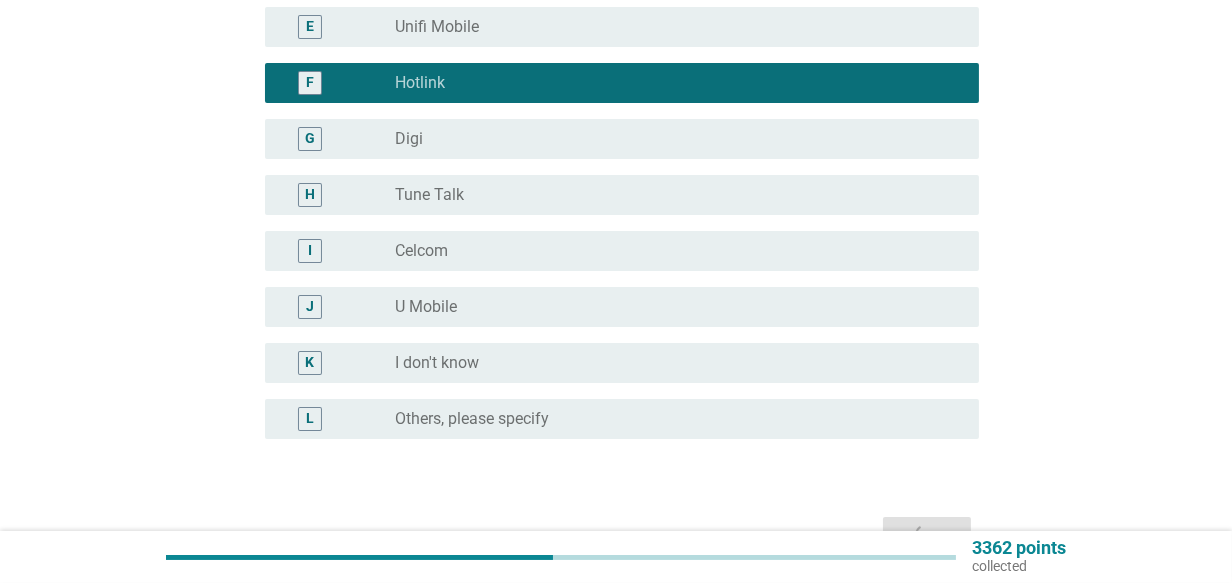 scroll, scrollTop: 0, scrollLeft: 0, axis: both 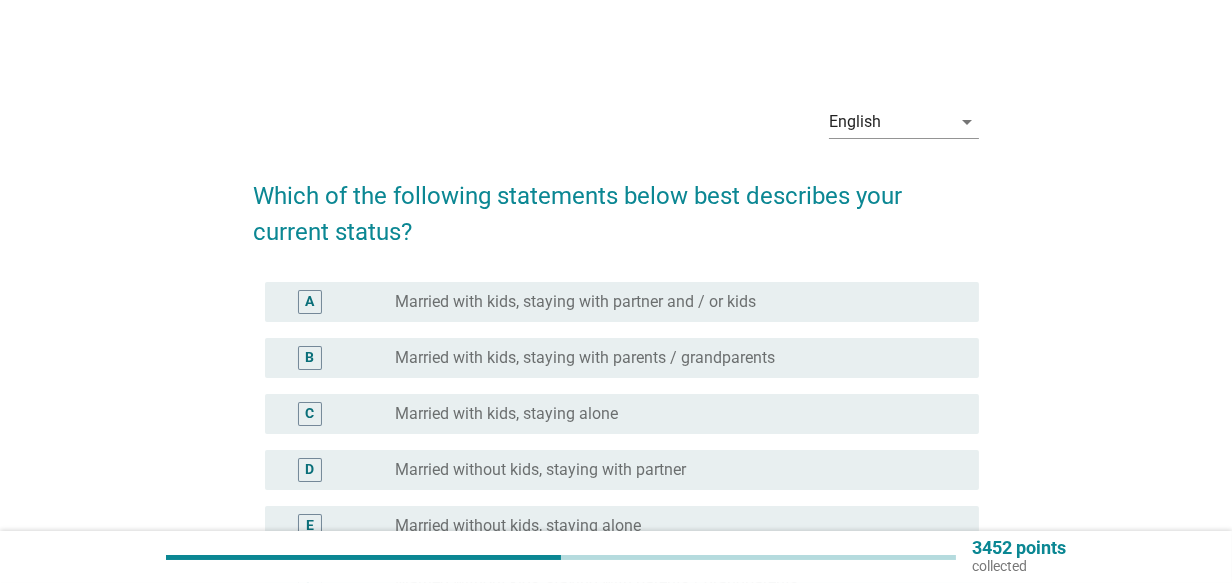 click on "Married with kids, staying with partner and / or kids" at bounding box center (575, 302) 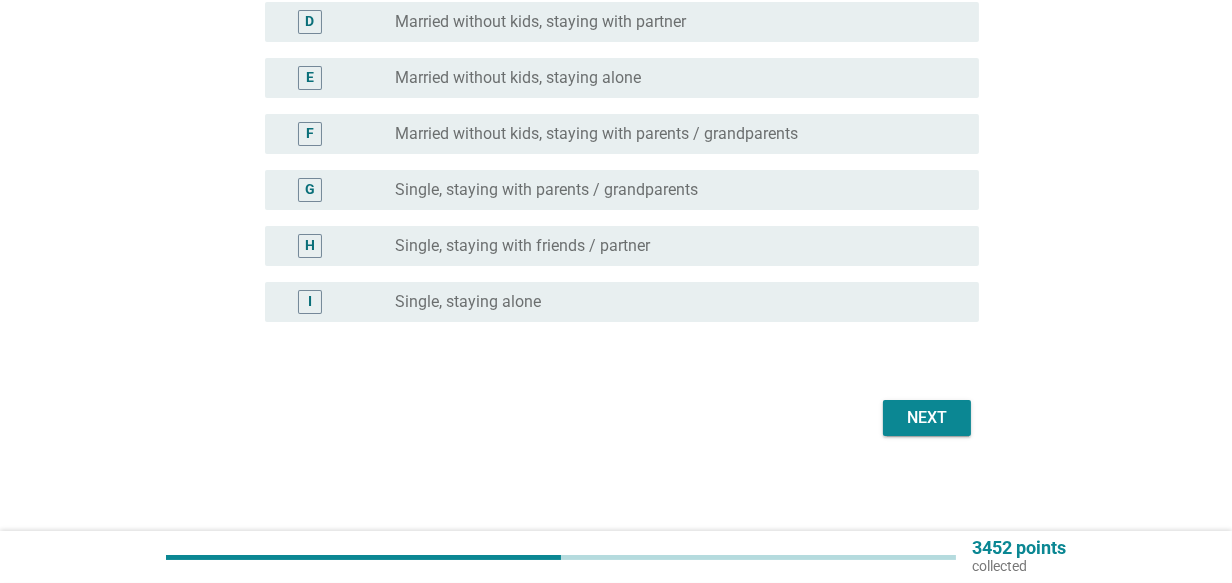 scroll, scrollTop: 348, scrollLeft: 0, axis: vertical 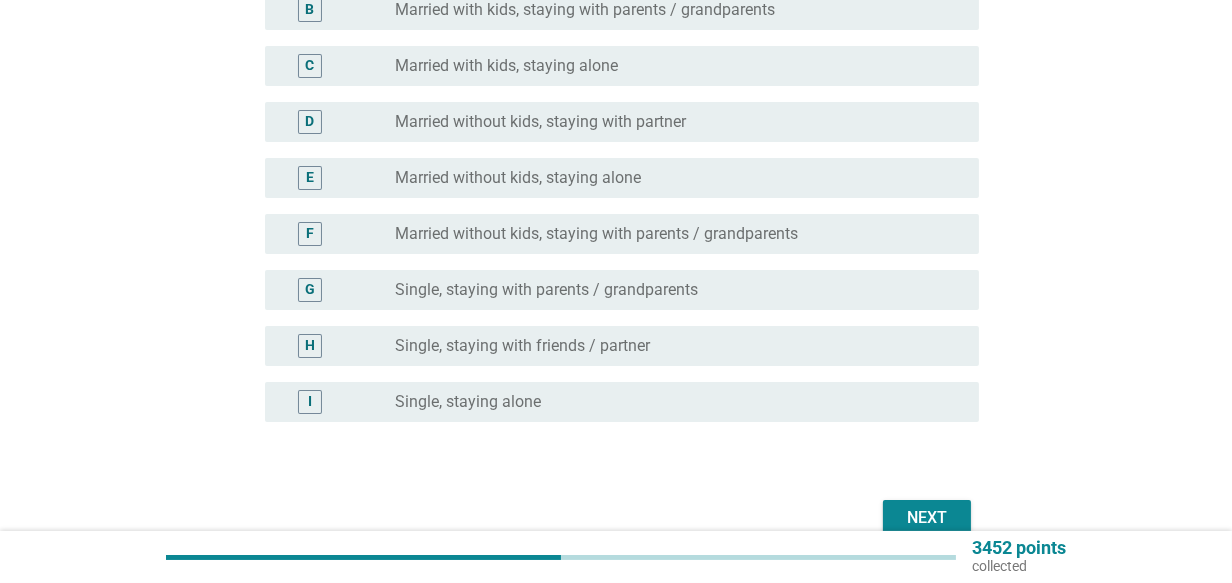 click on "Next" at bounding box center [927, 518] 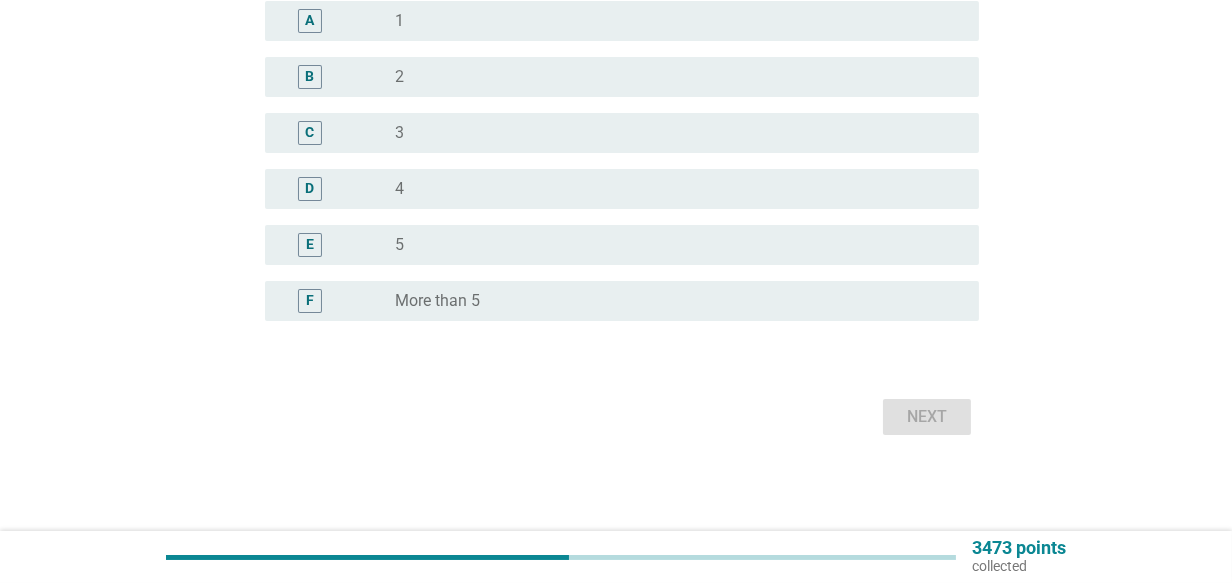 scroll, scrollTop: 0, scrollLeft: 0, axis: both 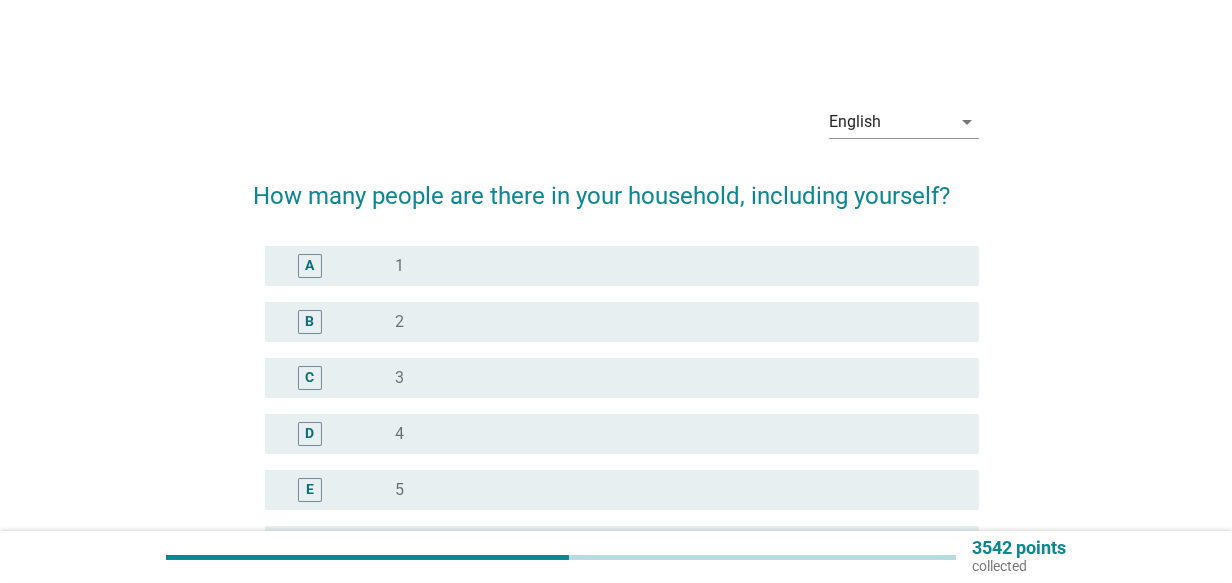 click on "radio_button_unchecked 3" at bounding box center (671, 378) 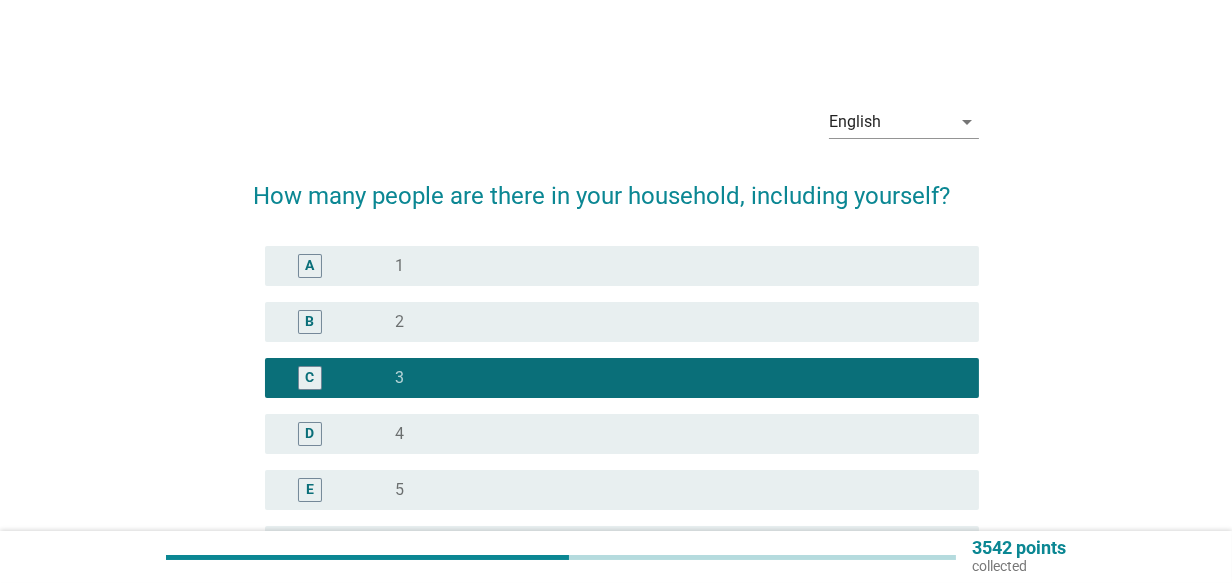 scroll, scrollTop: 244, scrollLeft: 0, axis: vertical 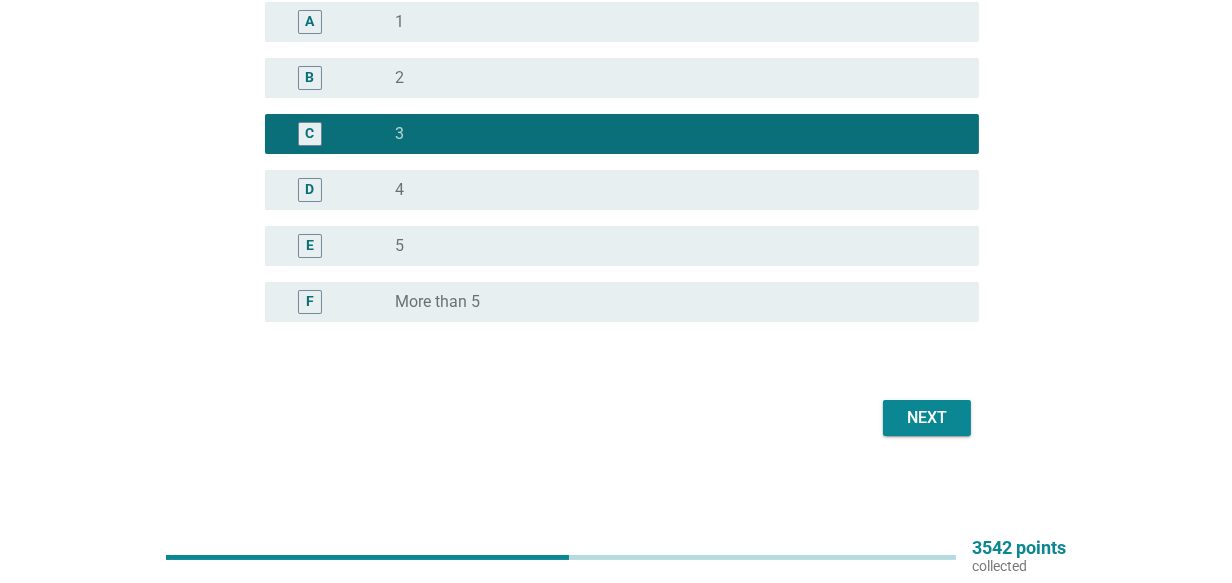 click on "Next" at bounding box center (615, 418) 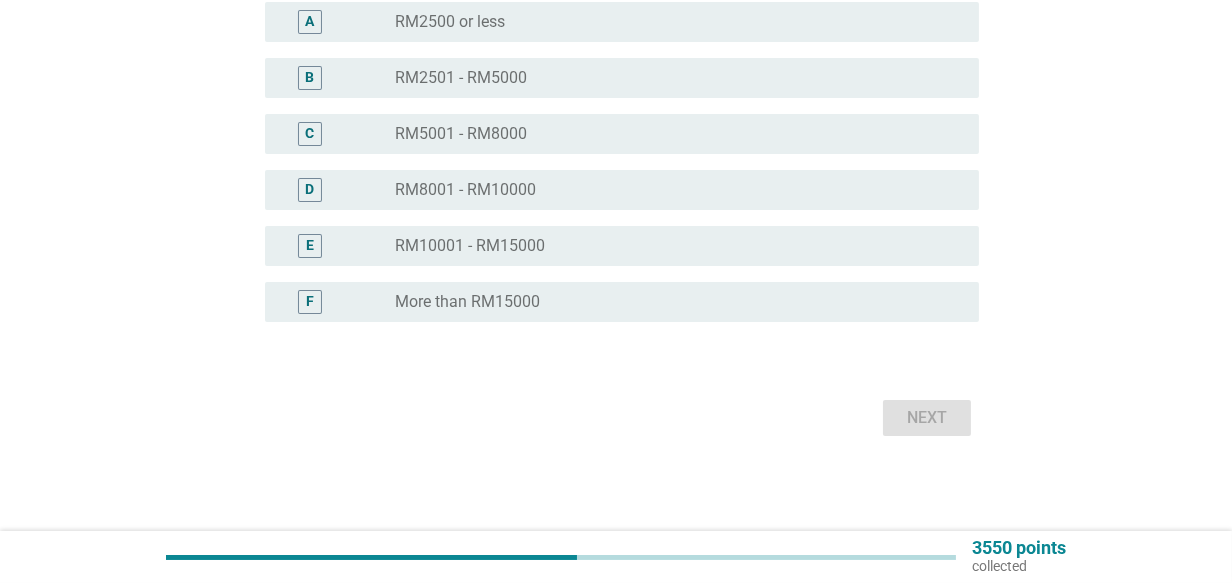 scroll, scrollTop: 0, scrollLeft: 0, axis: both 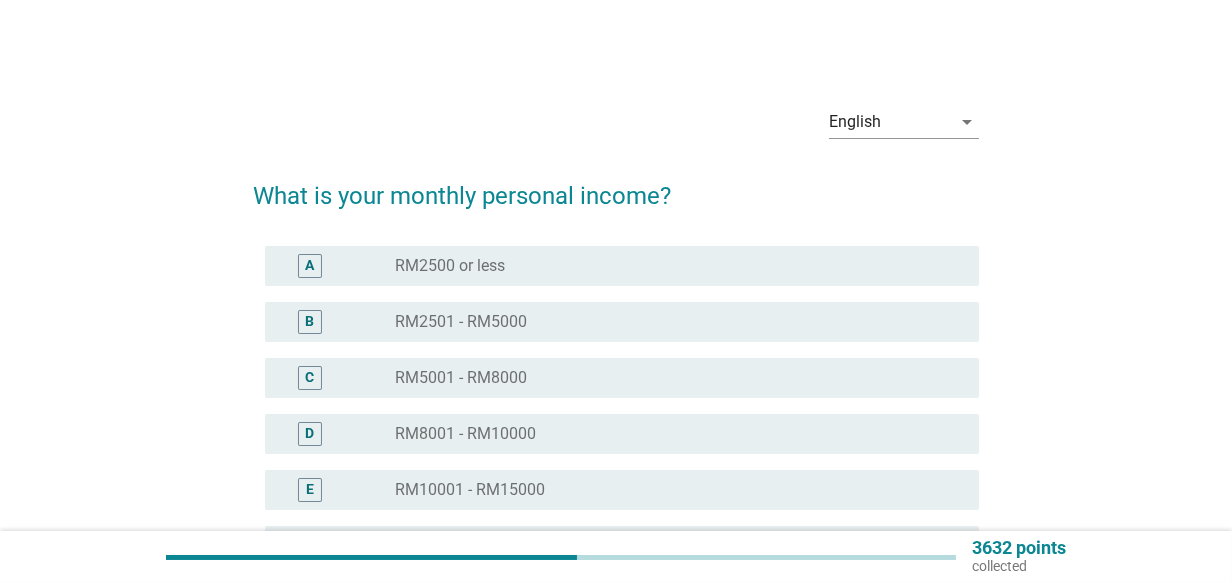 click on "radio_button_unchecked RM5001 - RM8000" at bounding box center (671, 378) 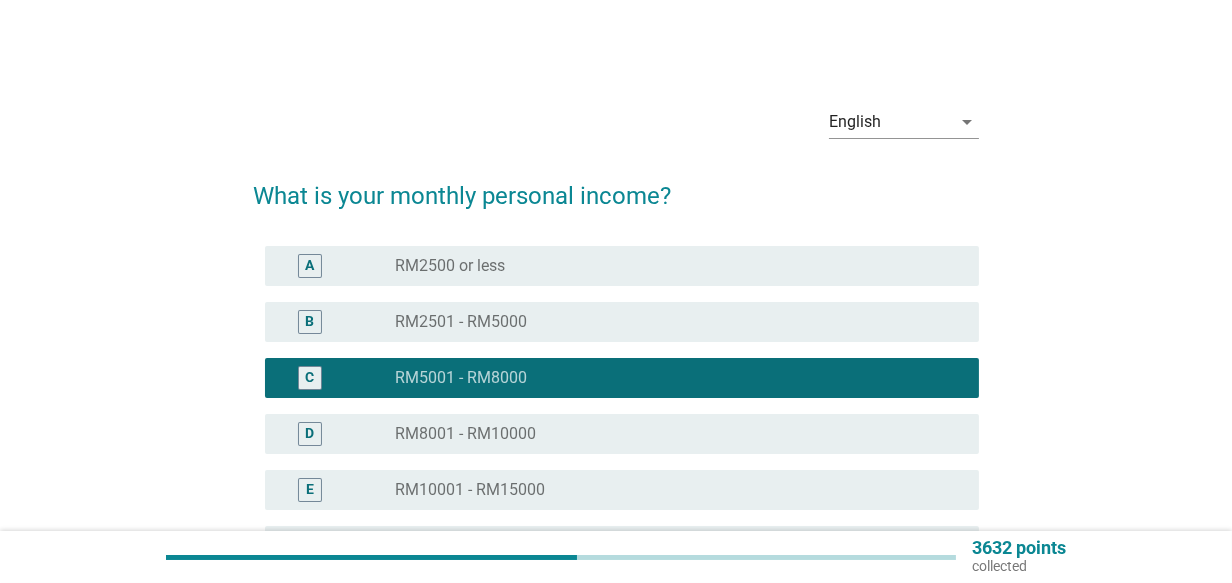 scroll, scrollTop: 244, scrollLeft: 0, axis: vertical 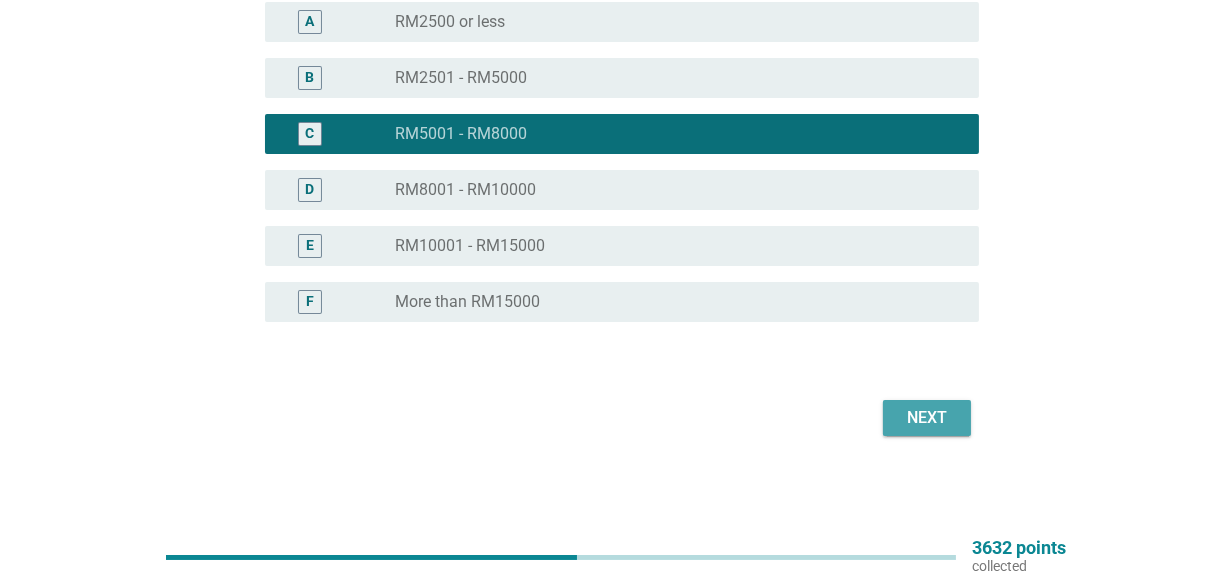 click on "Next" at bounding box center [927, 418] 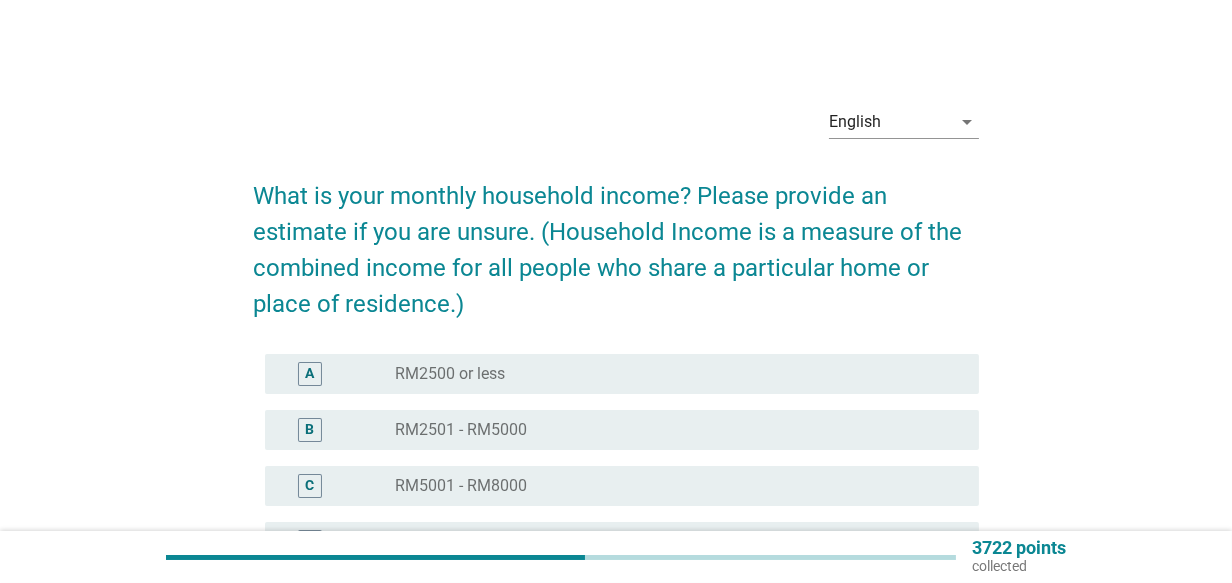scroll, scrollTop: 100, scrollLeft: 0, axis: vertical 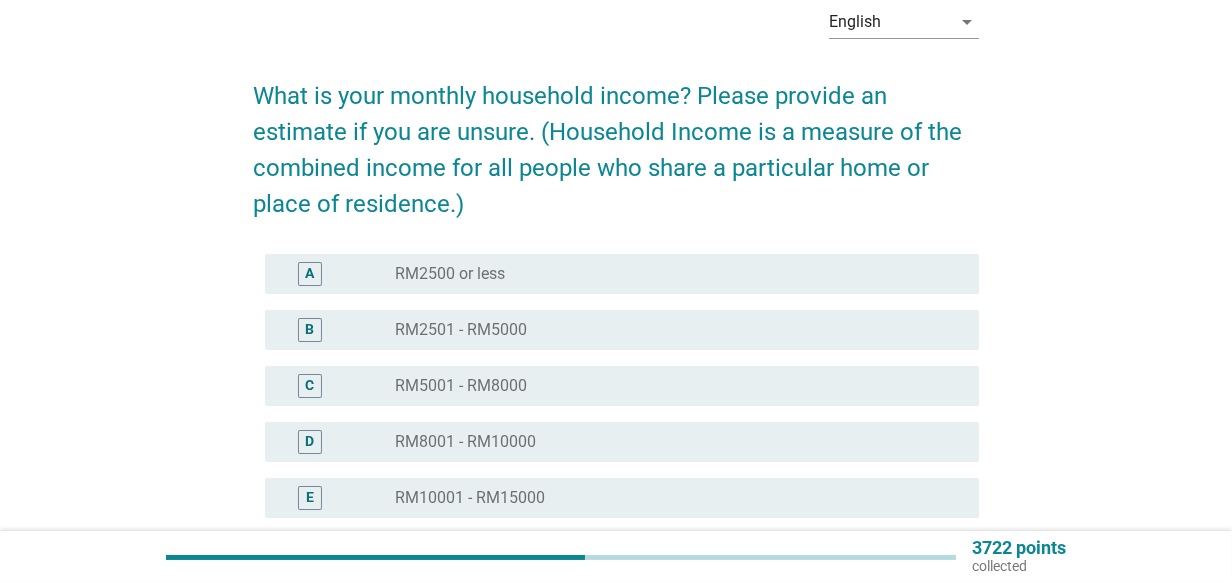 click on "RM8001 - RM10000" at bounding box center (465, 442) 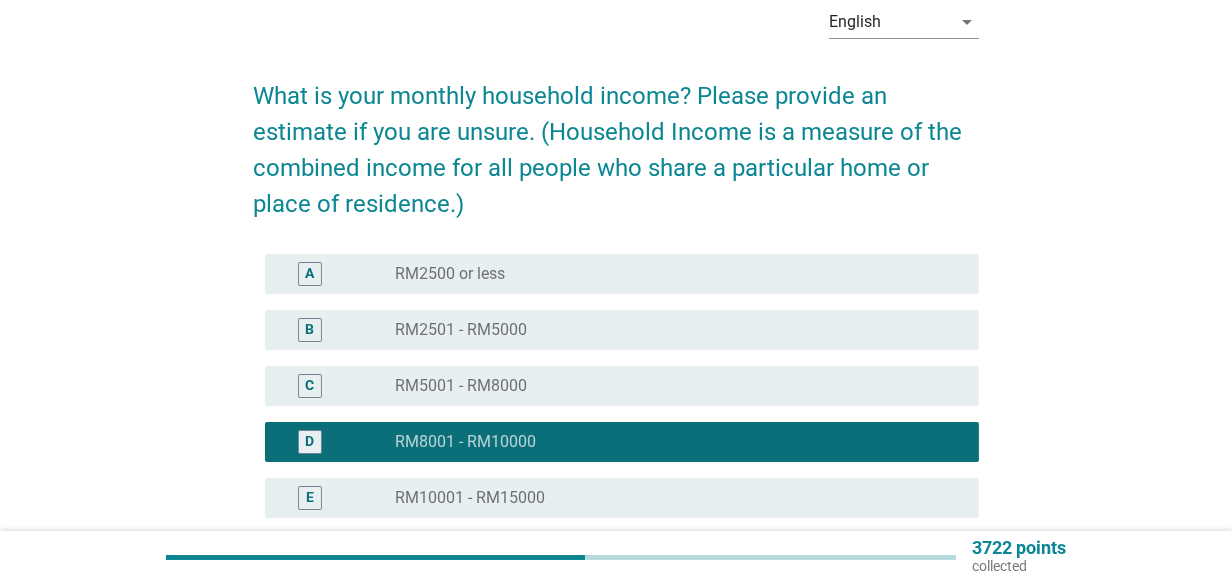 scroll, scrollTop: 352, scrollLeft: 0, axis: vertical 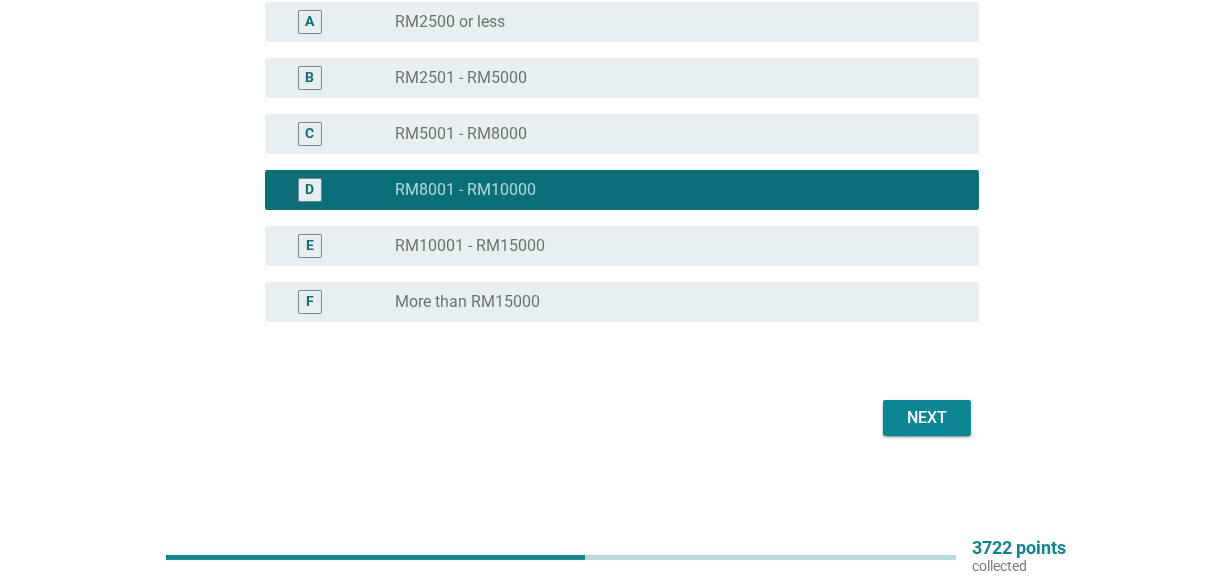 click on "Next" at bounding box center (927, 418) 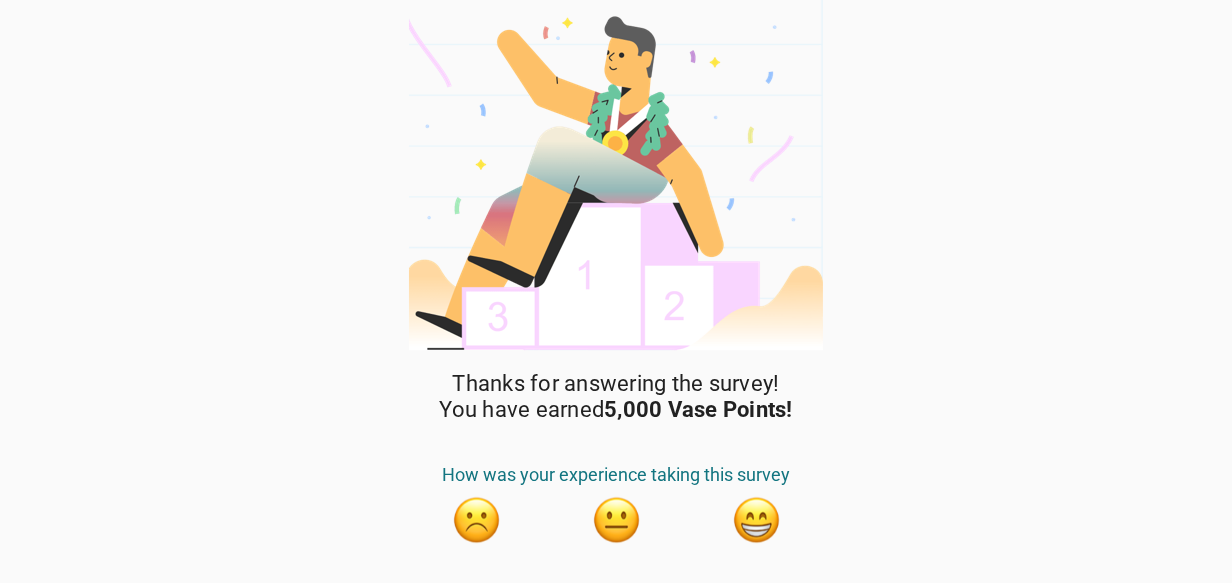 scroll, scrollTop: 49, scrollLeft: 0, axis: vertical 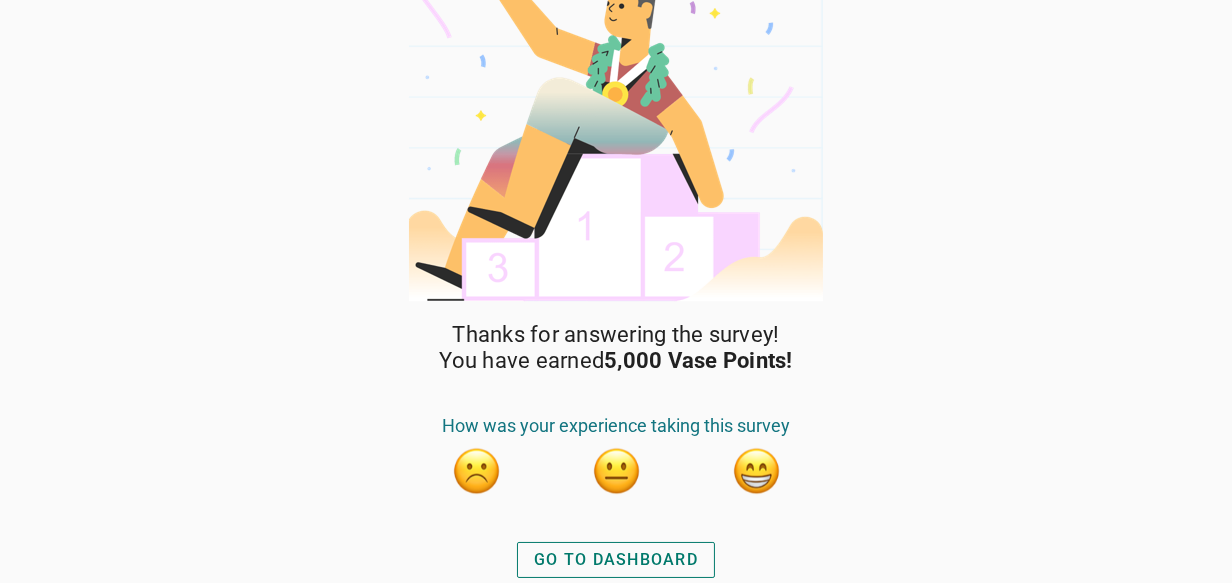 click on "GO TO DASHBOARD" at bounding box center (616, 560) 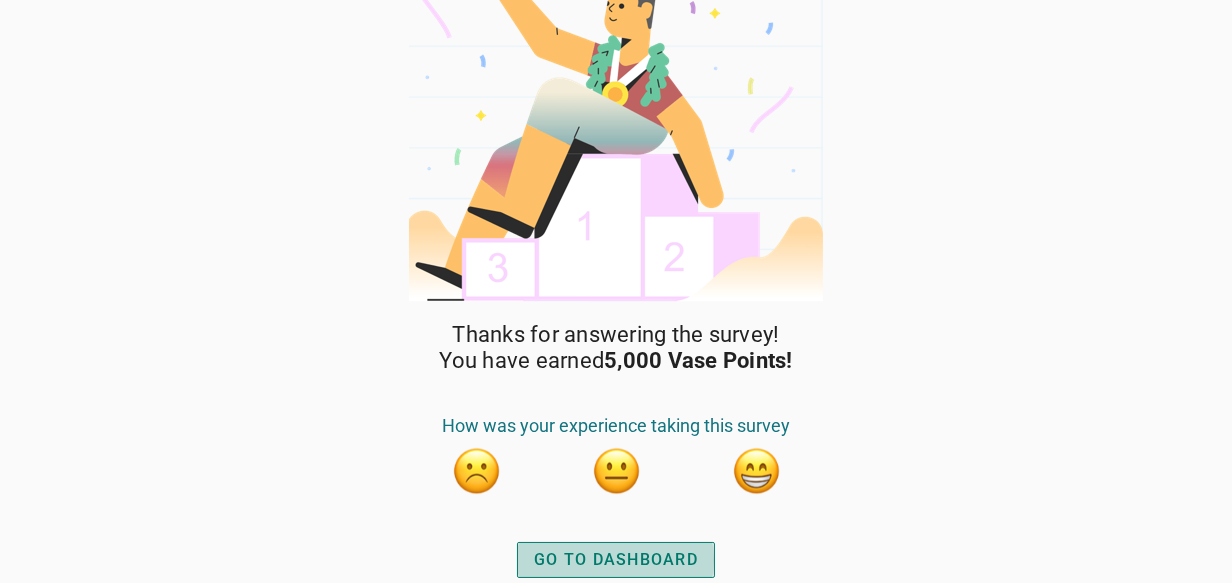 scroll, scrollTop: 0, scrollLeft: 0, axis: both 